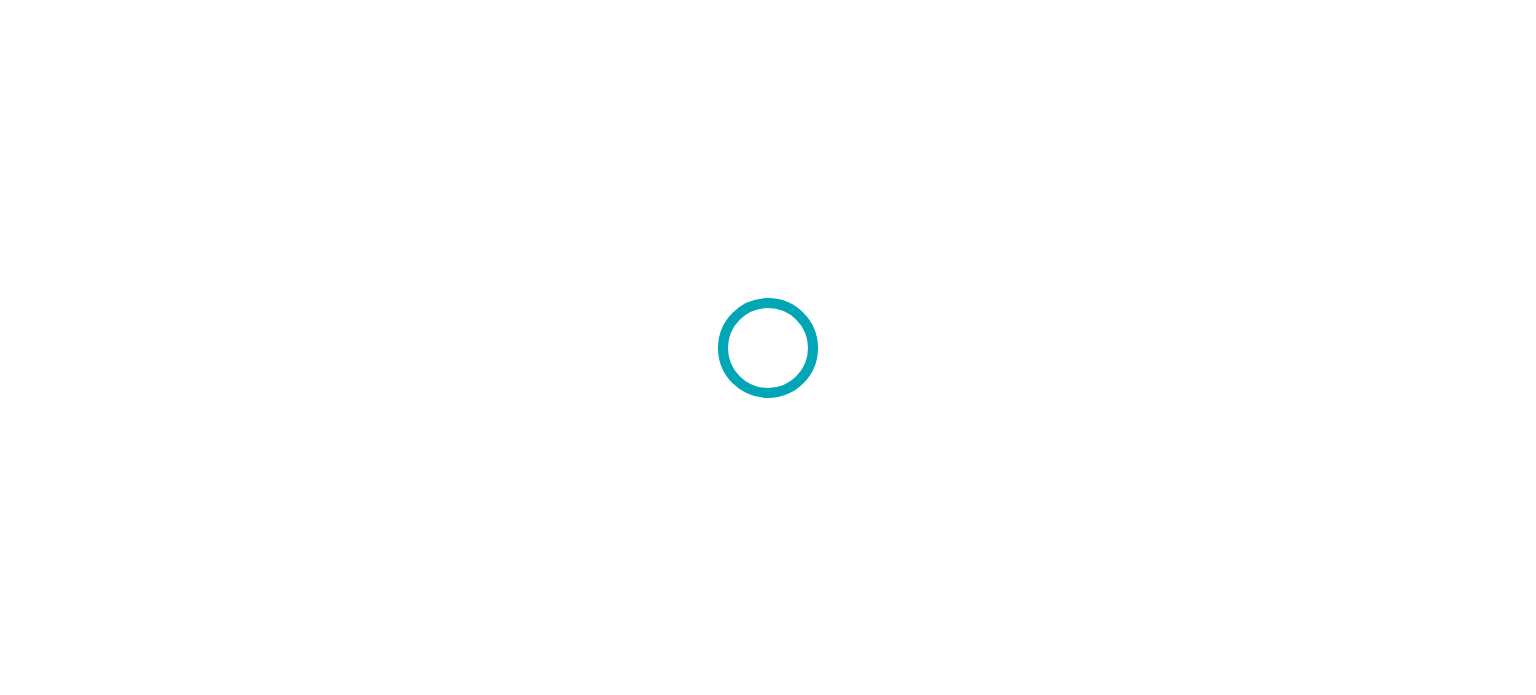 scroll, scrollTop: 0, scrollLeft: 0, axis: both 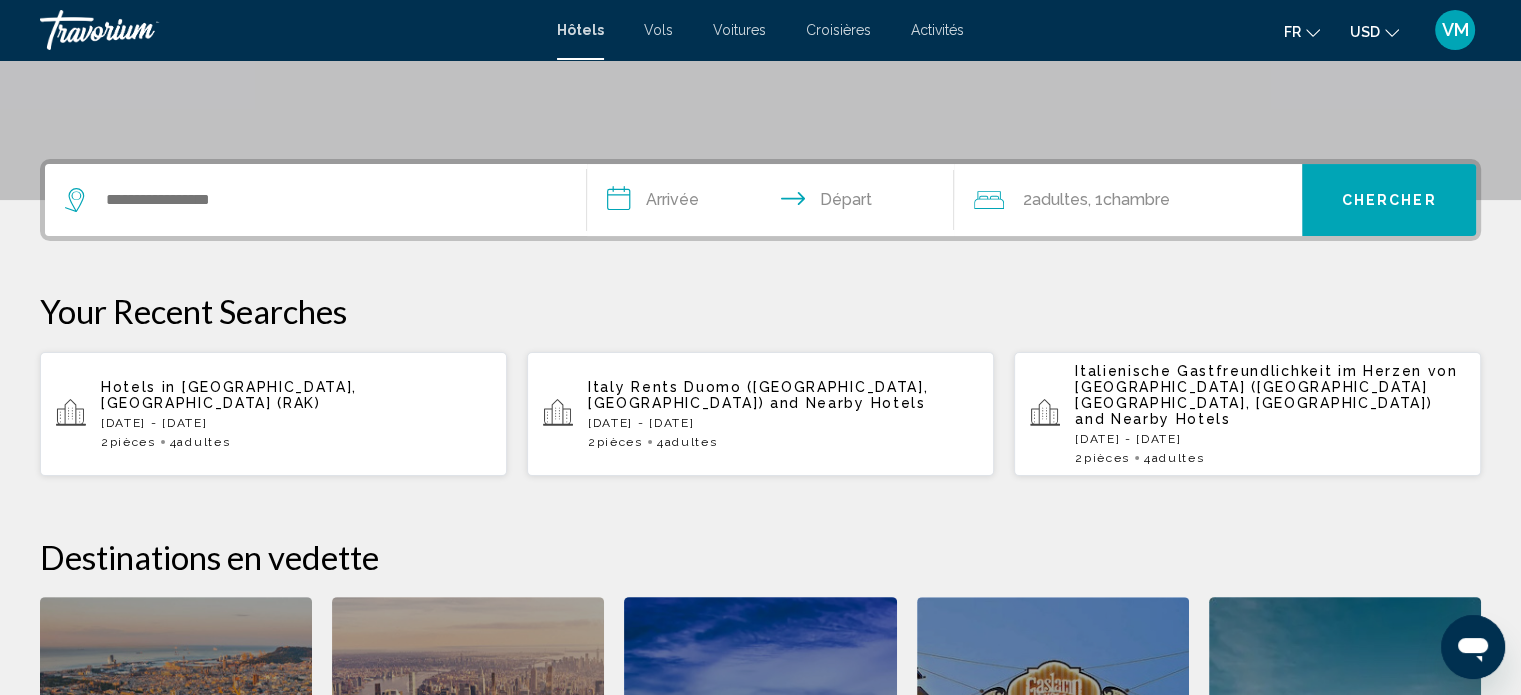 click on "[DATE] - [DATE]" at bounding box center (296, 423) 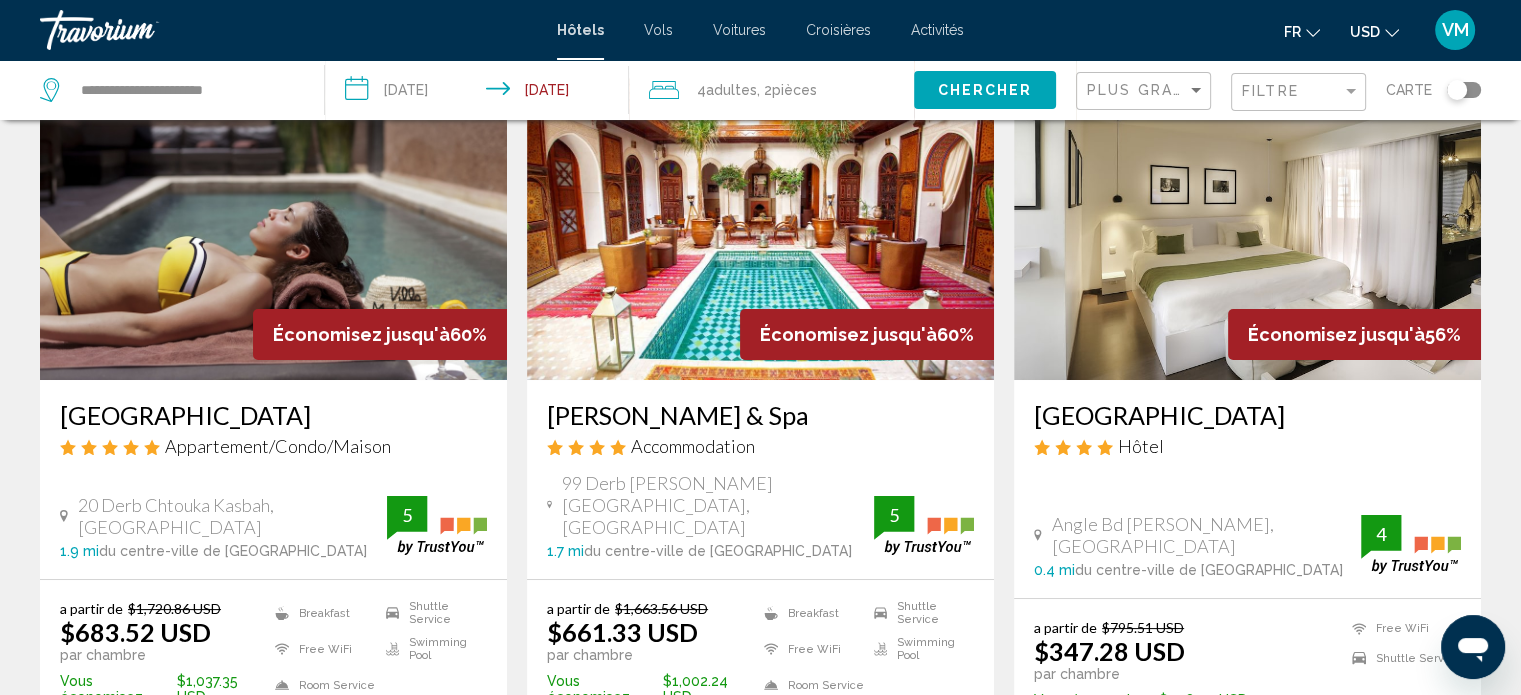 scroll, scrollTop: 100, scrollLeft: 0, axis: vertical 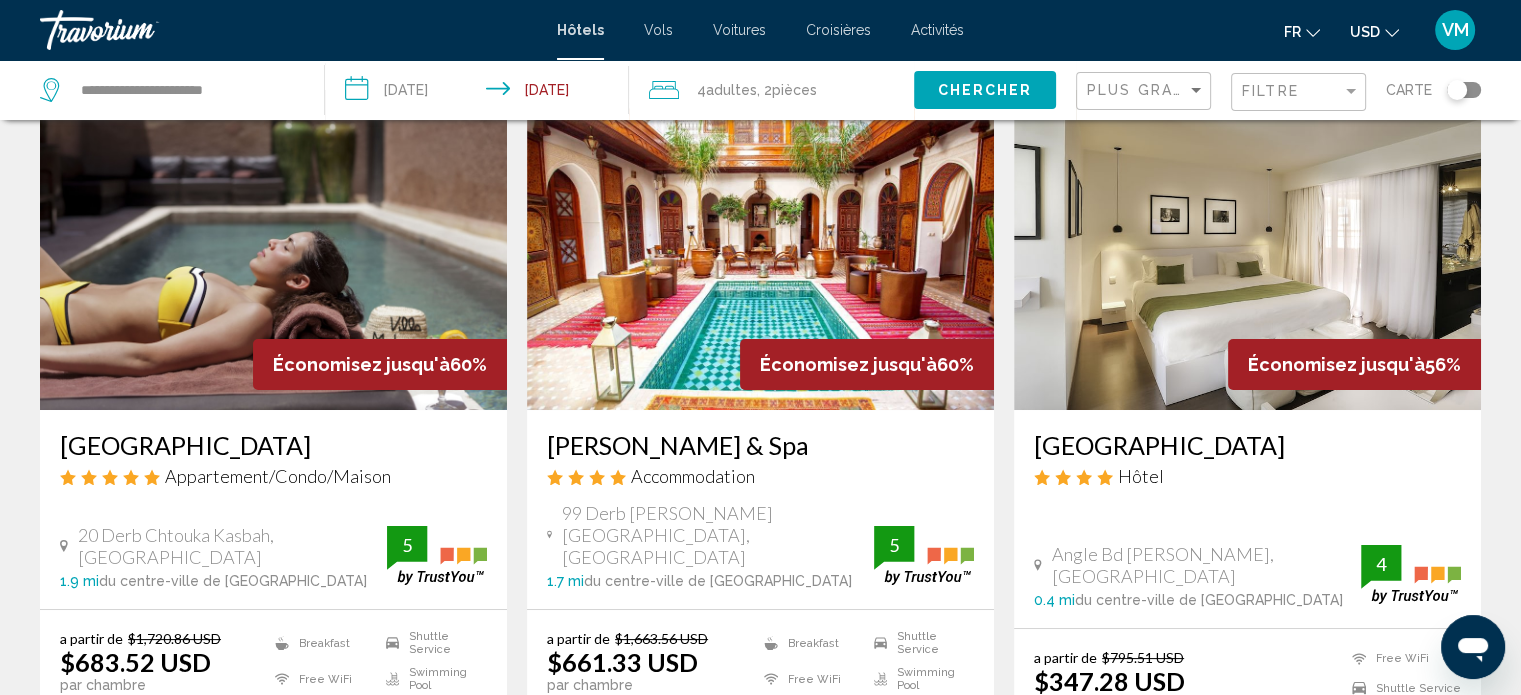 click at bounding box center [1247, 250] 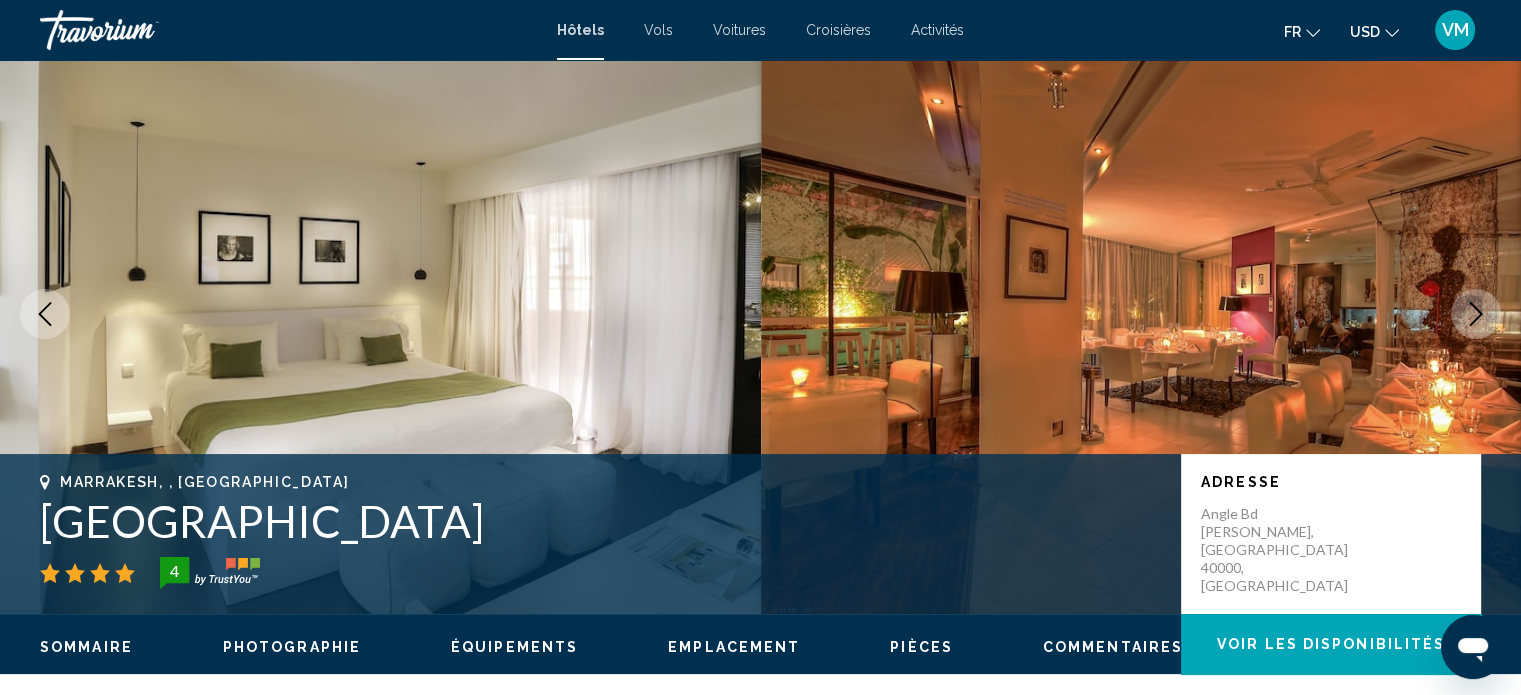 scroll, scrollTop: 12, scrollLeft: 0, axis: vertical 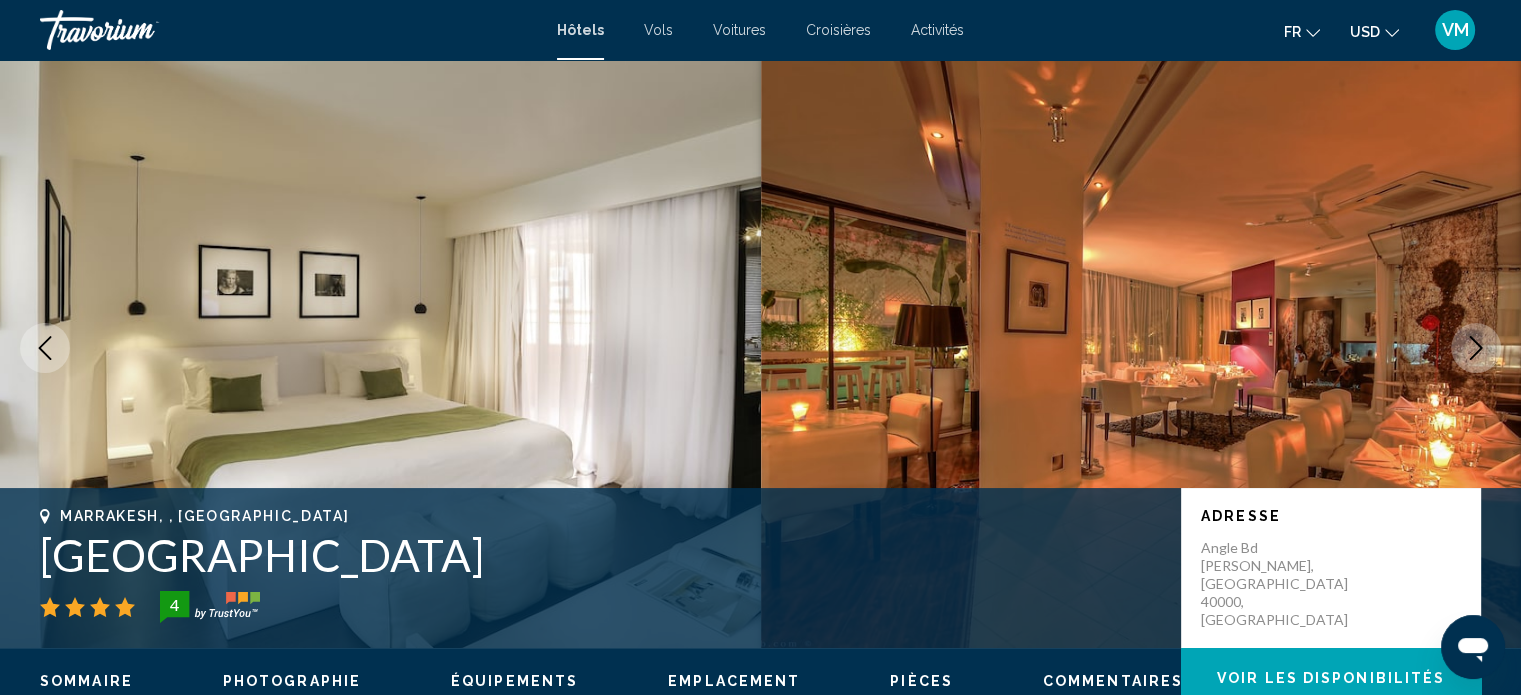click at bounding box center [1476, 348] 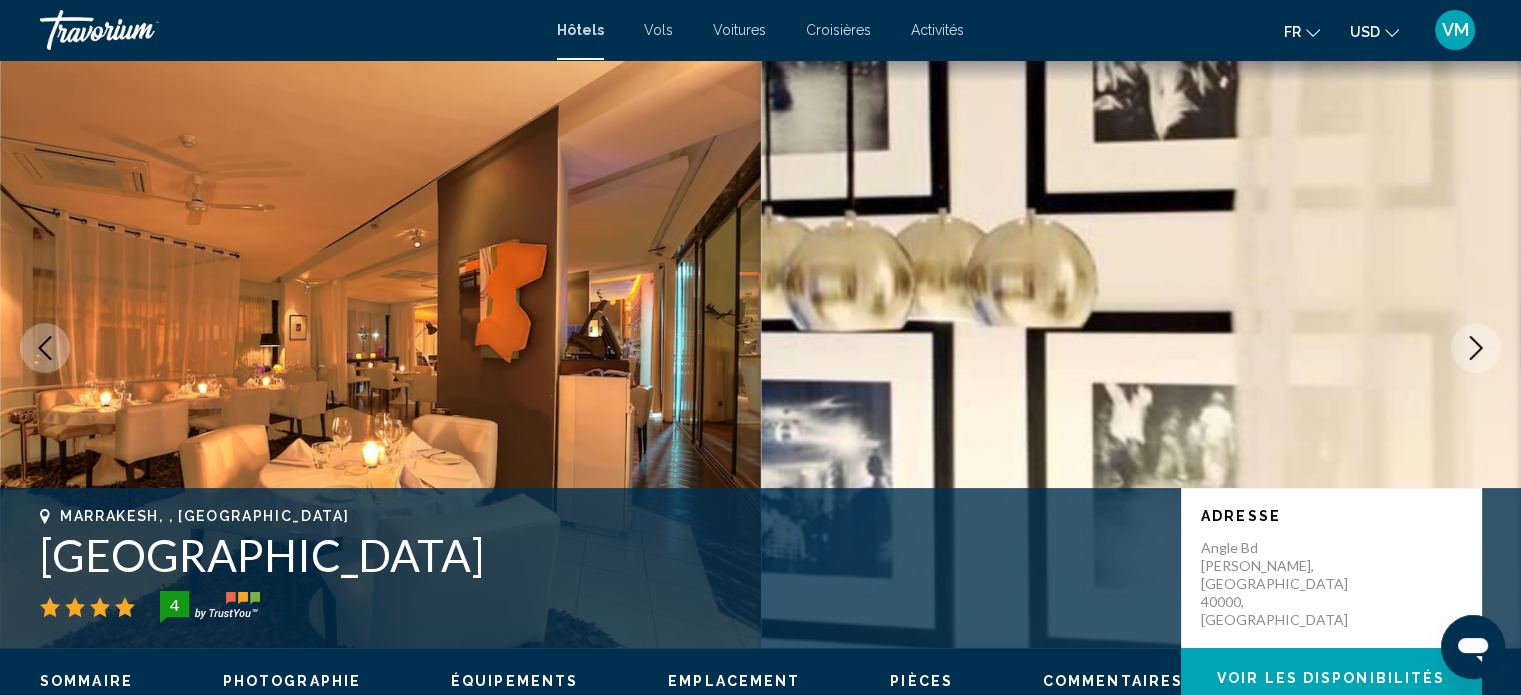 click at bounding box center [1476, 348] 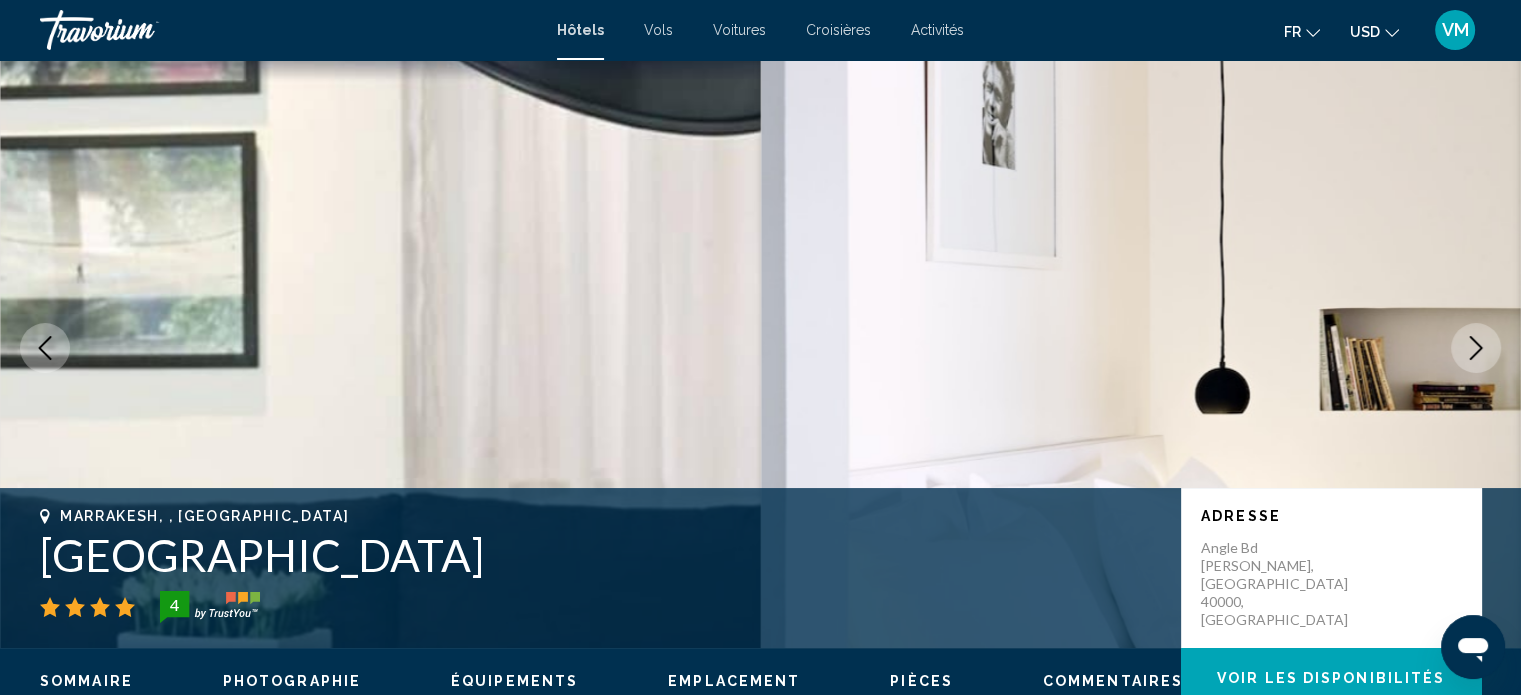 click at bounding box center (1476, 348) 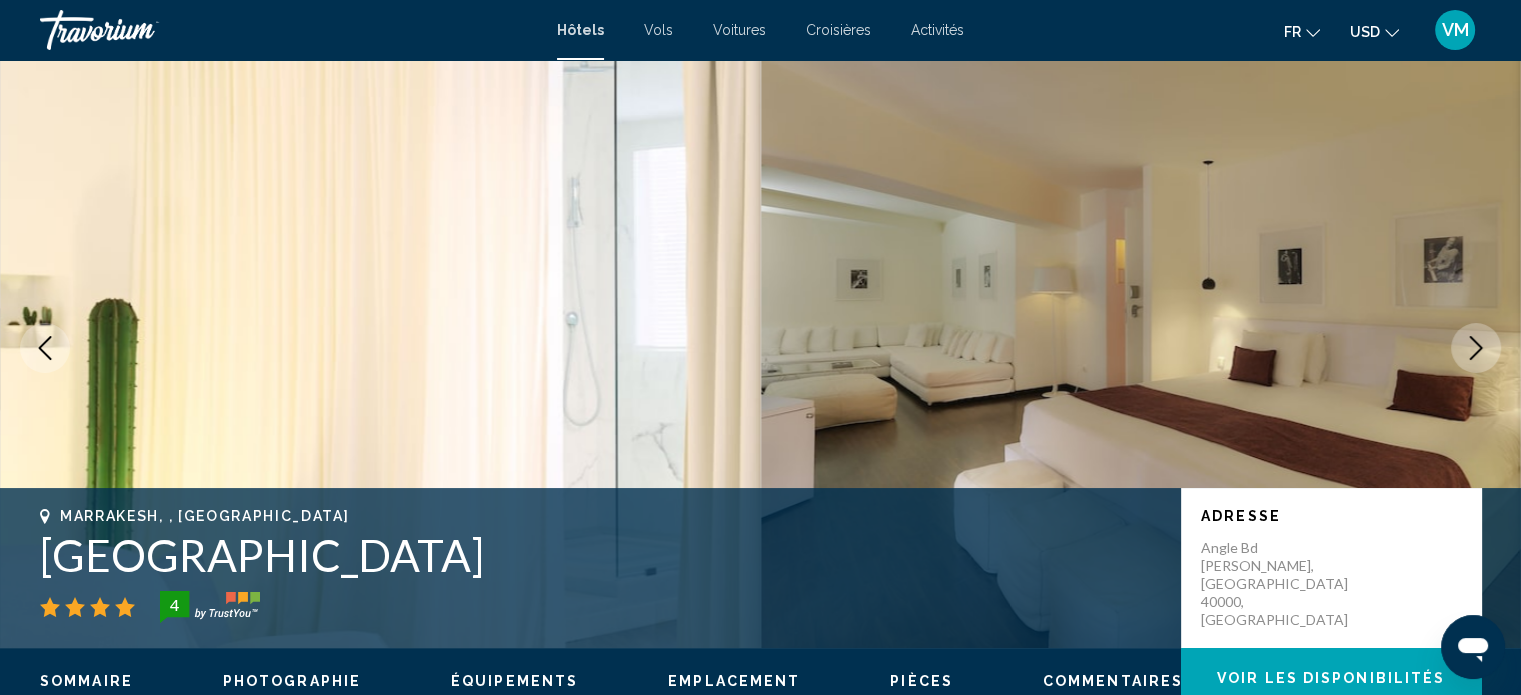 click at bounding box center [1476, 348] 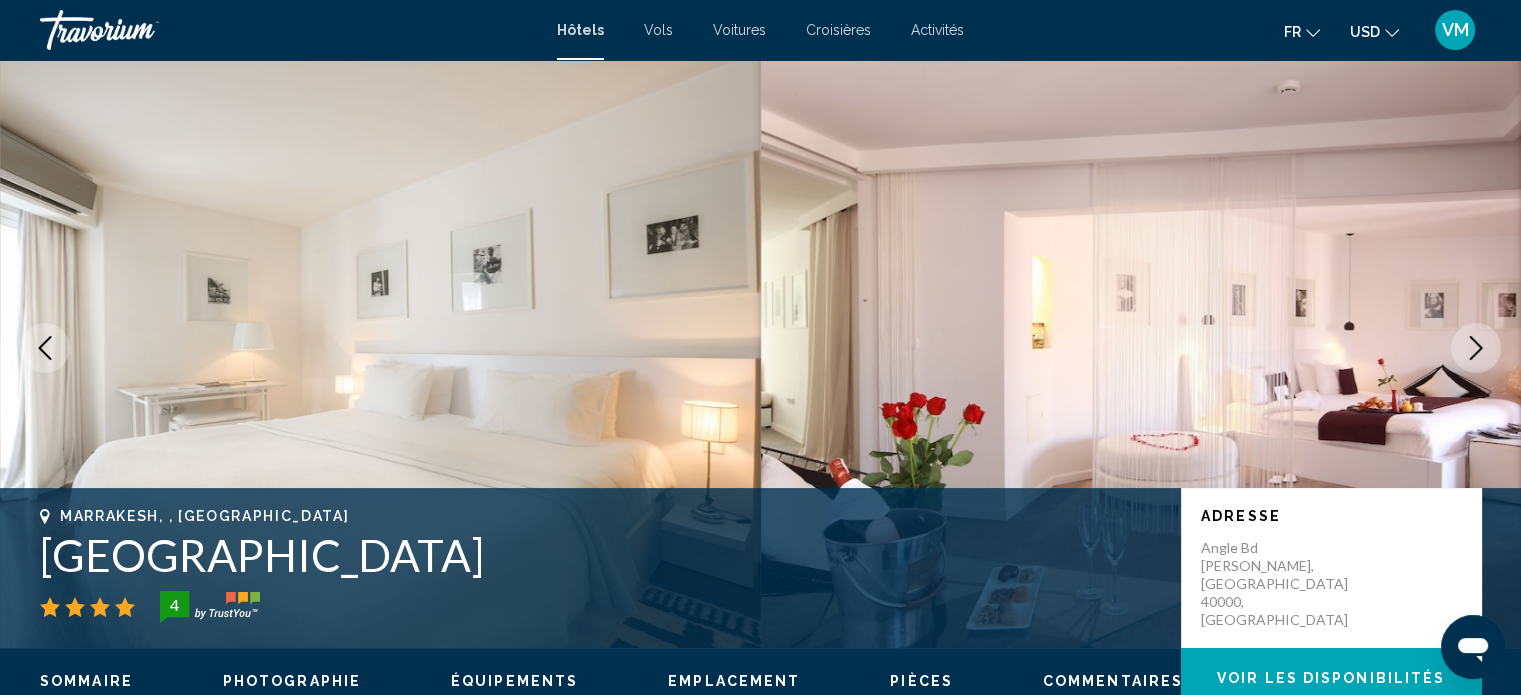 click at bounding box center (1476, 348) 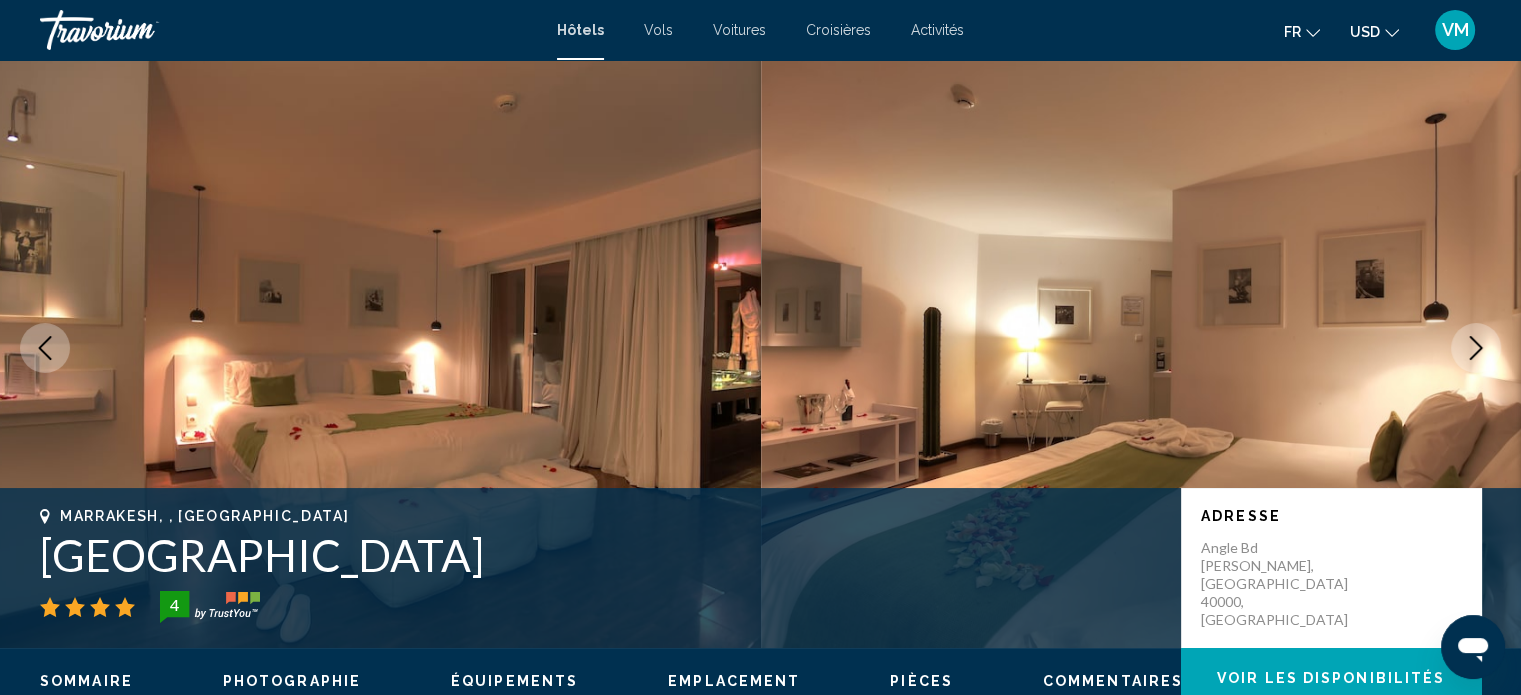click at bounding box center [1476, 348] 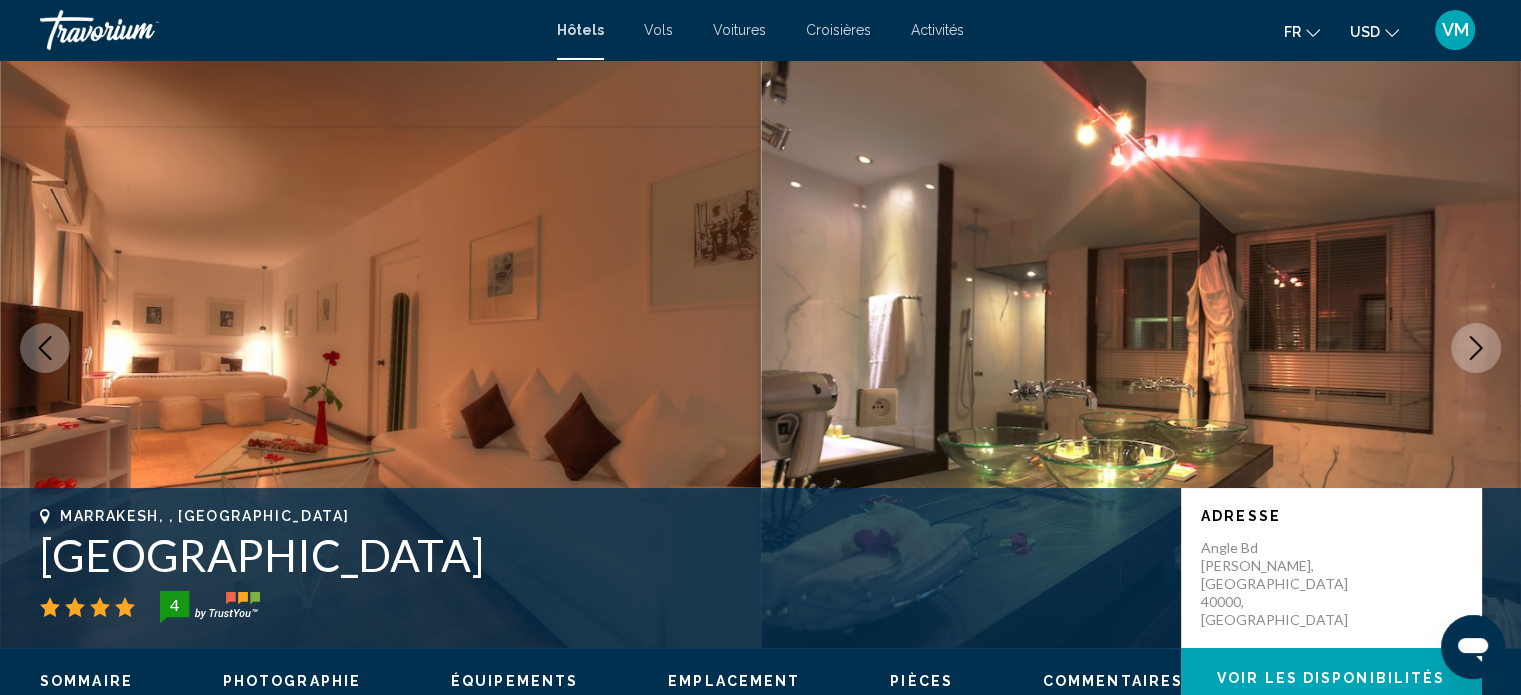 click at bounding box center [1476, 348] 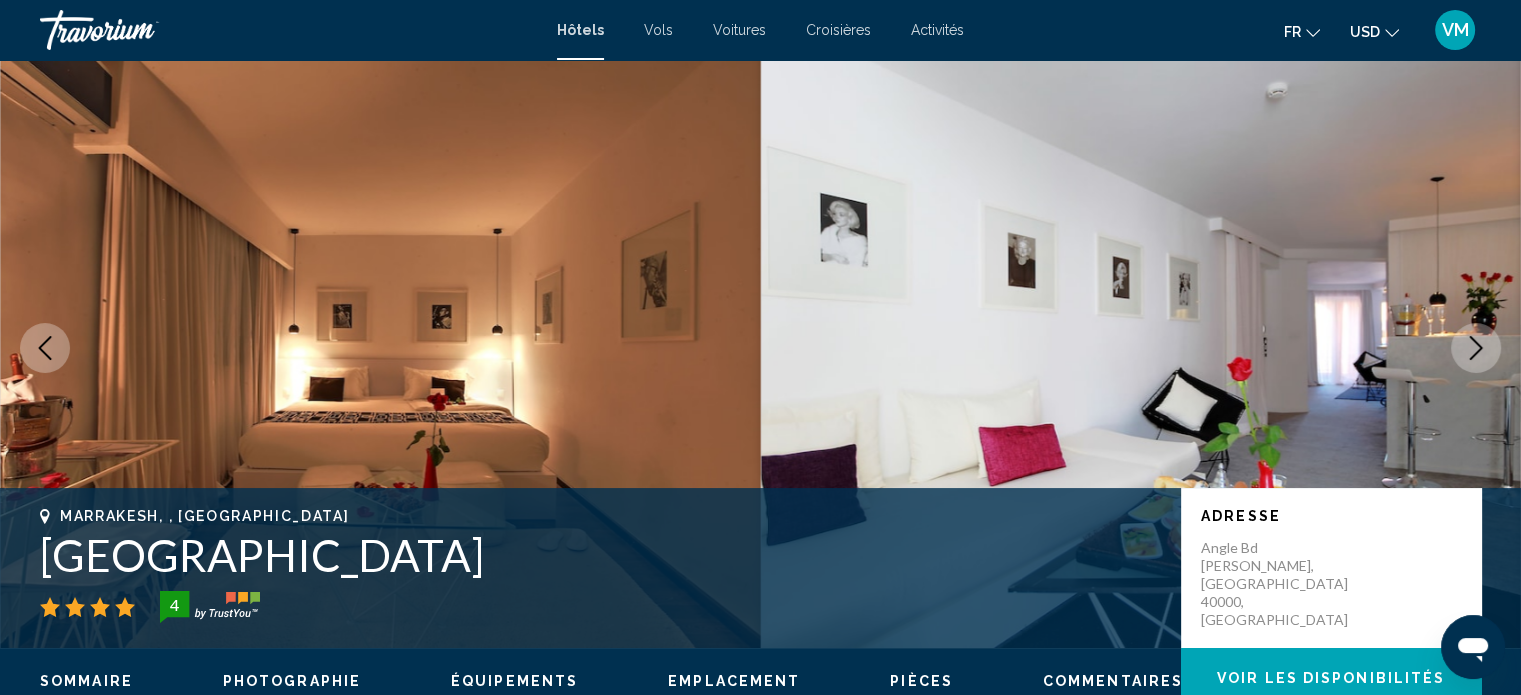 click at bounding box center [1476, 348] 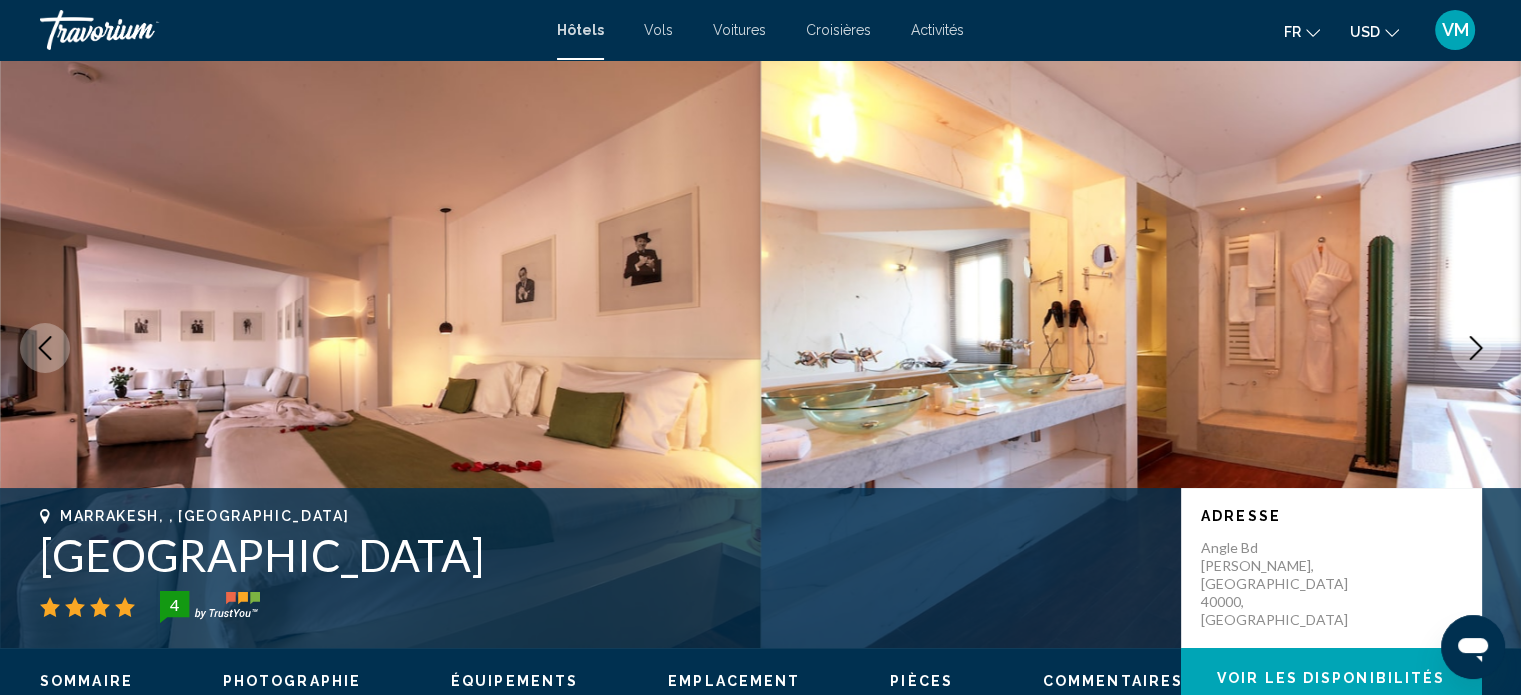 click at bounding box center [1476, 348] 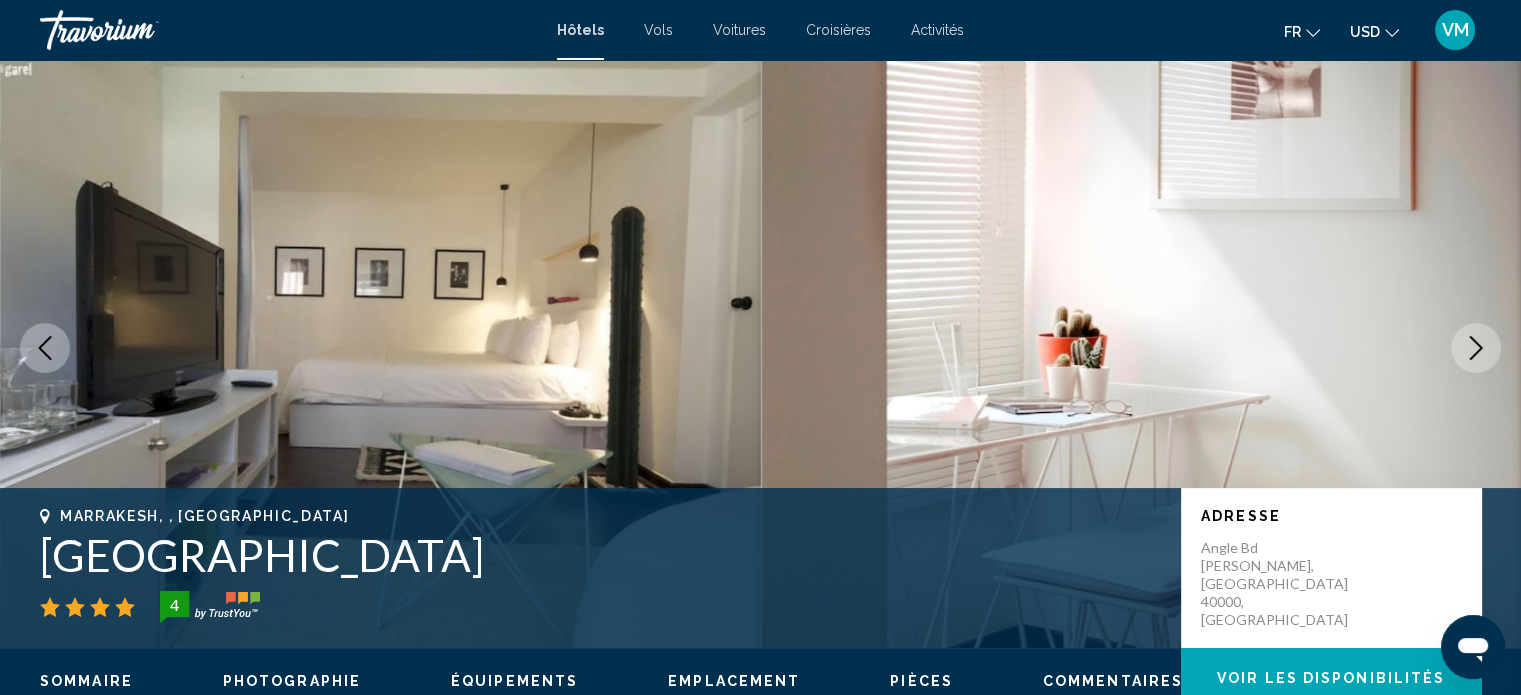 click at bounding box center [1476, 348] 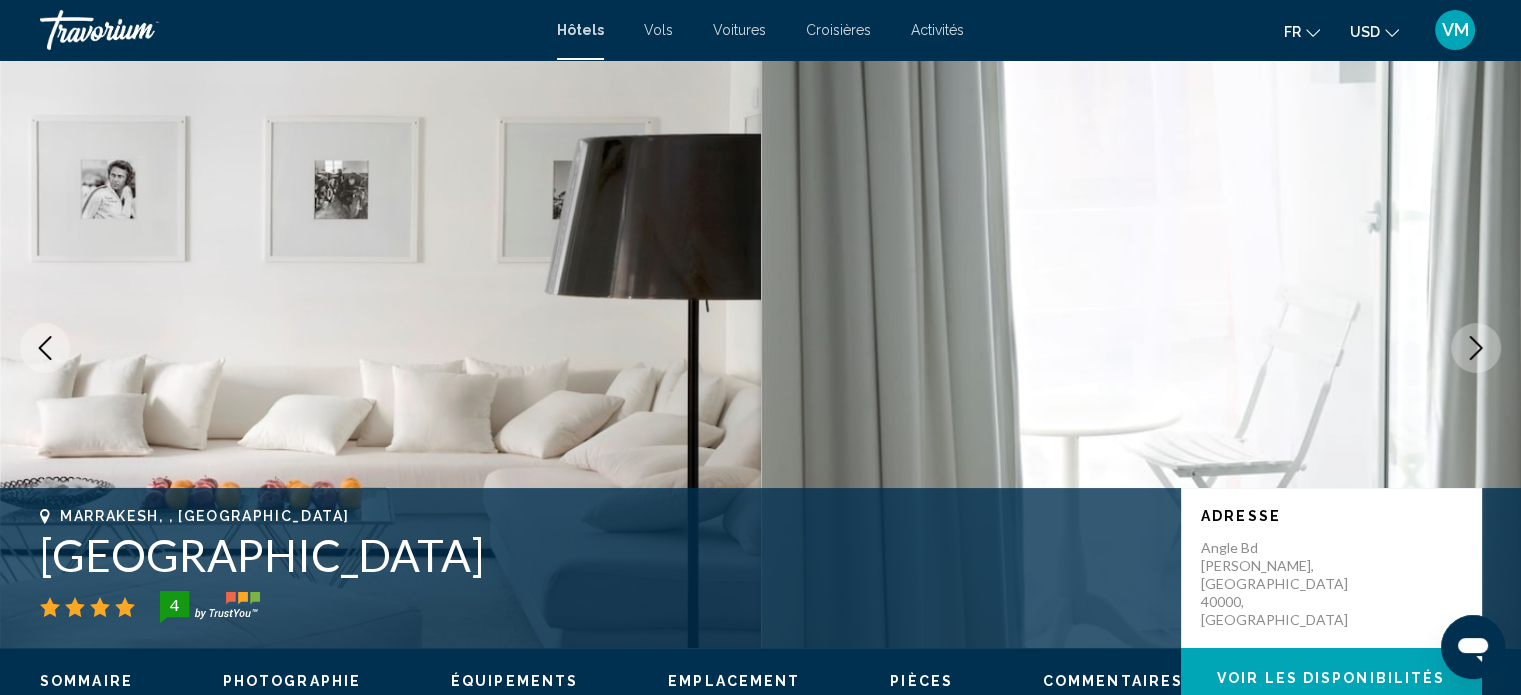 click at bounding box center (1476, 348) 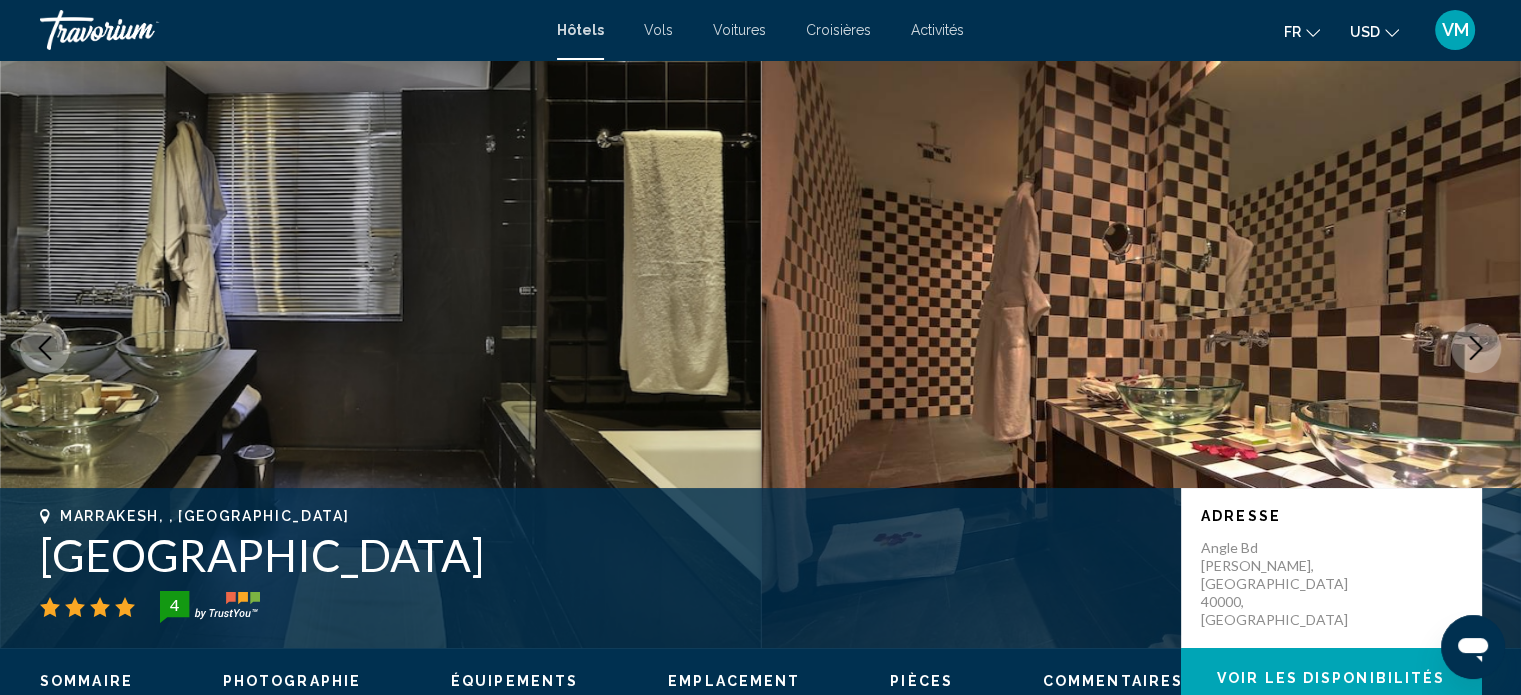 click at bounding box center (1476, 348) 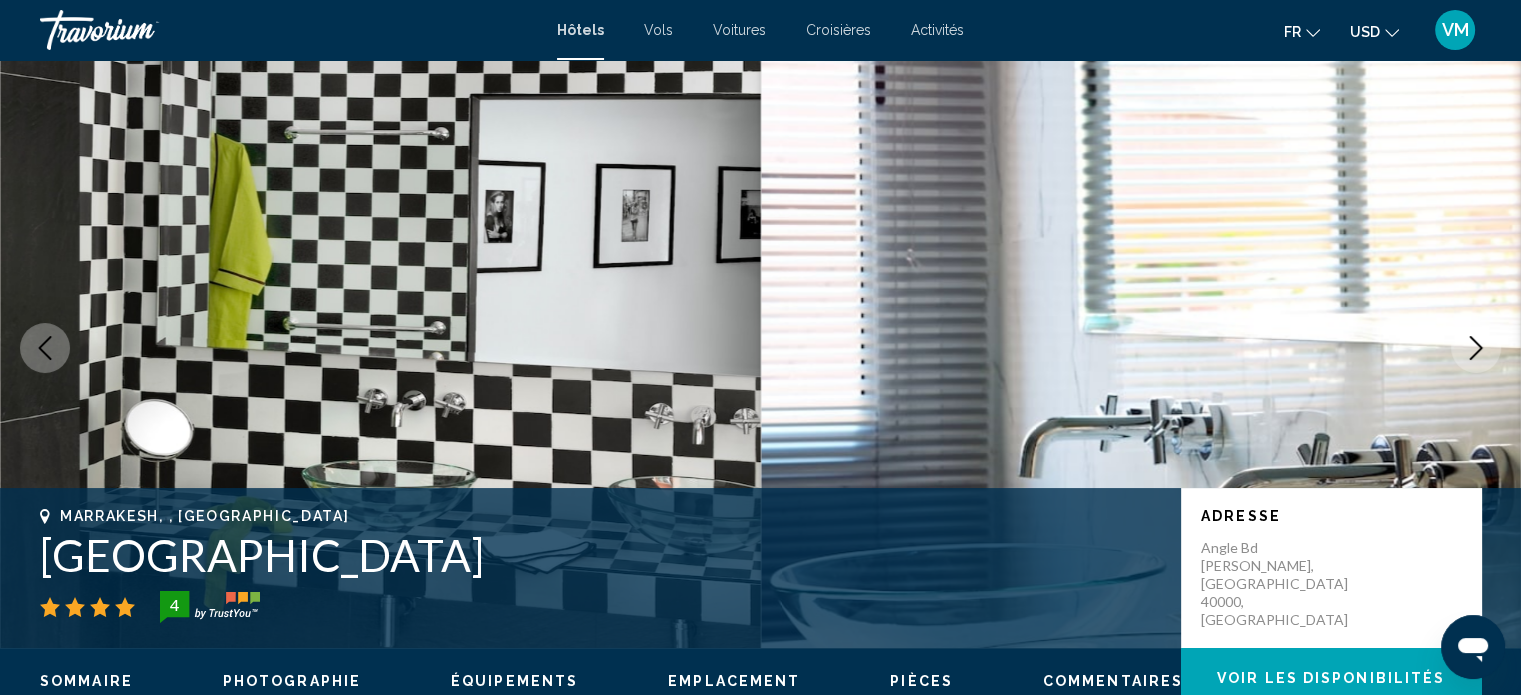 click at bounding box center (1476, 348) 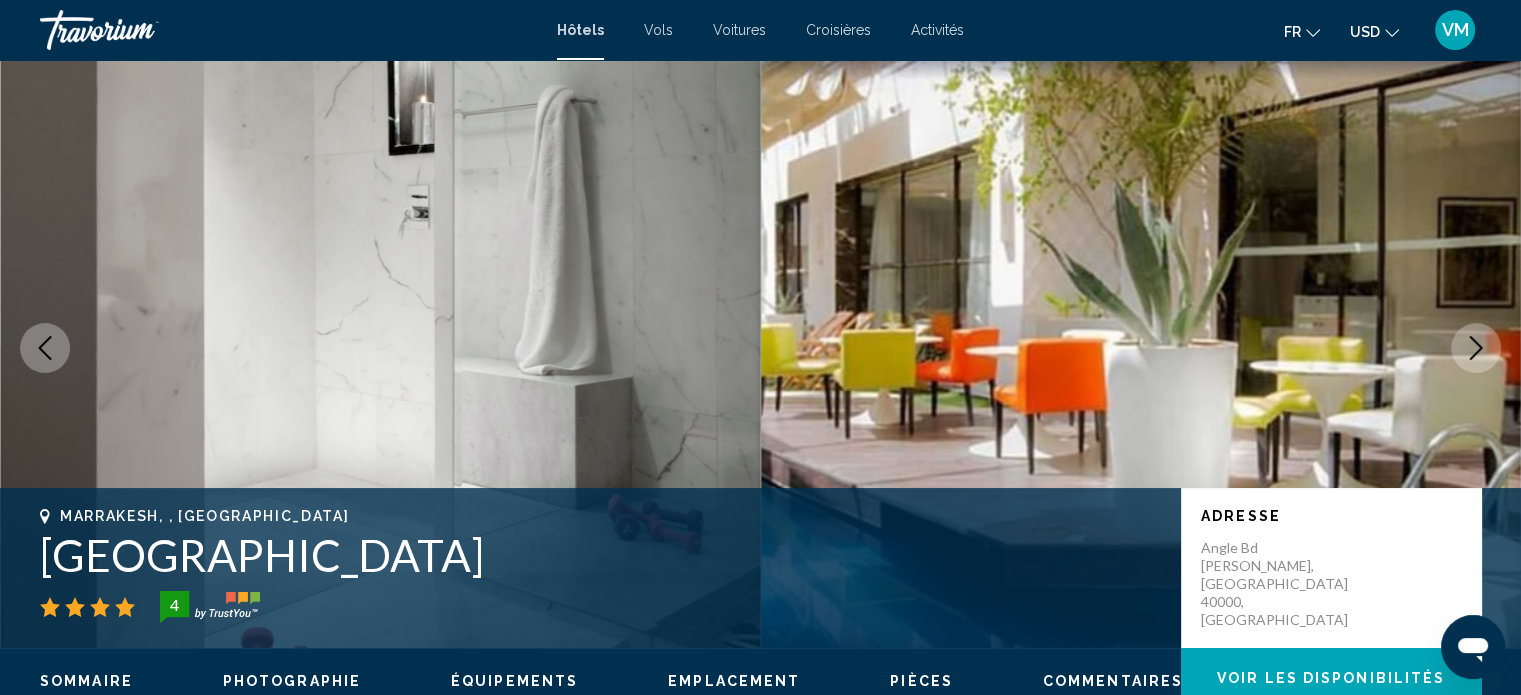 click at bounding box center (1476, 348) 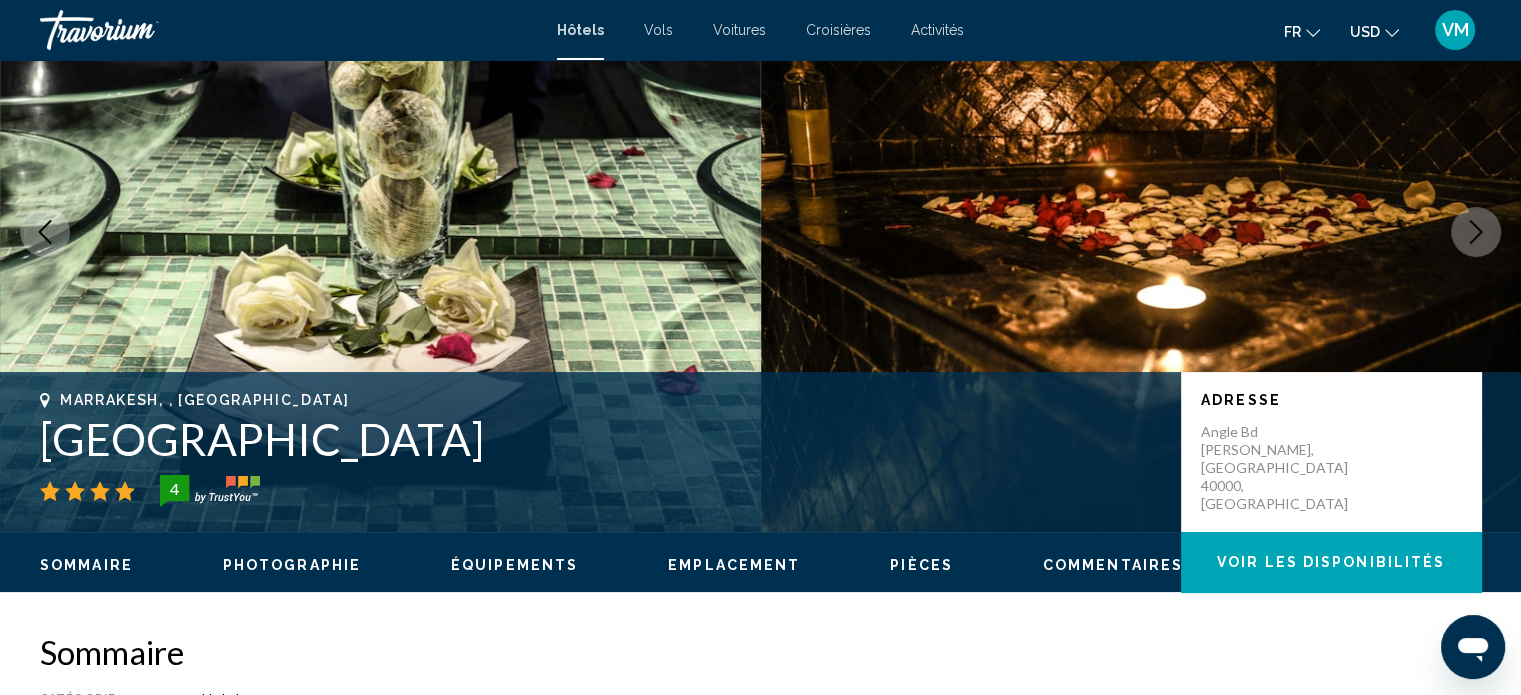 scroll, scrollTop: 12, scrollLeft: 0, axis: vertical 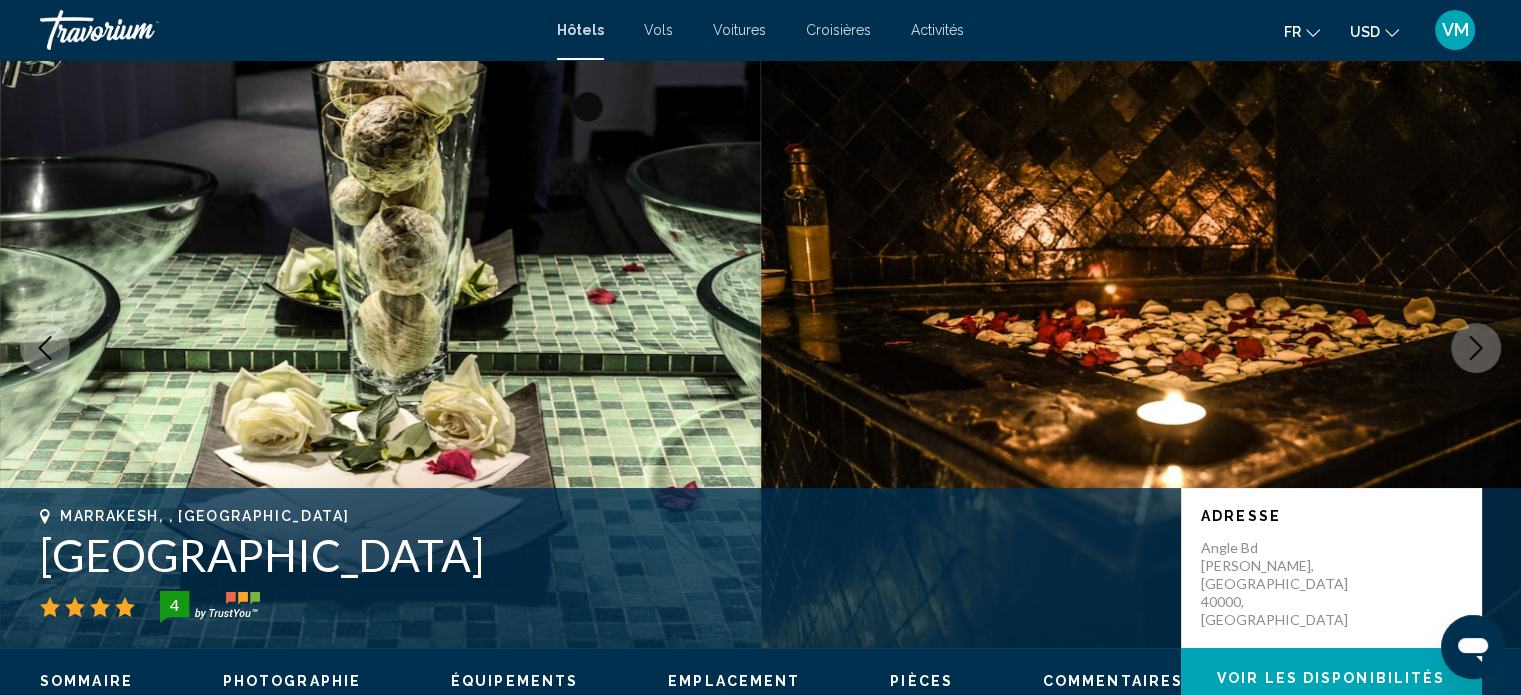 click 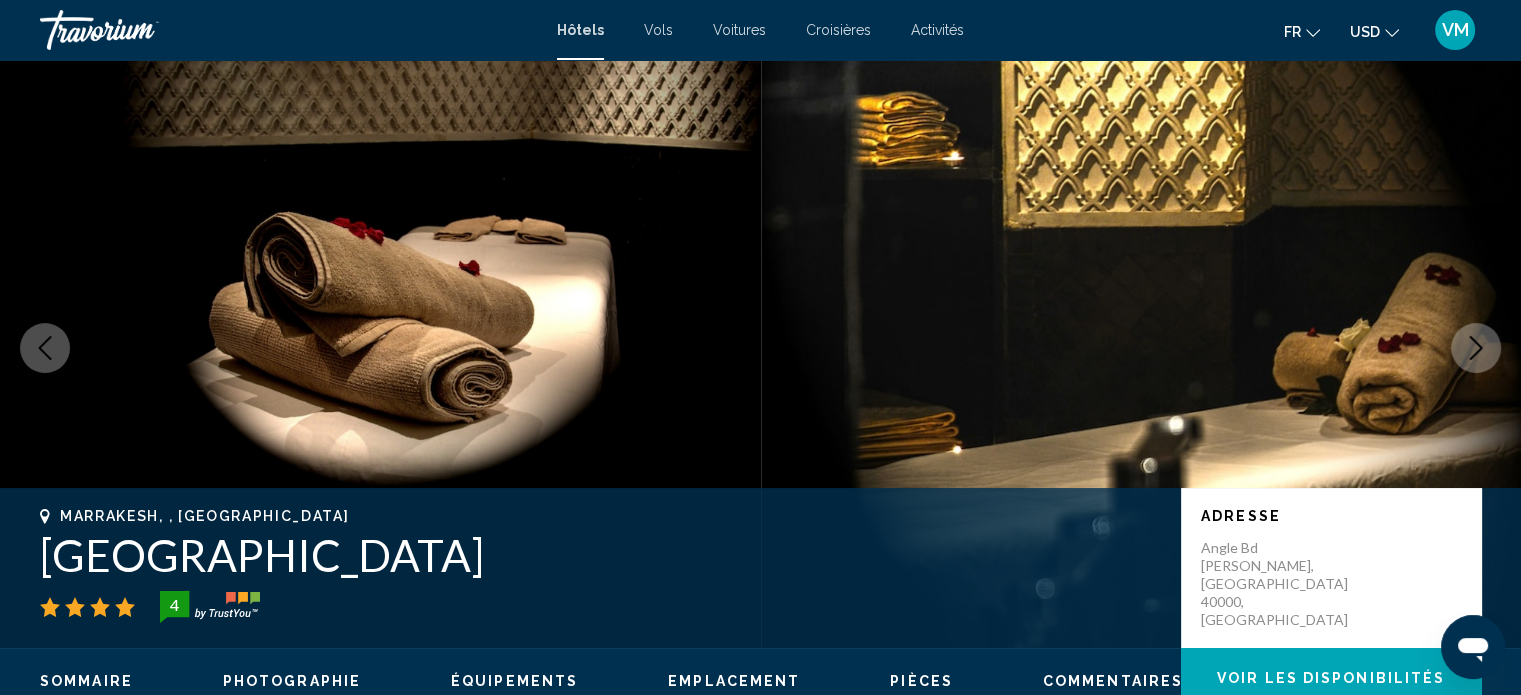 click 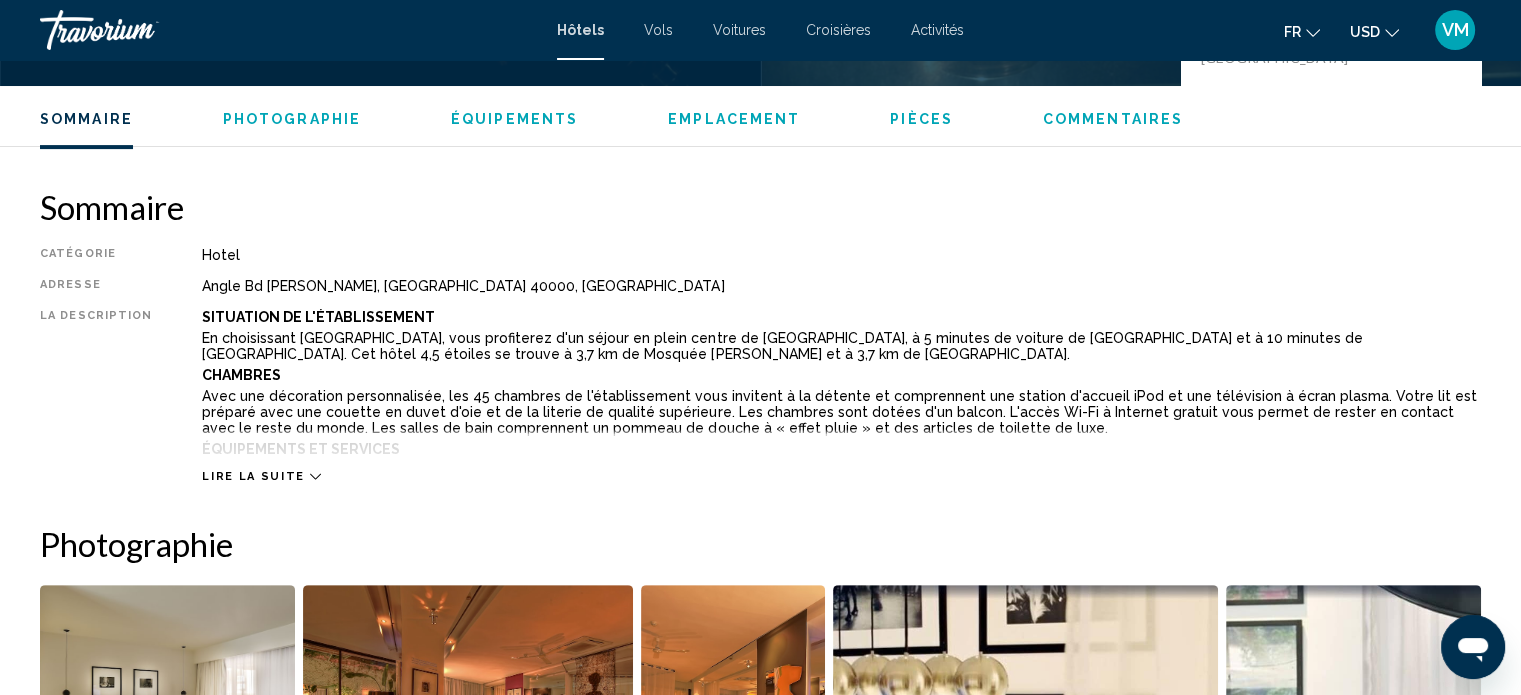 scroll, scrollTop: 612, scrollLeft: 0, axis: vertical 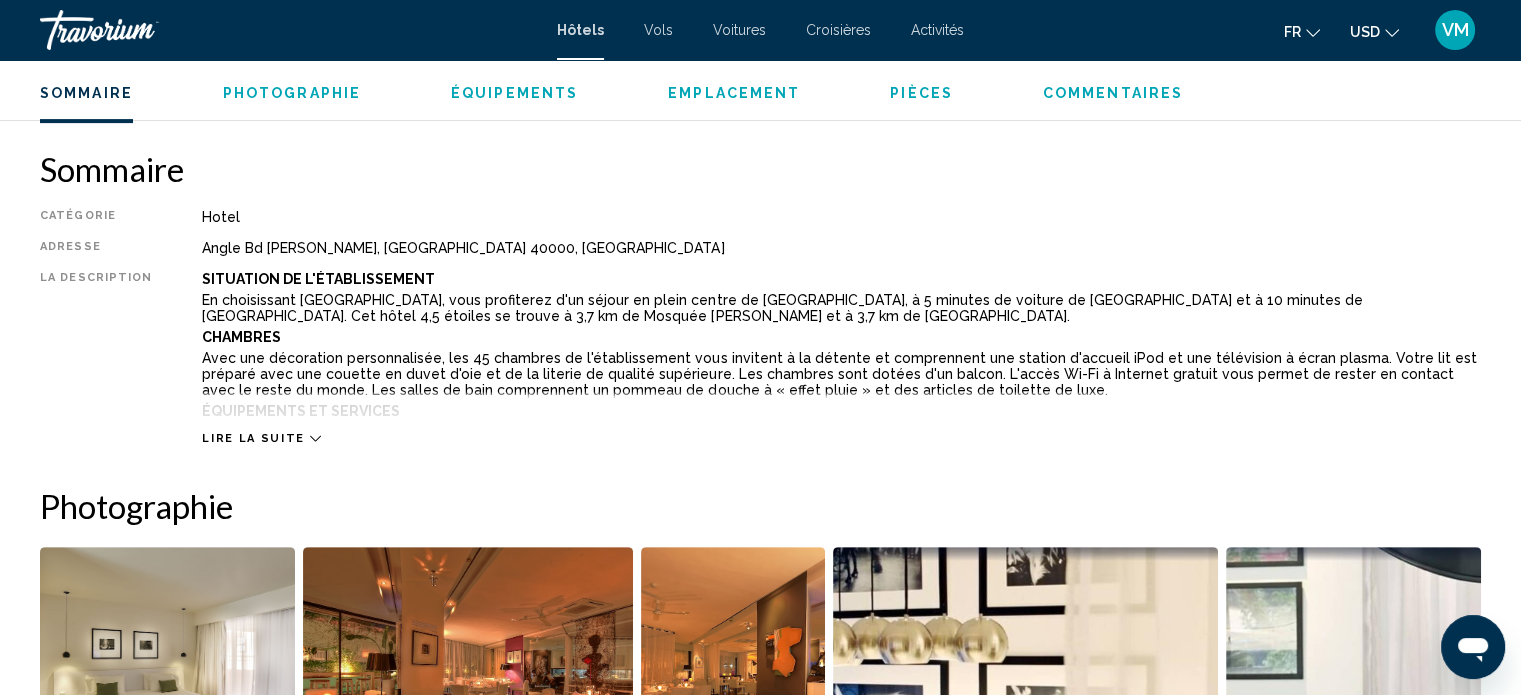 click on "Lire la suite" at bounding box center [253, 438] 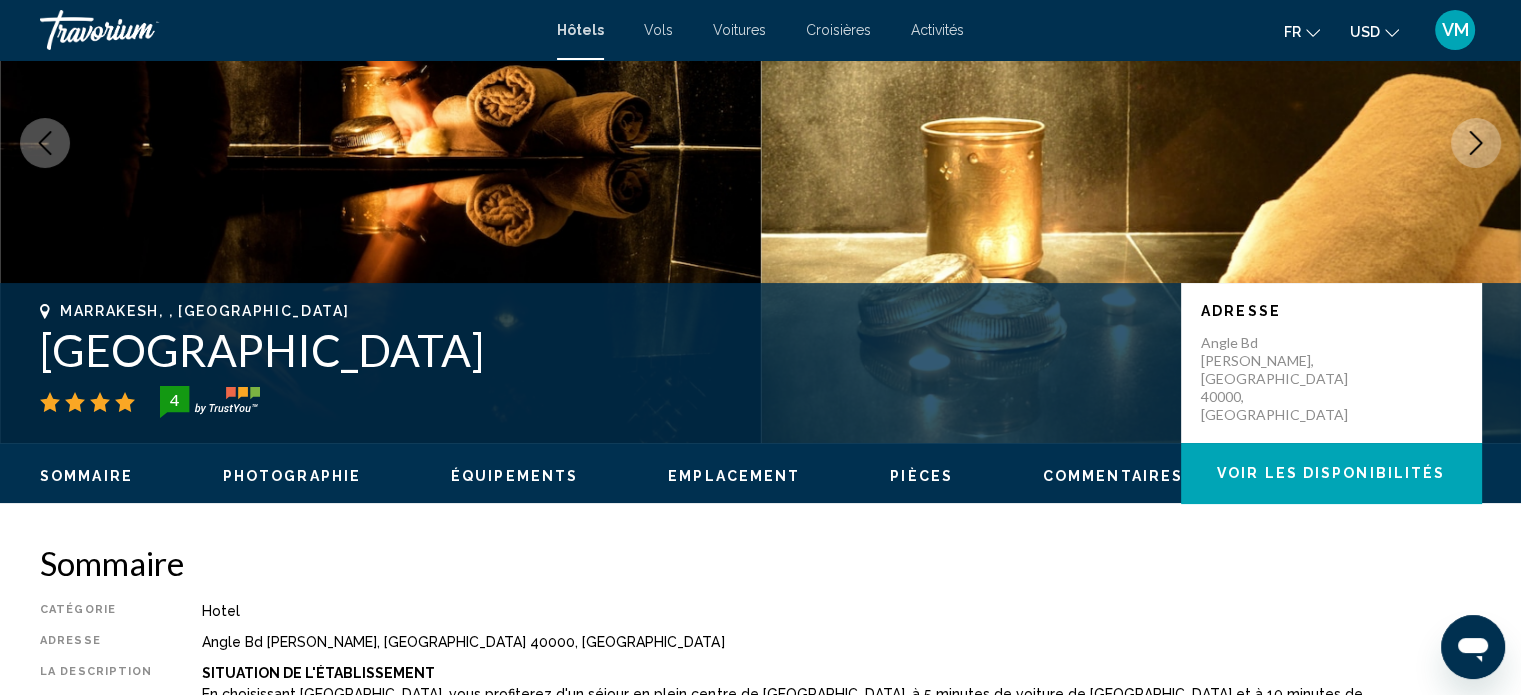 scroll, scrollTop: 0, scrollLeft: 0, axis: both 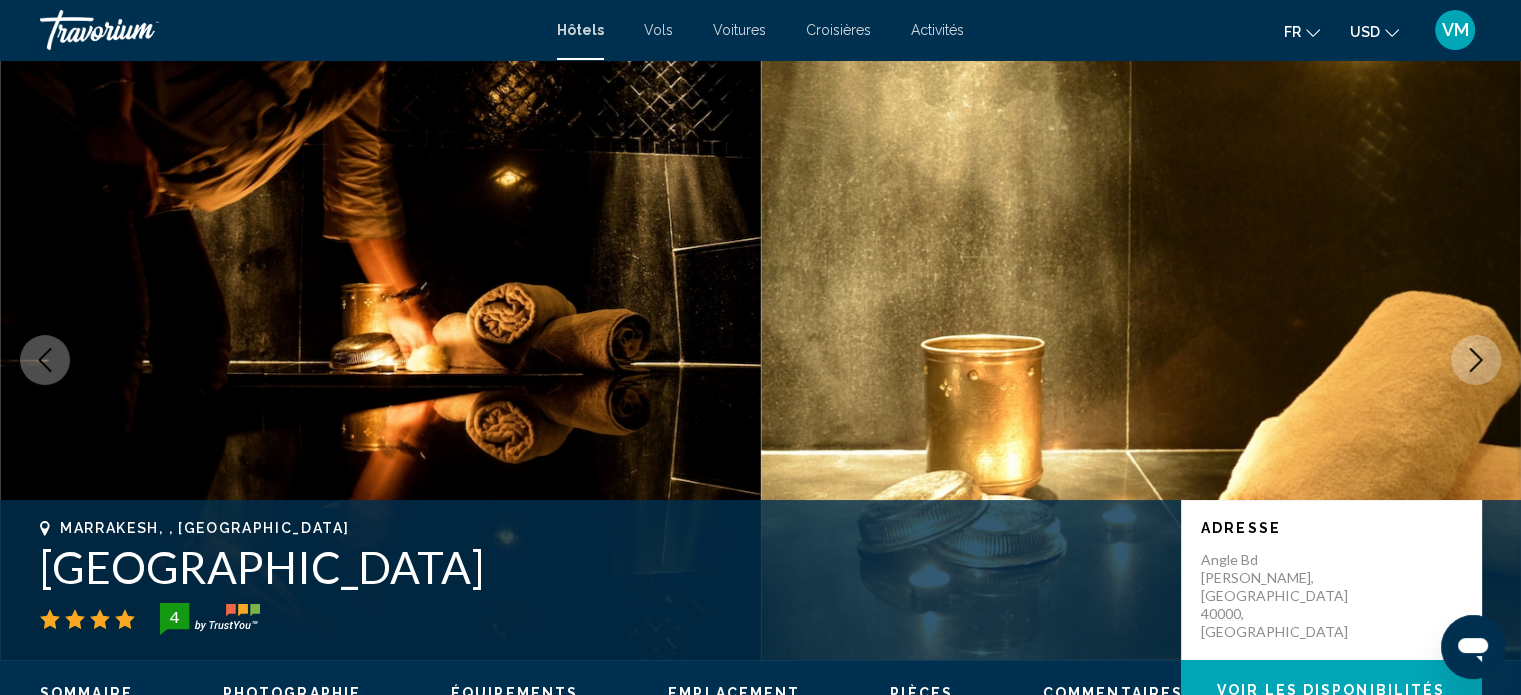 click at bounding box center (45, 360) 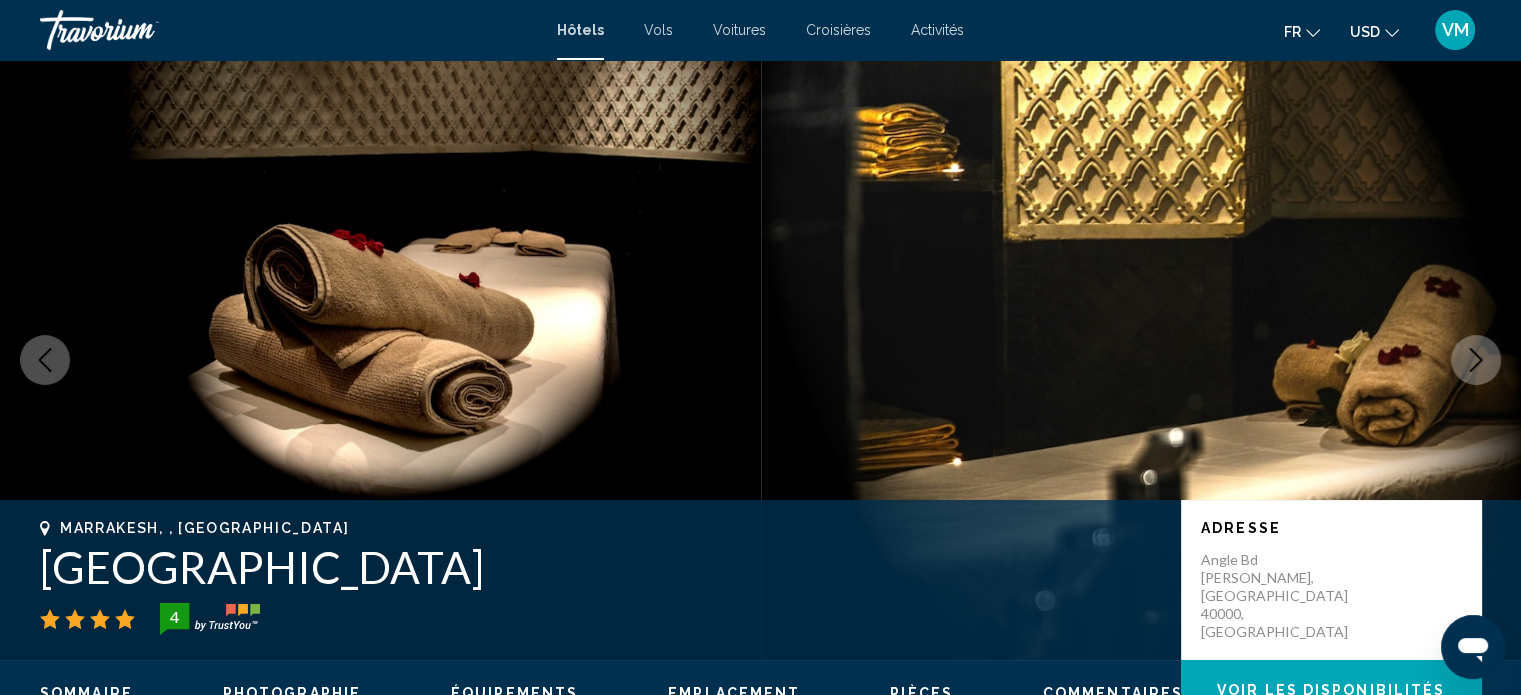 click 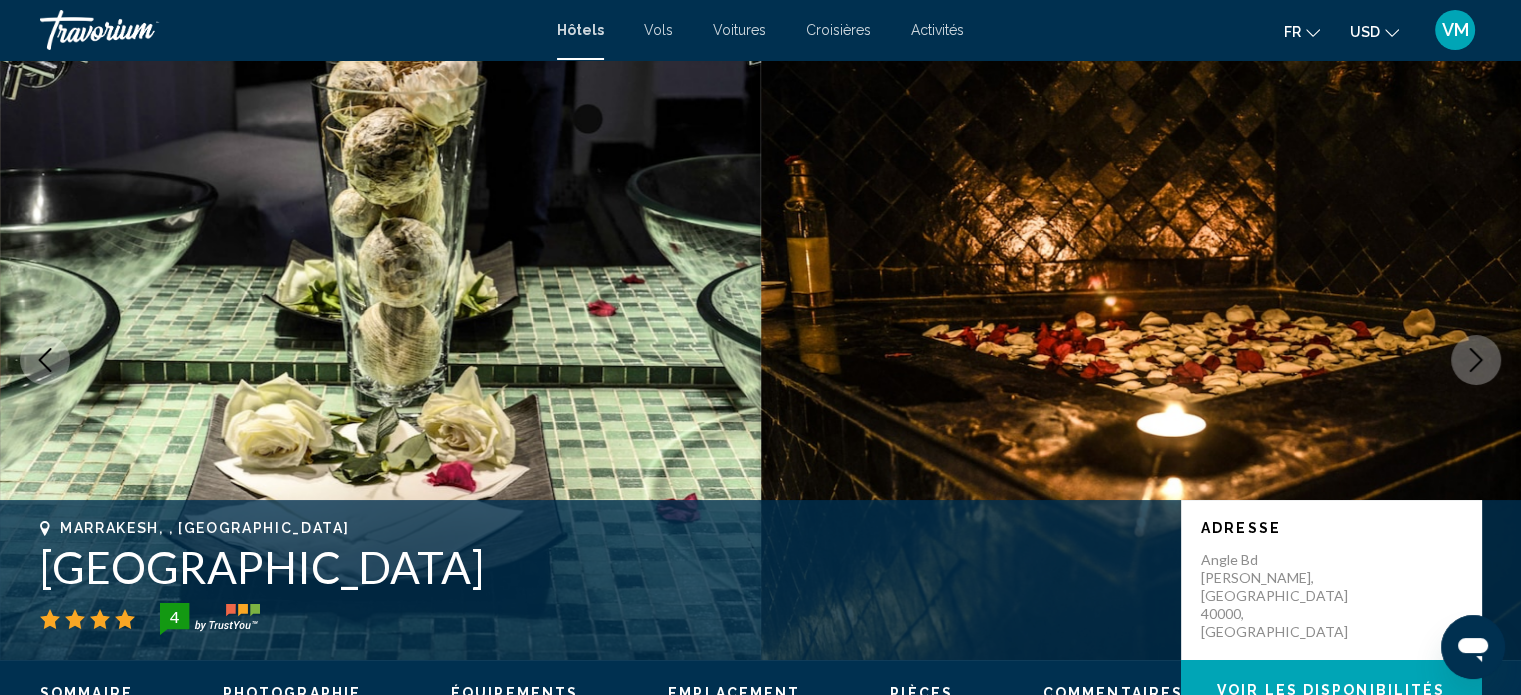 click on "Hôtels" at bounding box center (580, 30) 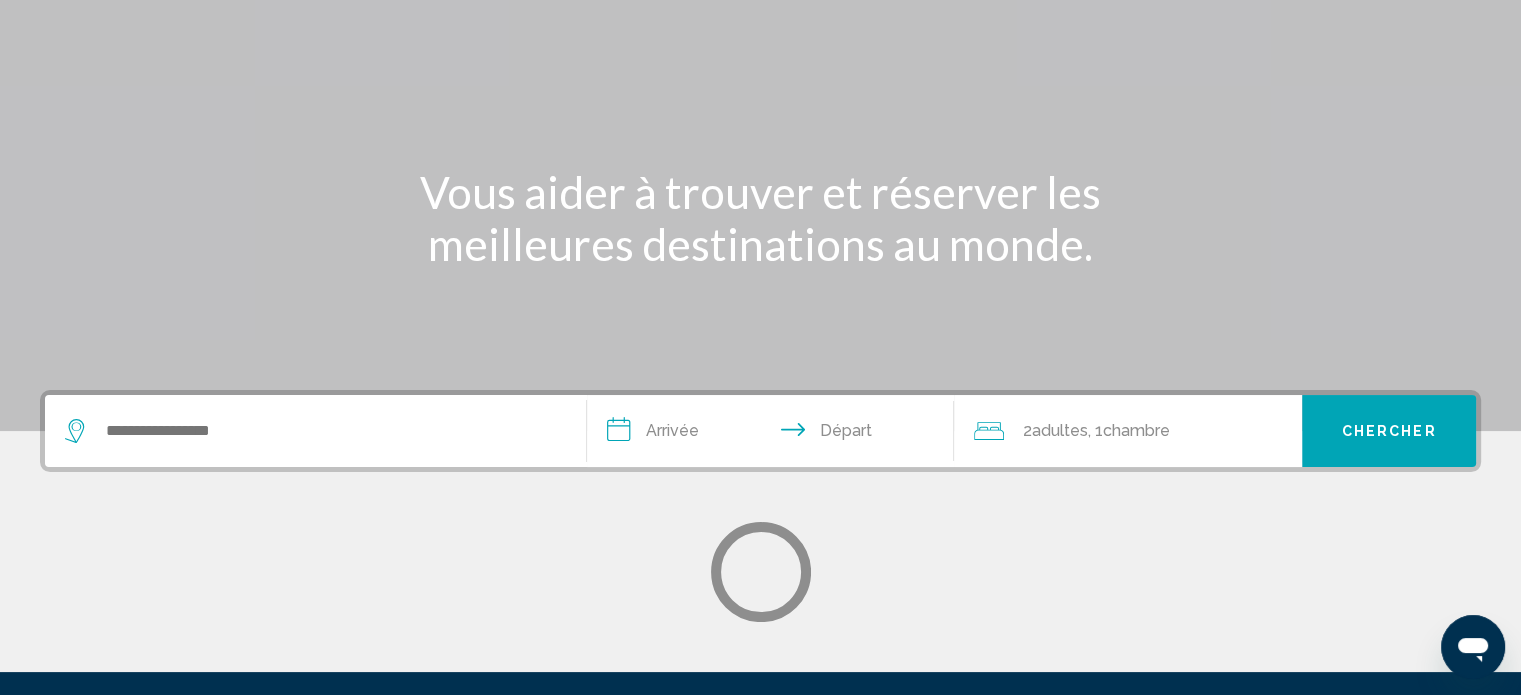 scroll, scrollTop: 300, scrollLeft: 0, axis: vertical 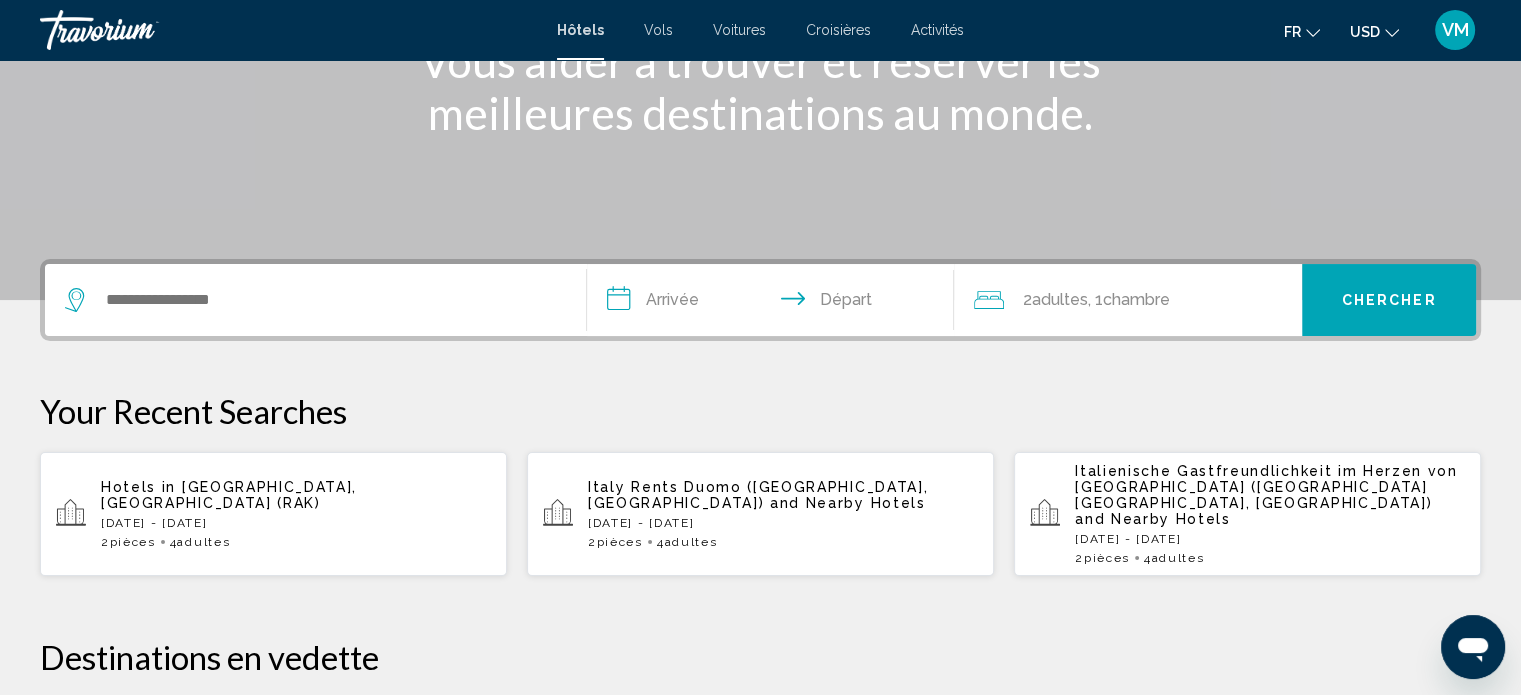 click on "[DATE] - [DATE]" at bounding box center [296, 523] 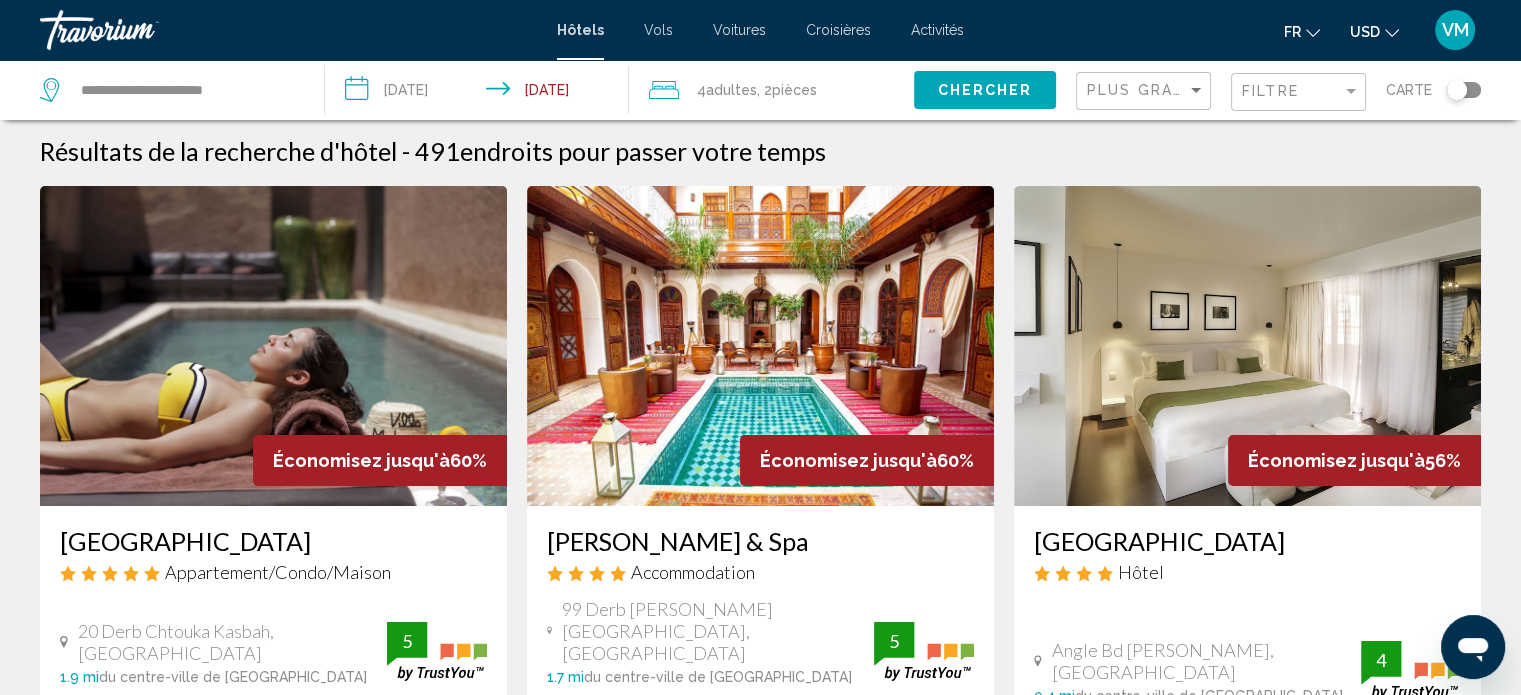 scroll, scrollTop: 0, scrollLeft: 0, axis: both 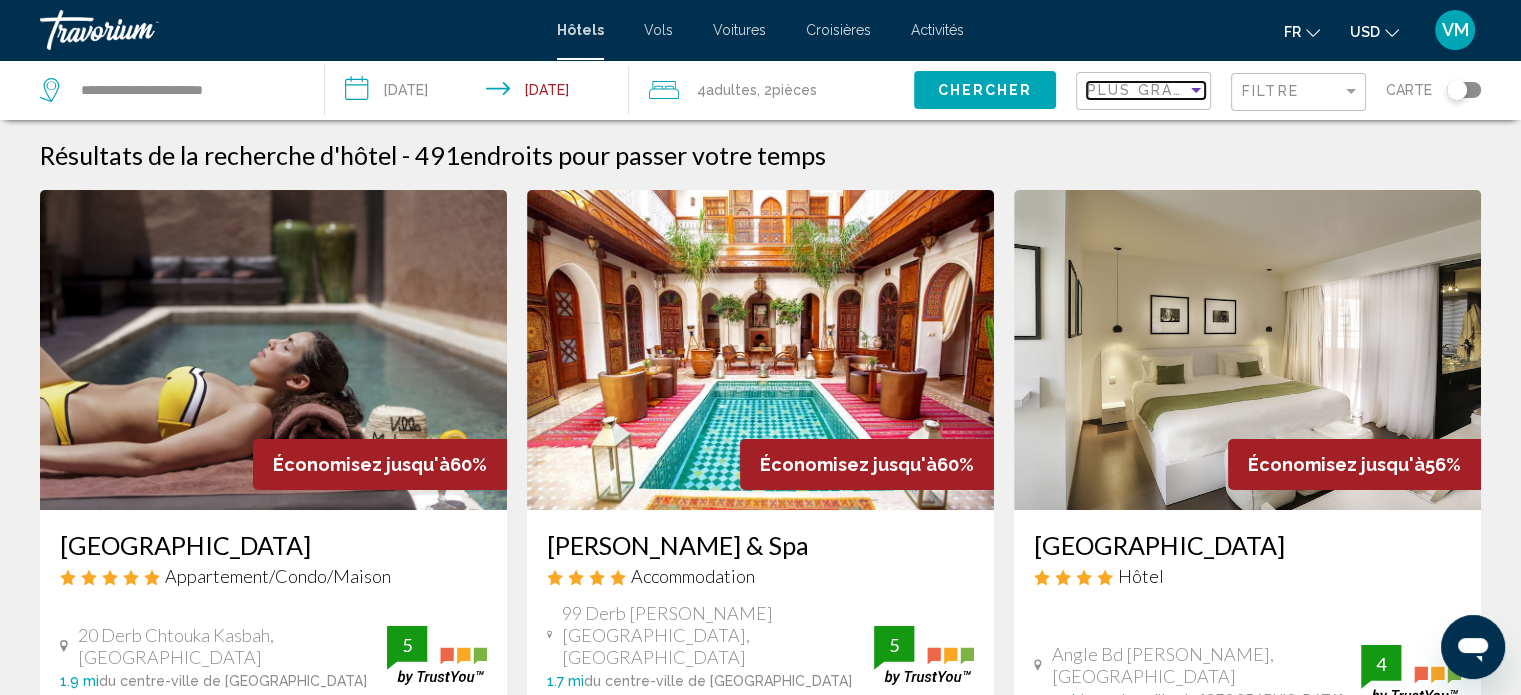 click on "Plus grandes économies" at bounding box center (1206, 90) 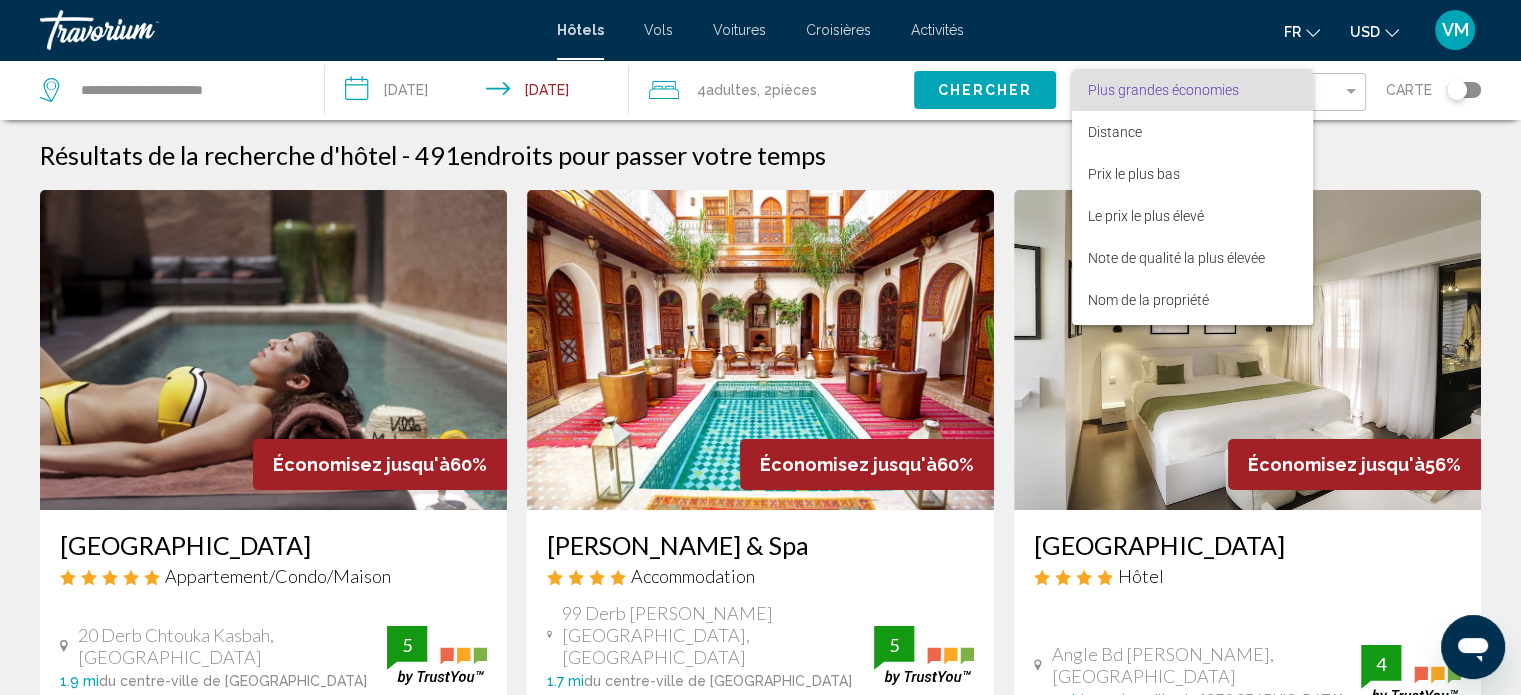 click at bounding box center [760, 347] 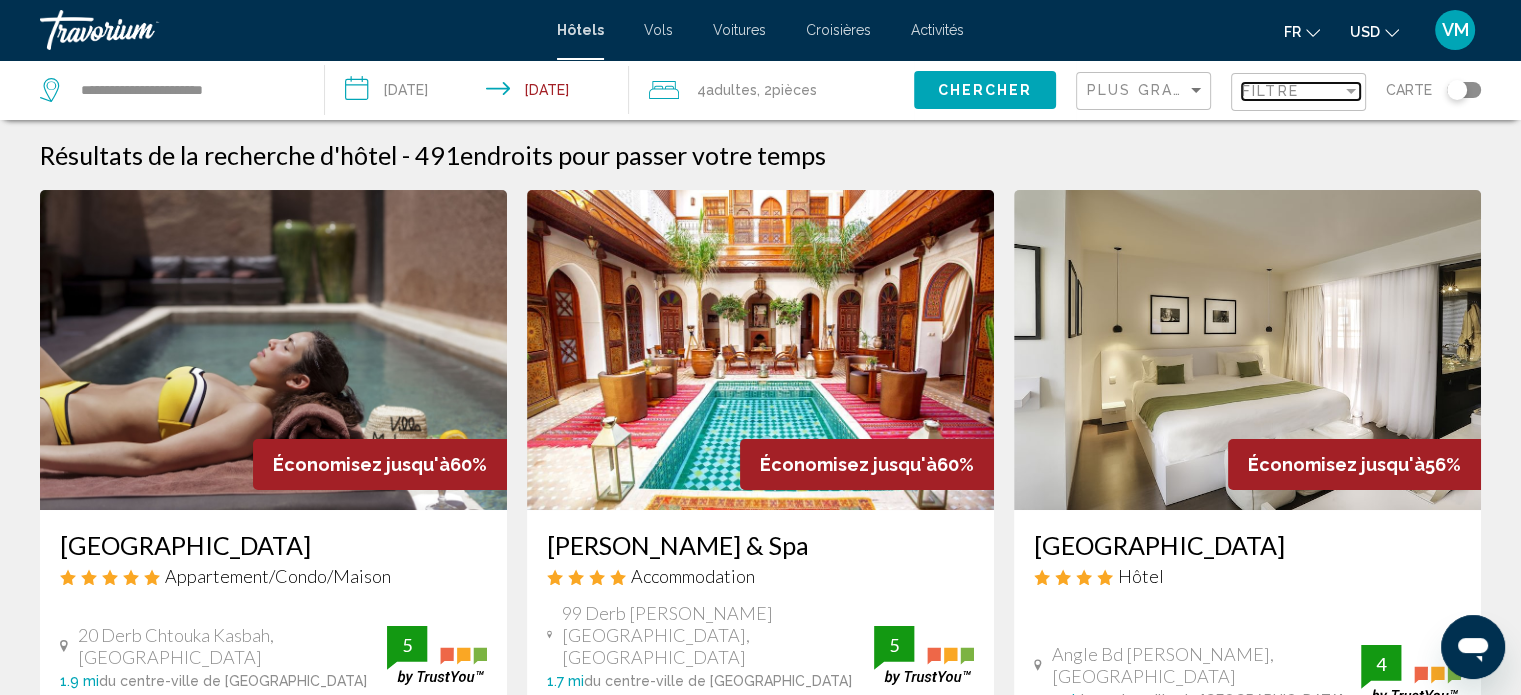 click on "Filtre" at bounding box center [1270, 91] 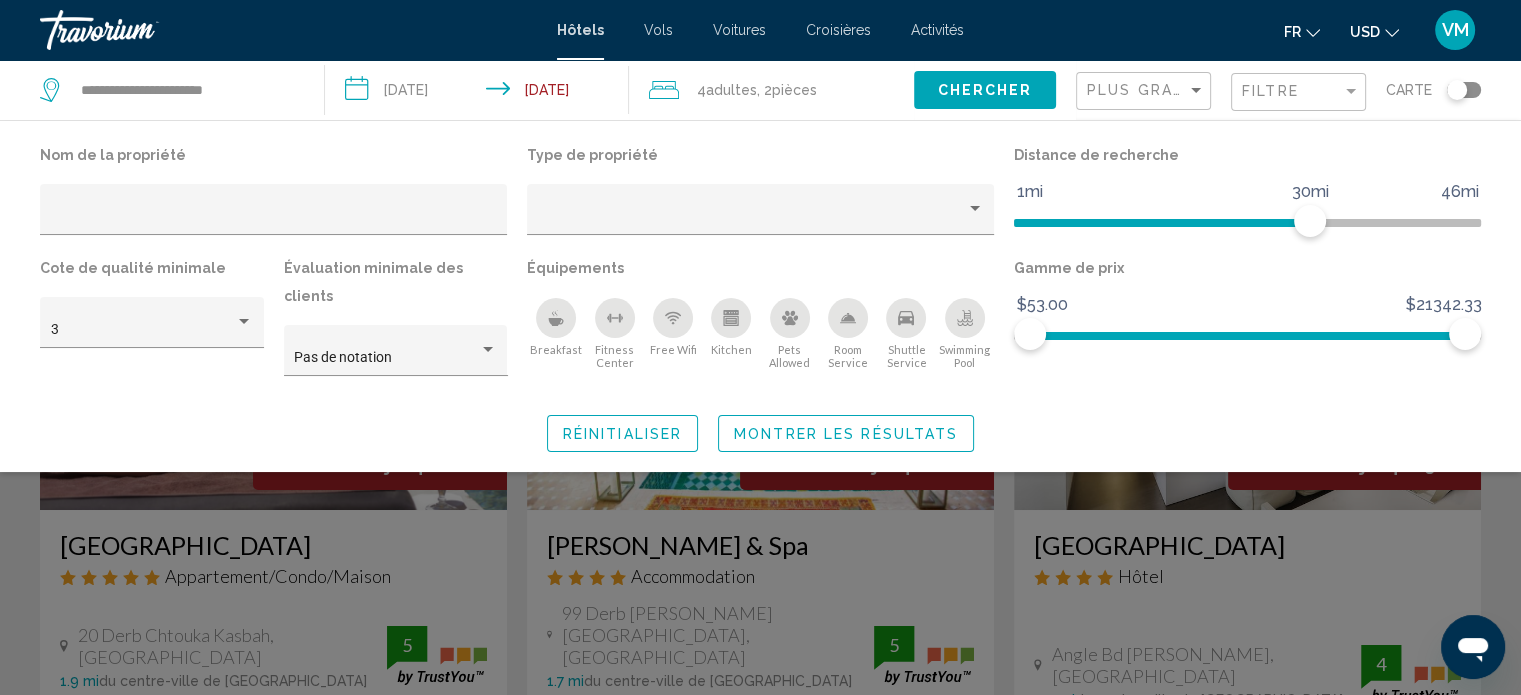 click 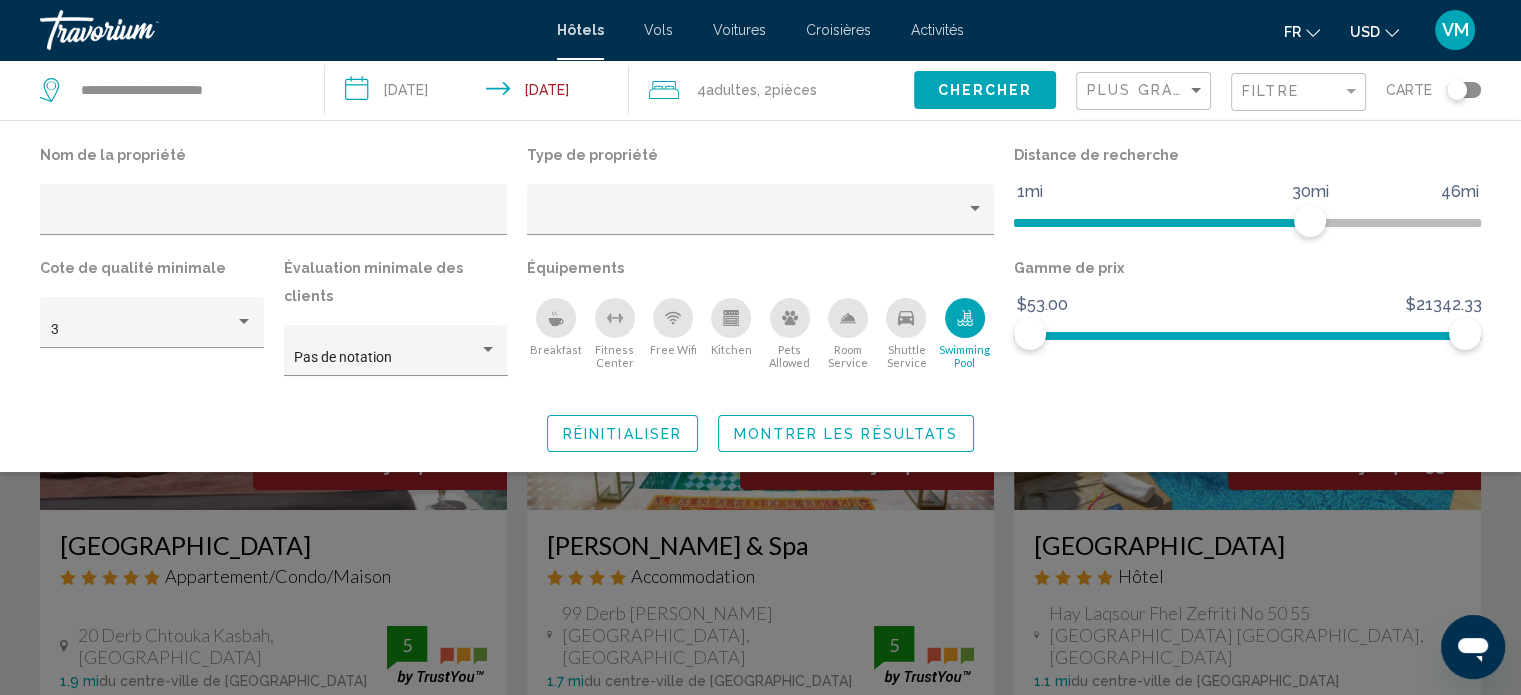 click 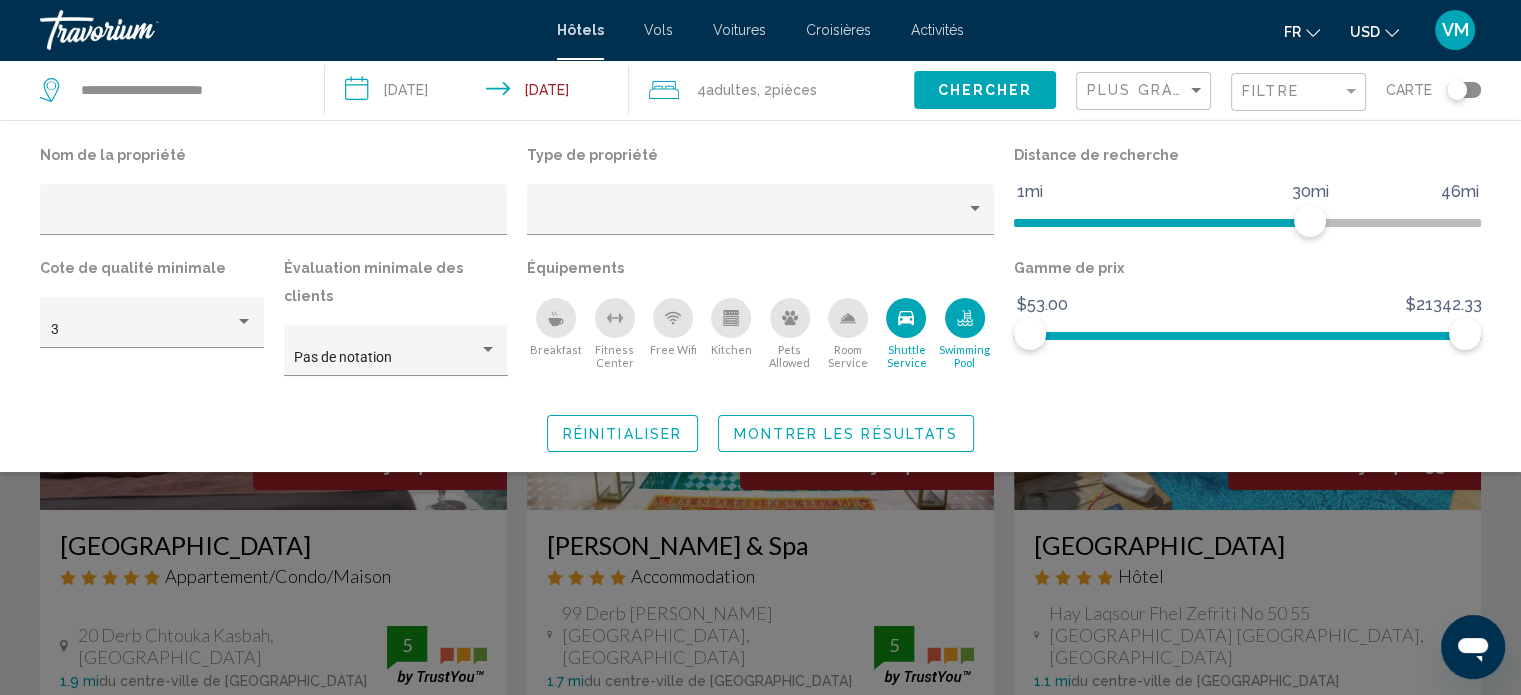 click 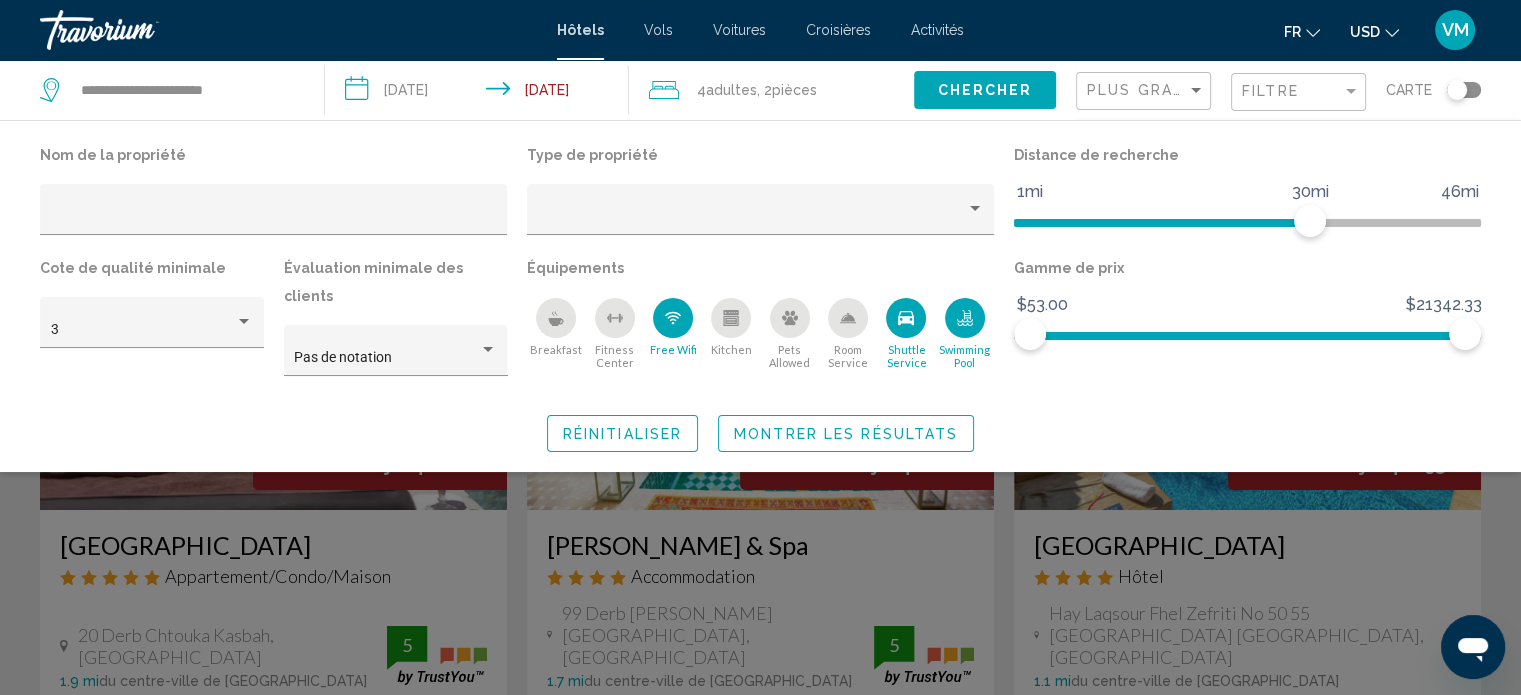 click 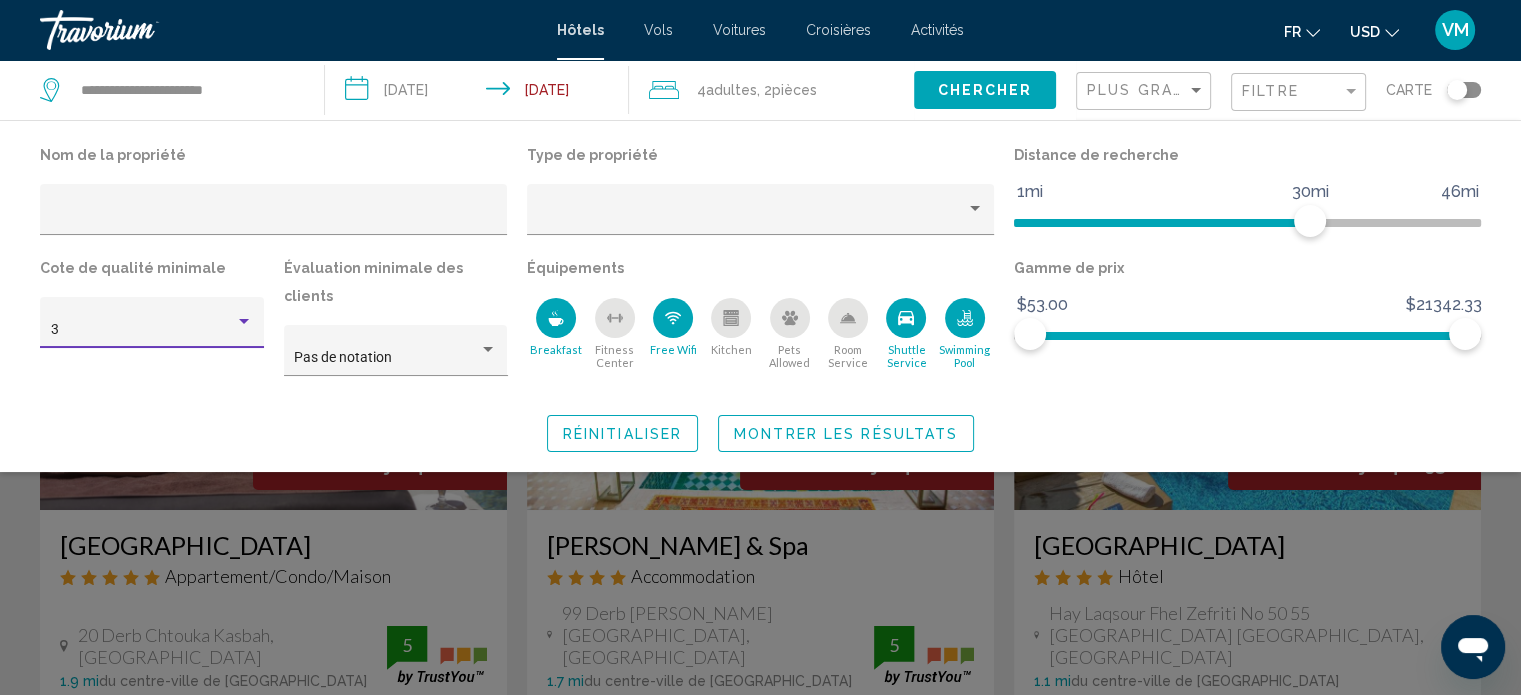 click at bounding box center [244, 322] 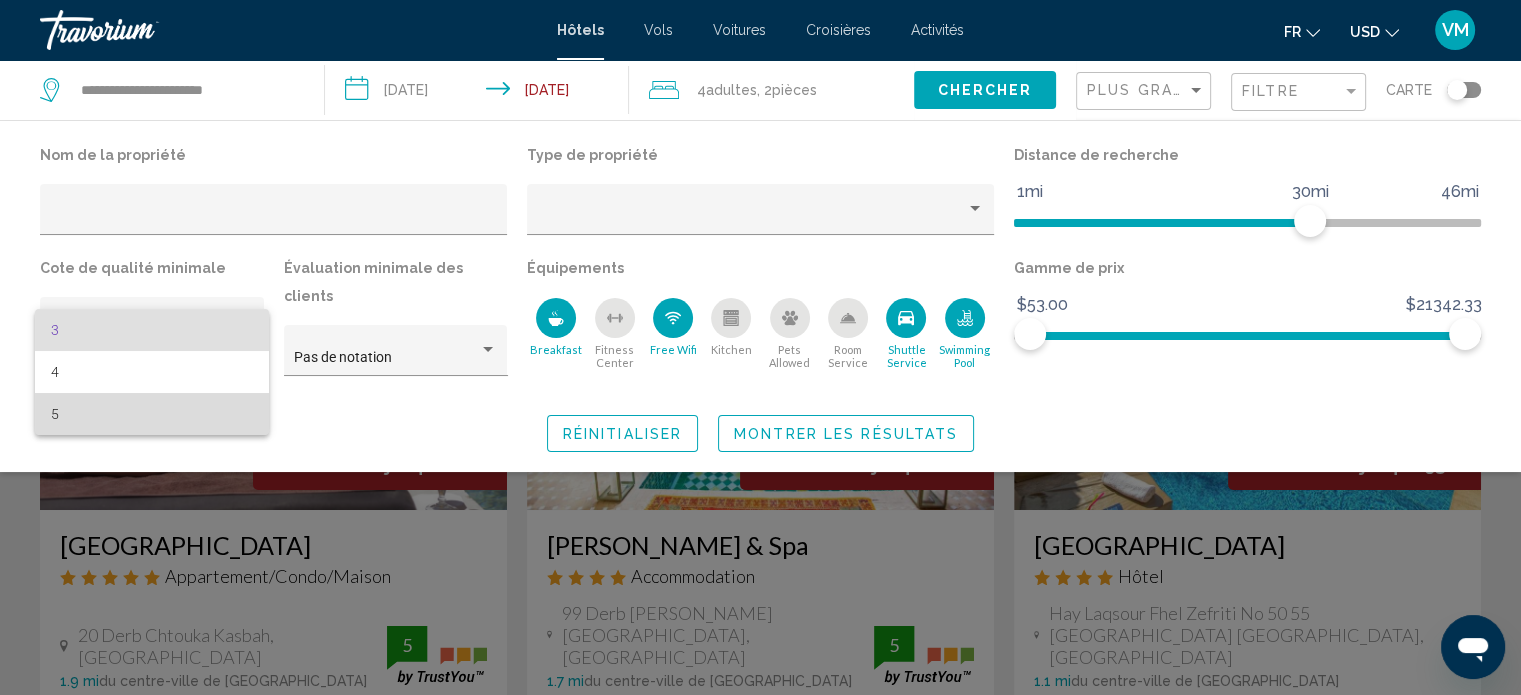 click on "5" at bounding box center (152, 414) 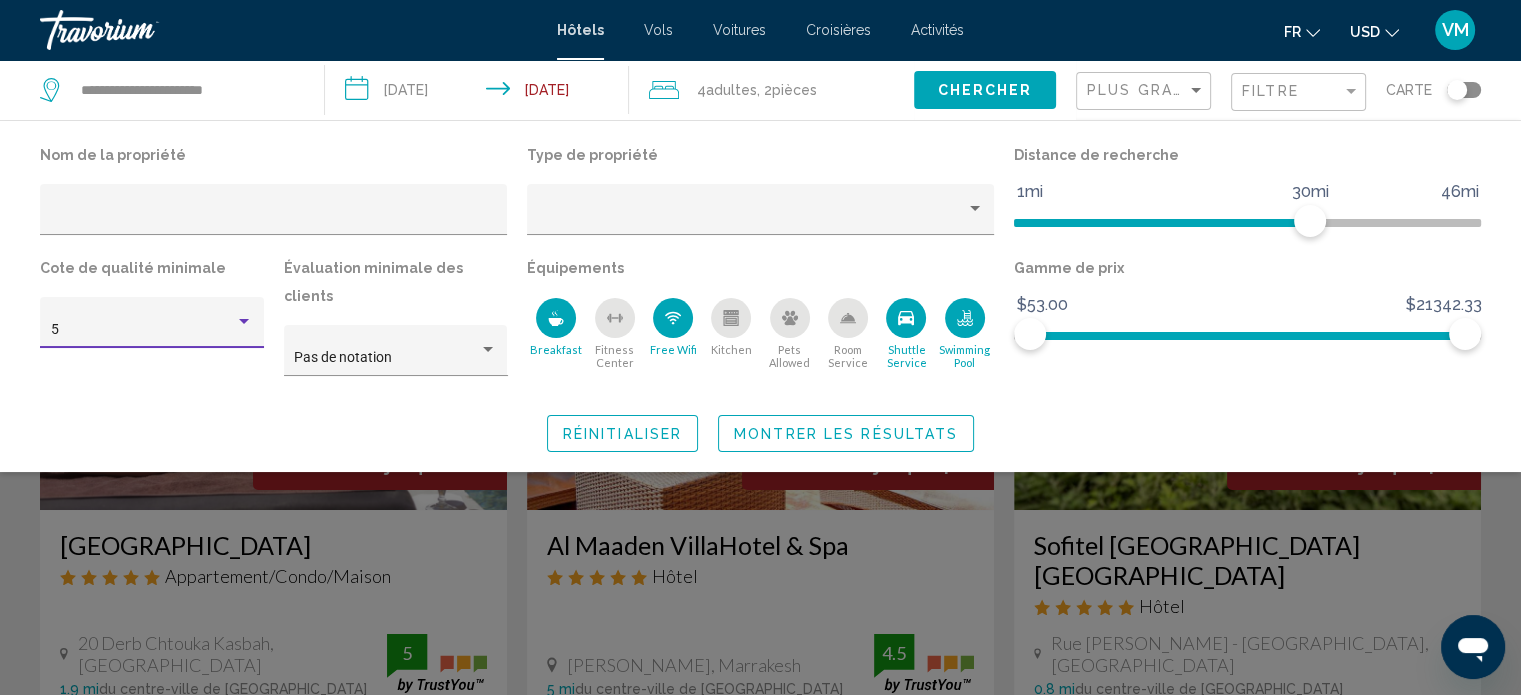click 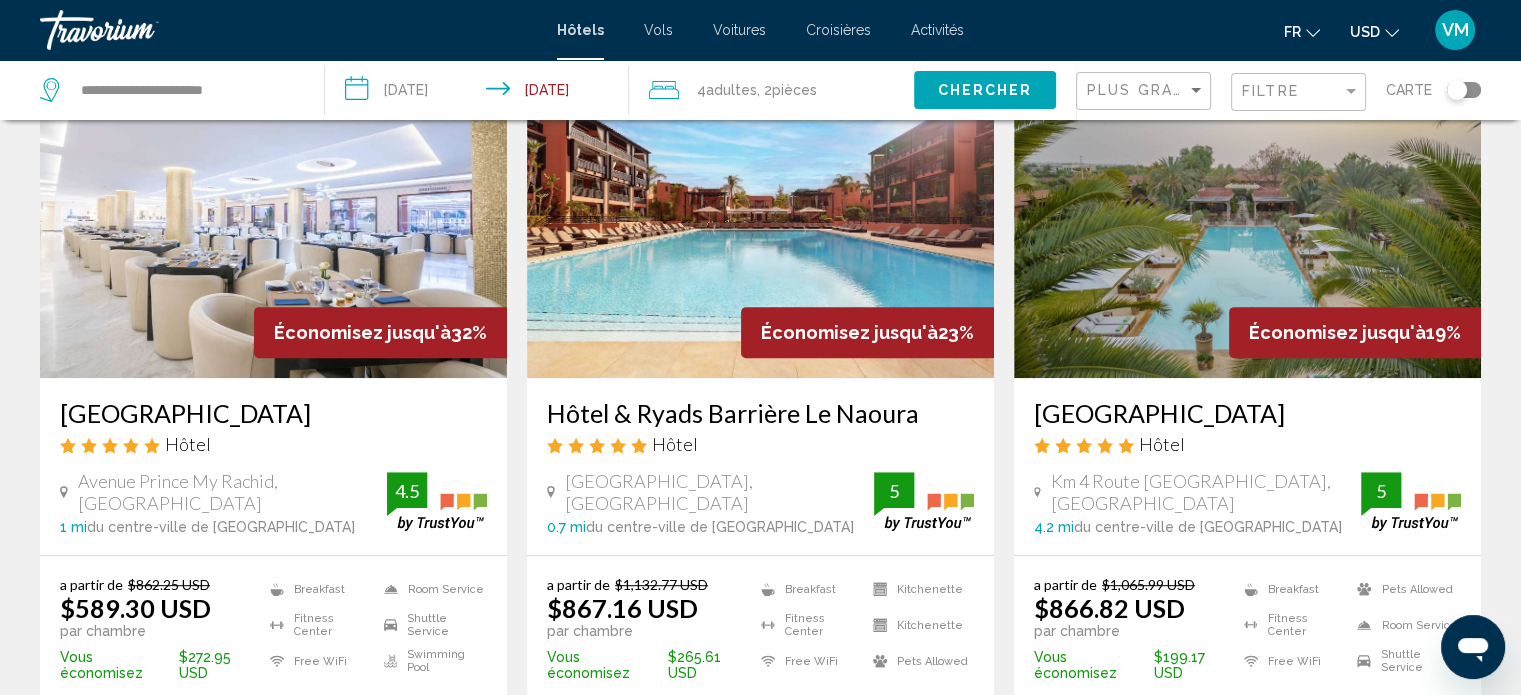 scroll, scrollTop: 900, scrollLeft: 0, axis: vertical 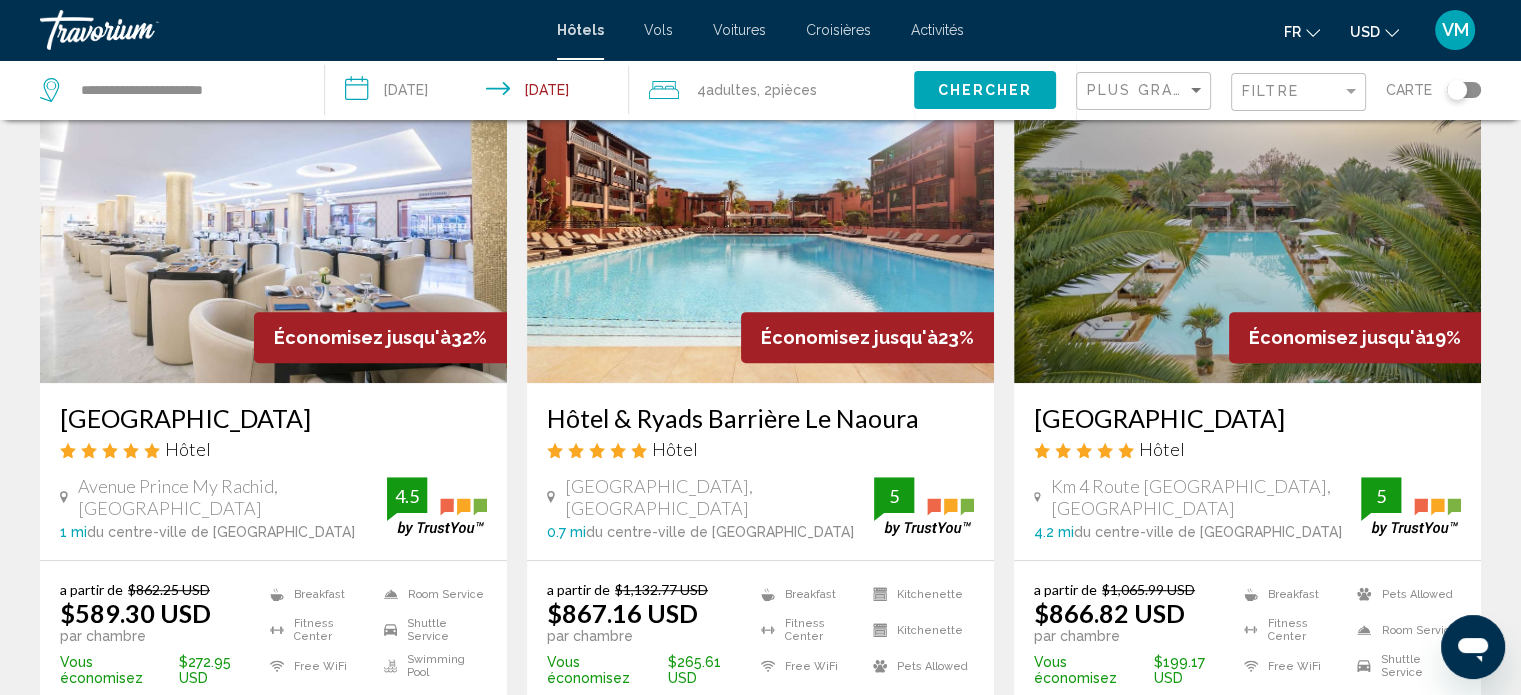 click at bounding box center [273, 223] 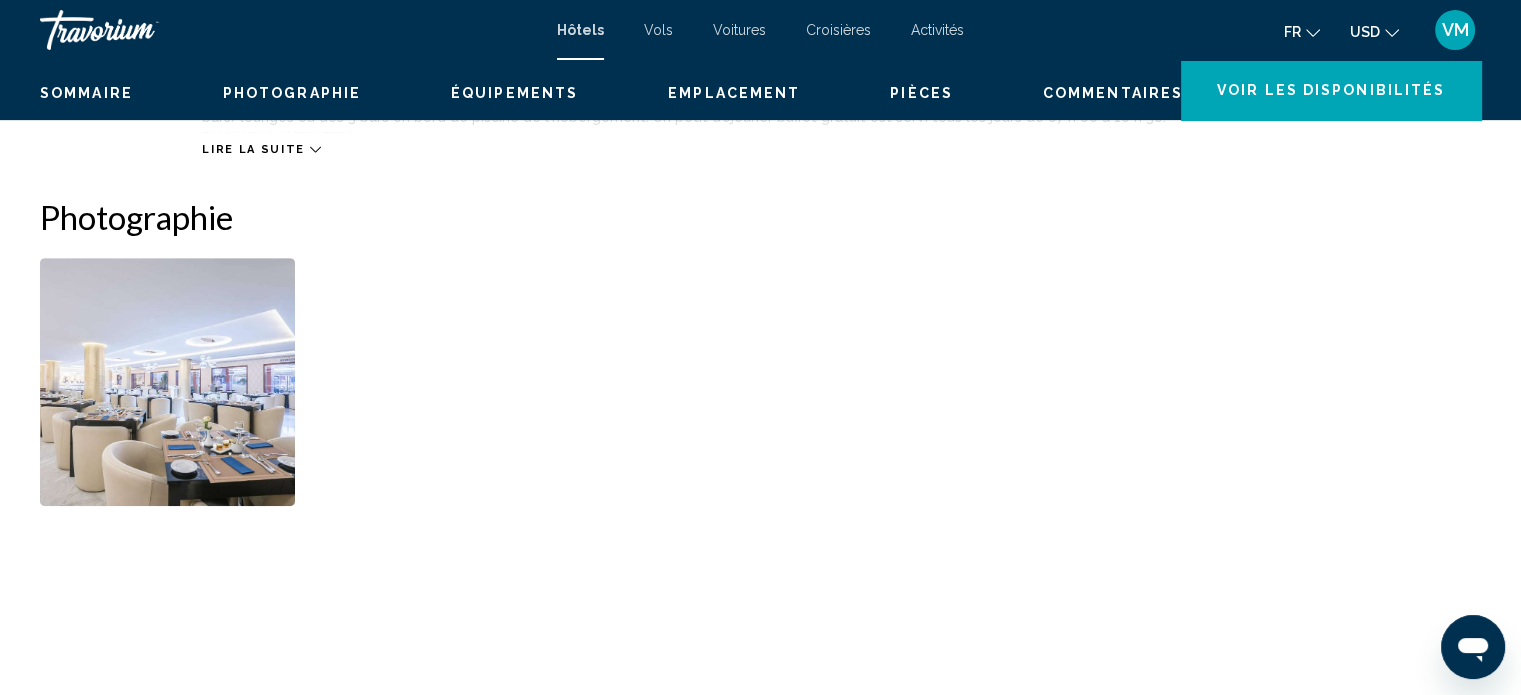 scroll, scrollTop: 12, scrollLeft: 0, axis: vertical 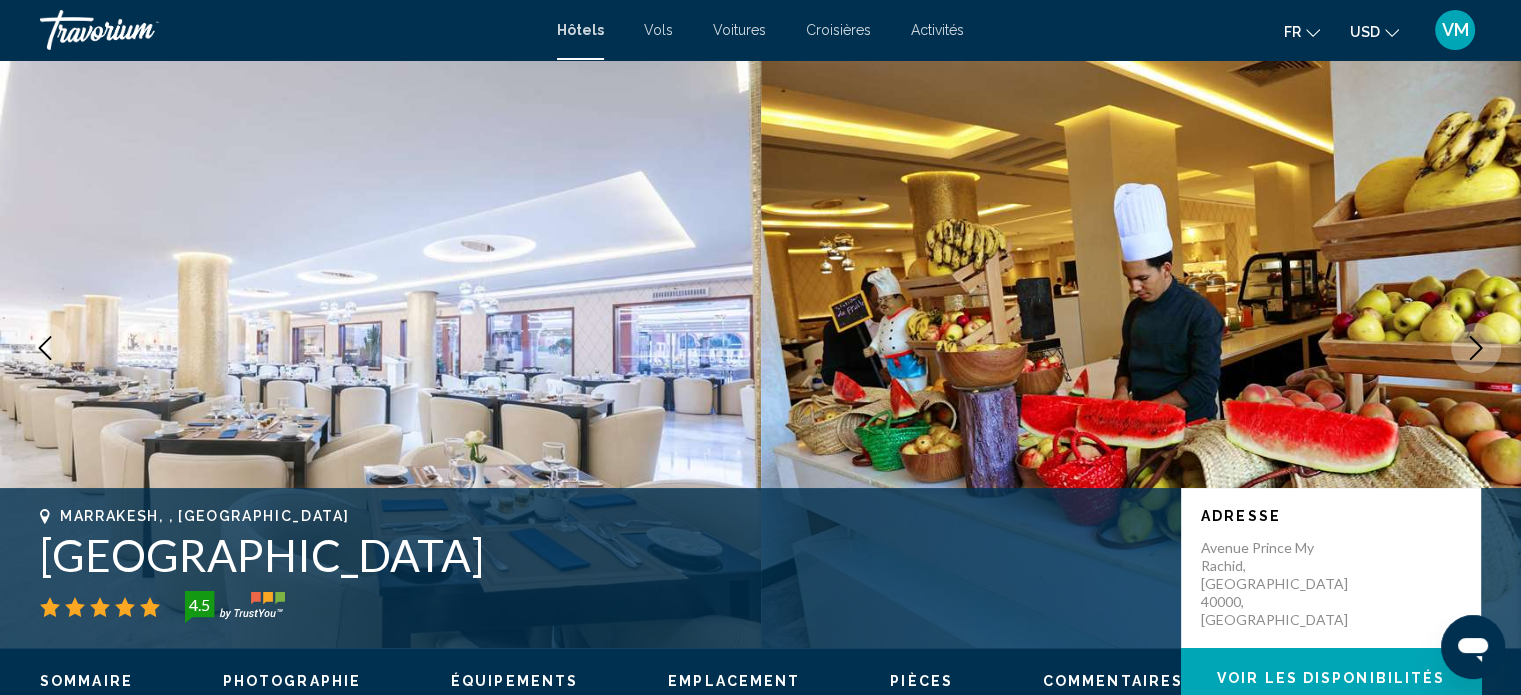 click 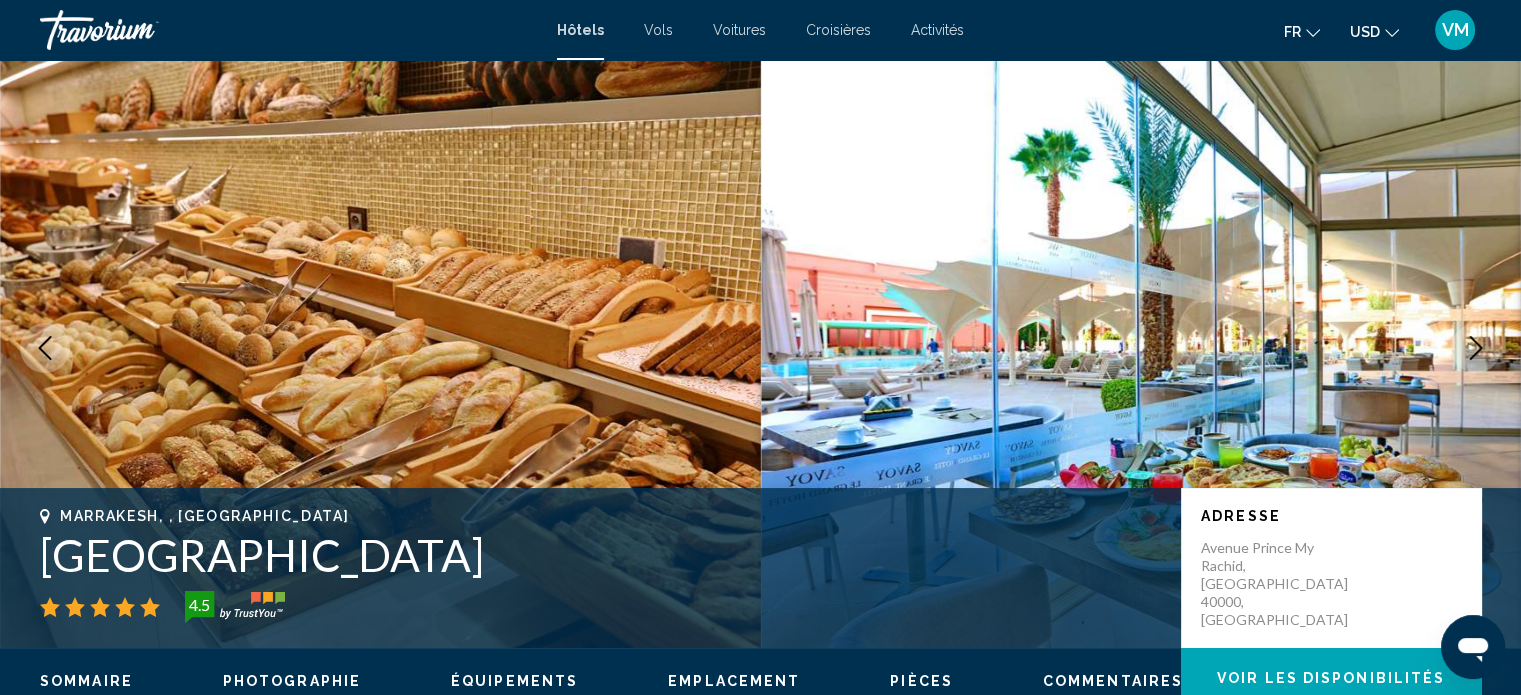 click 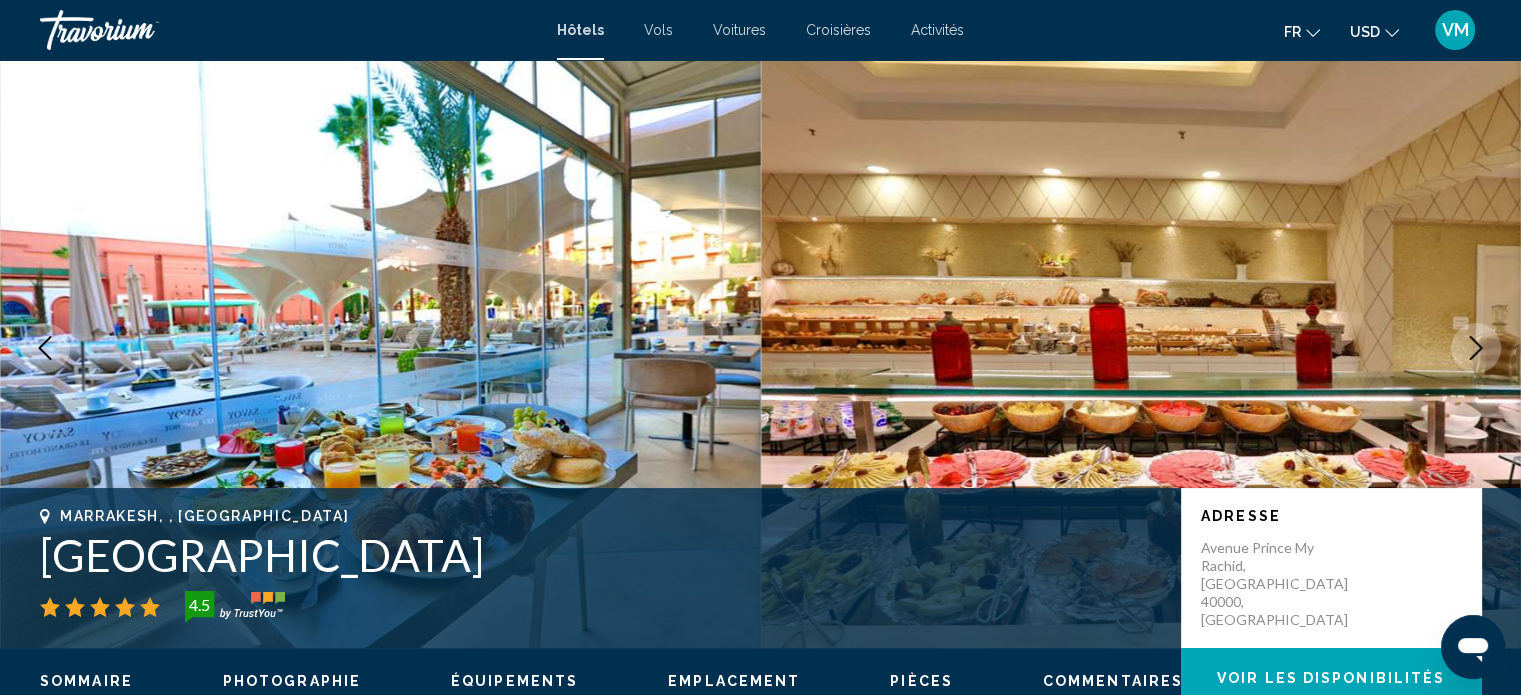 click 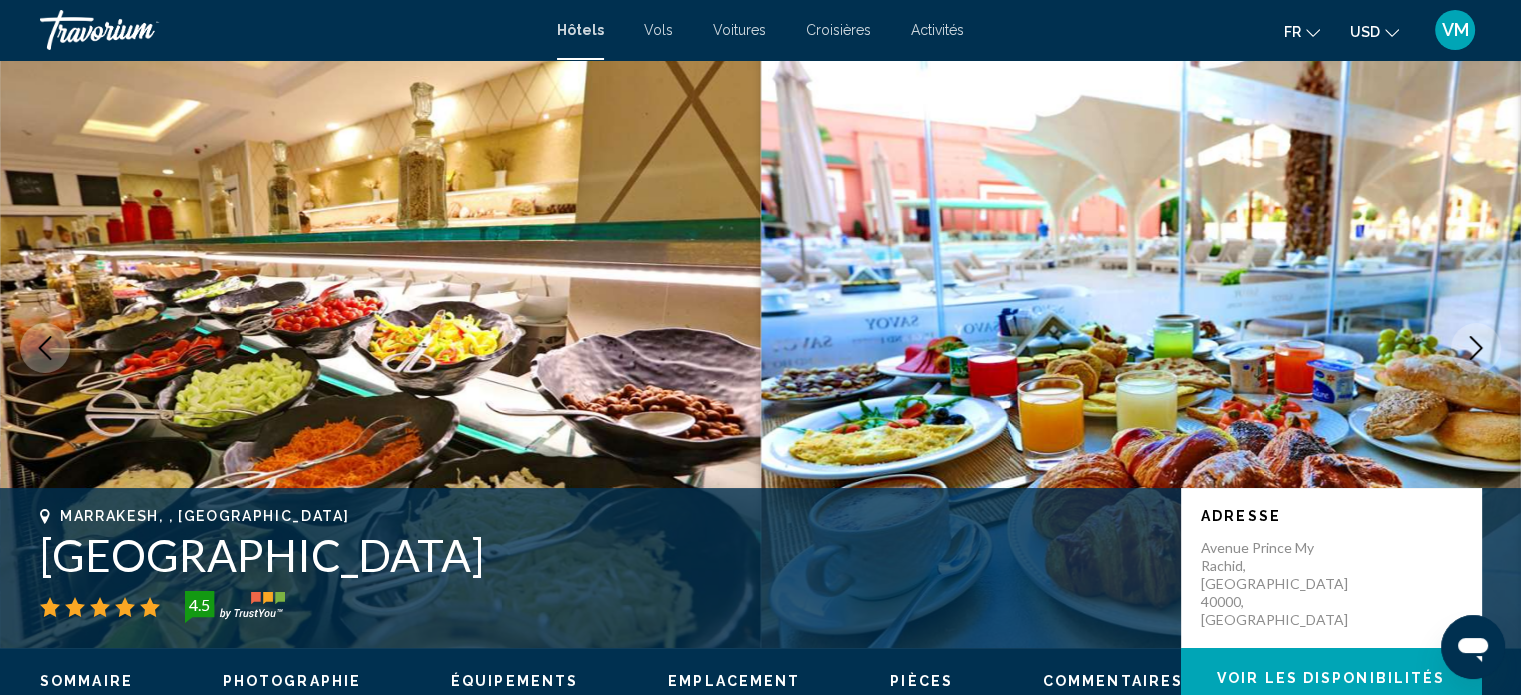 click 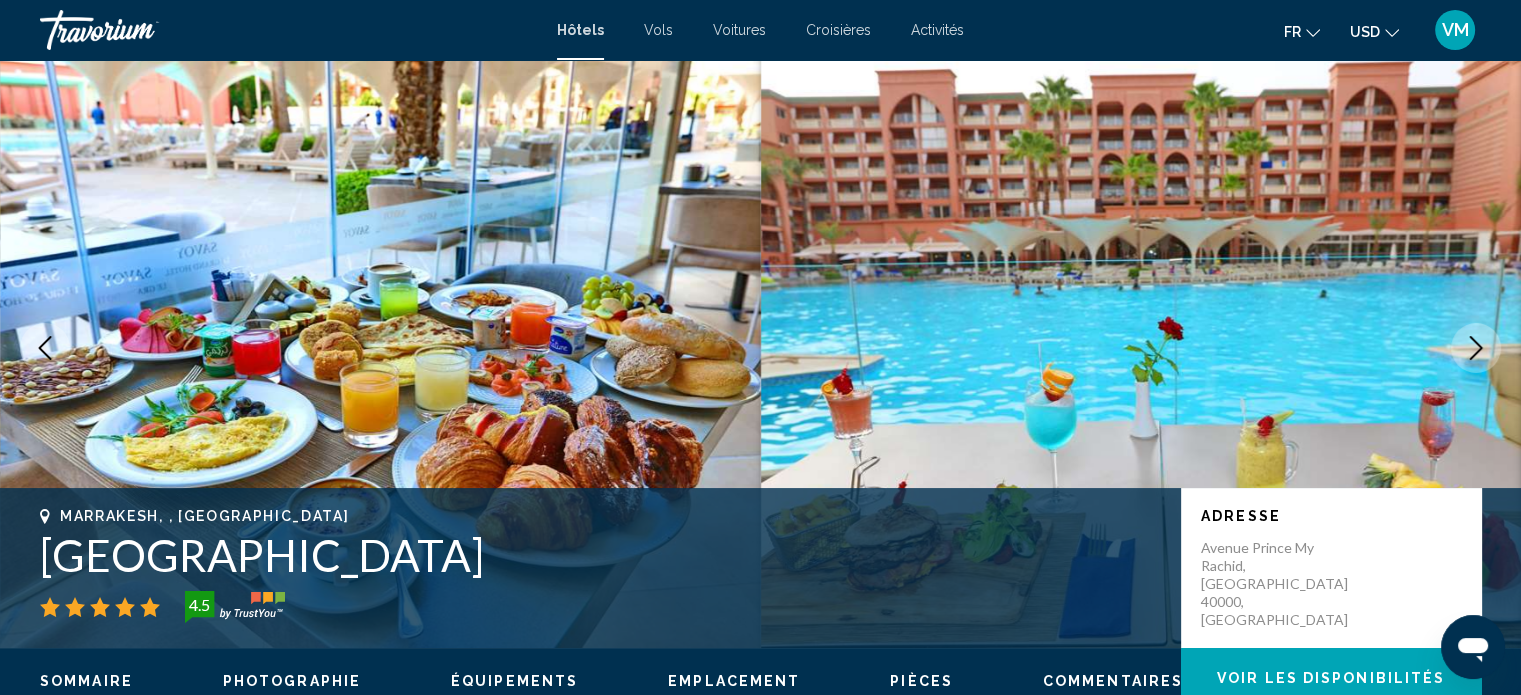 click 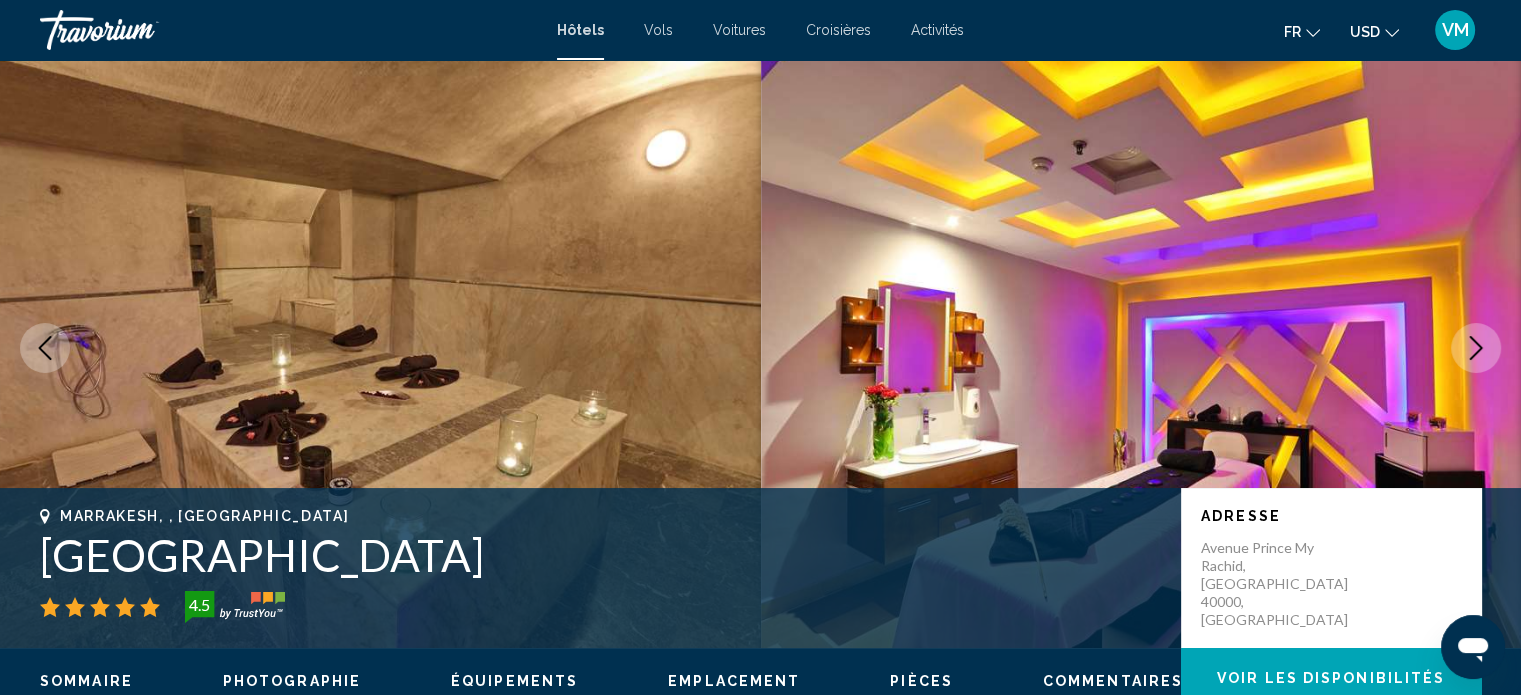click 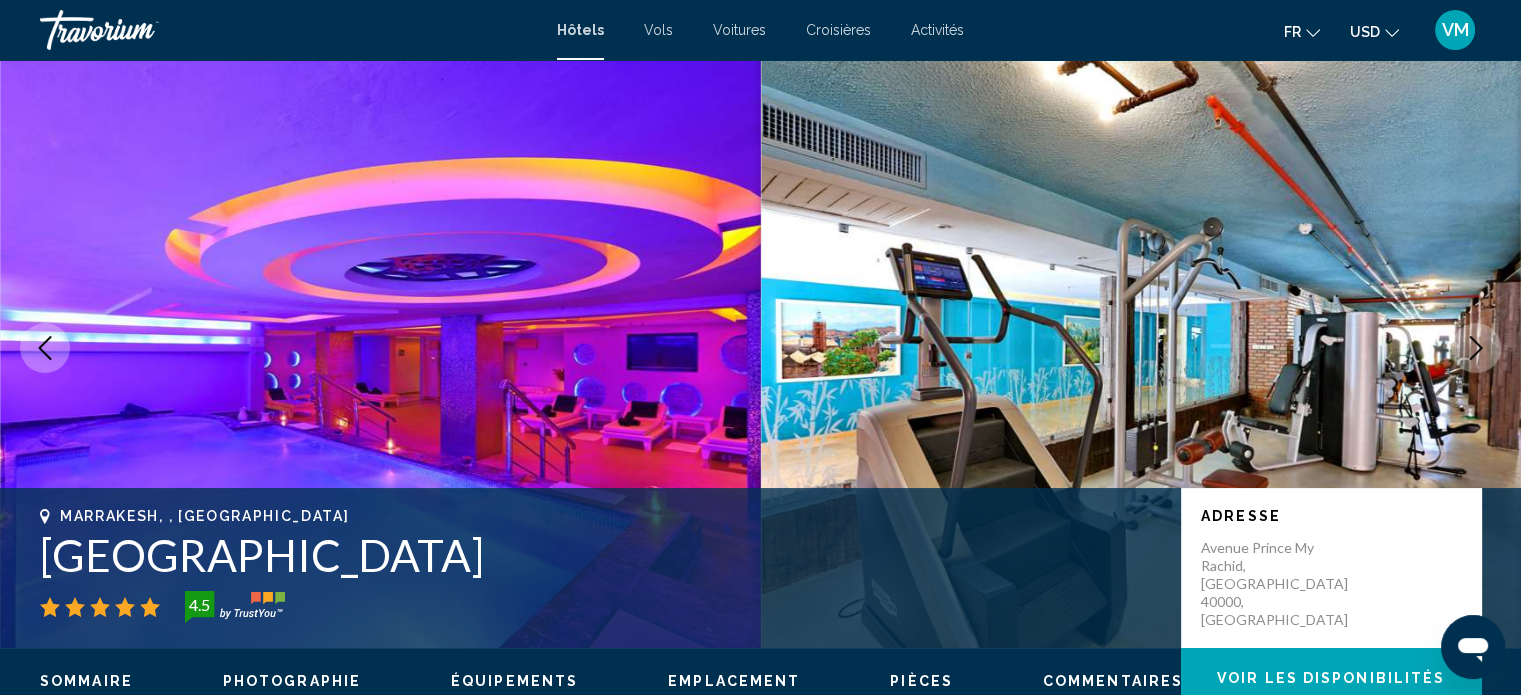 click 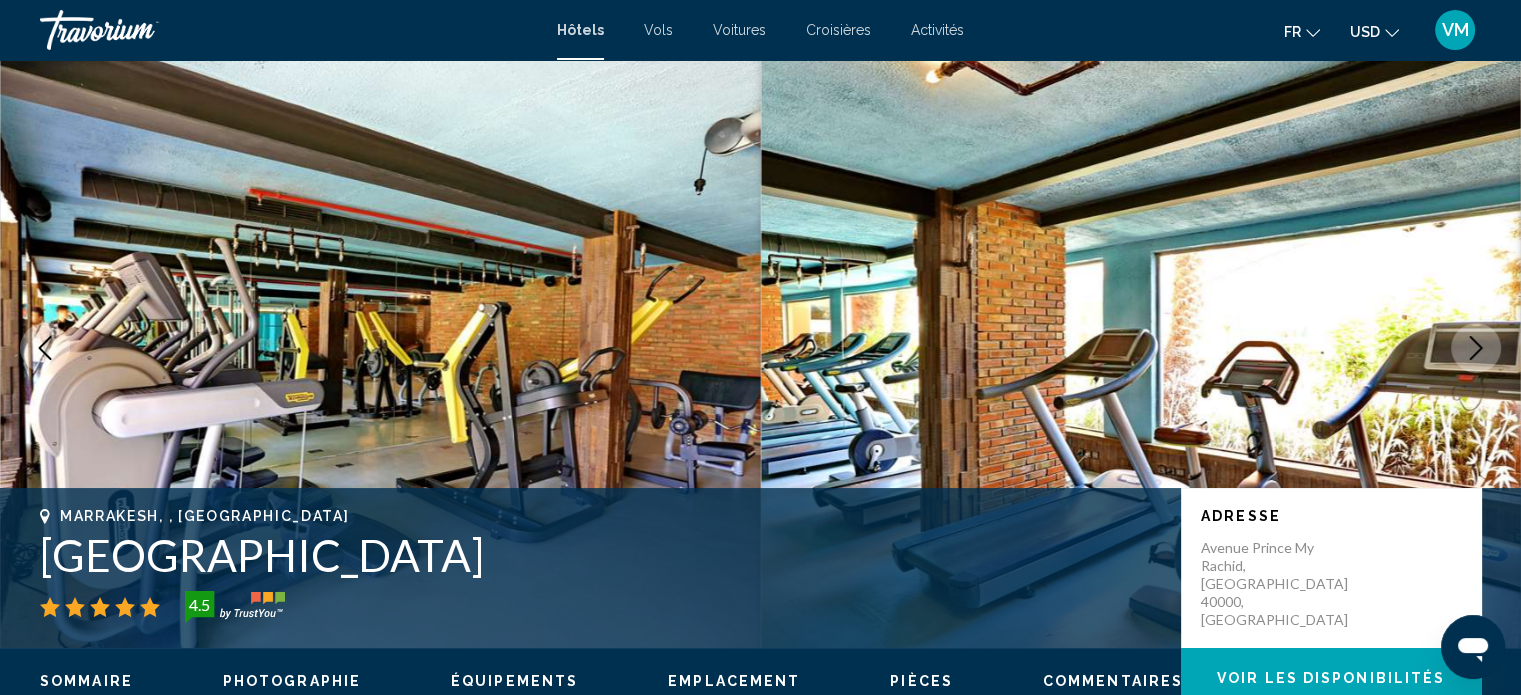 click 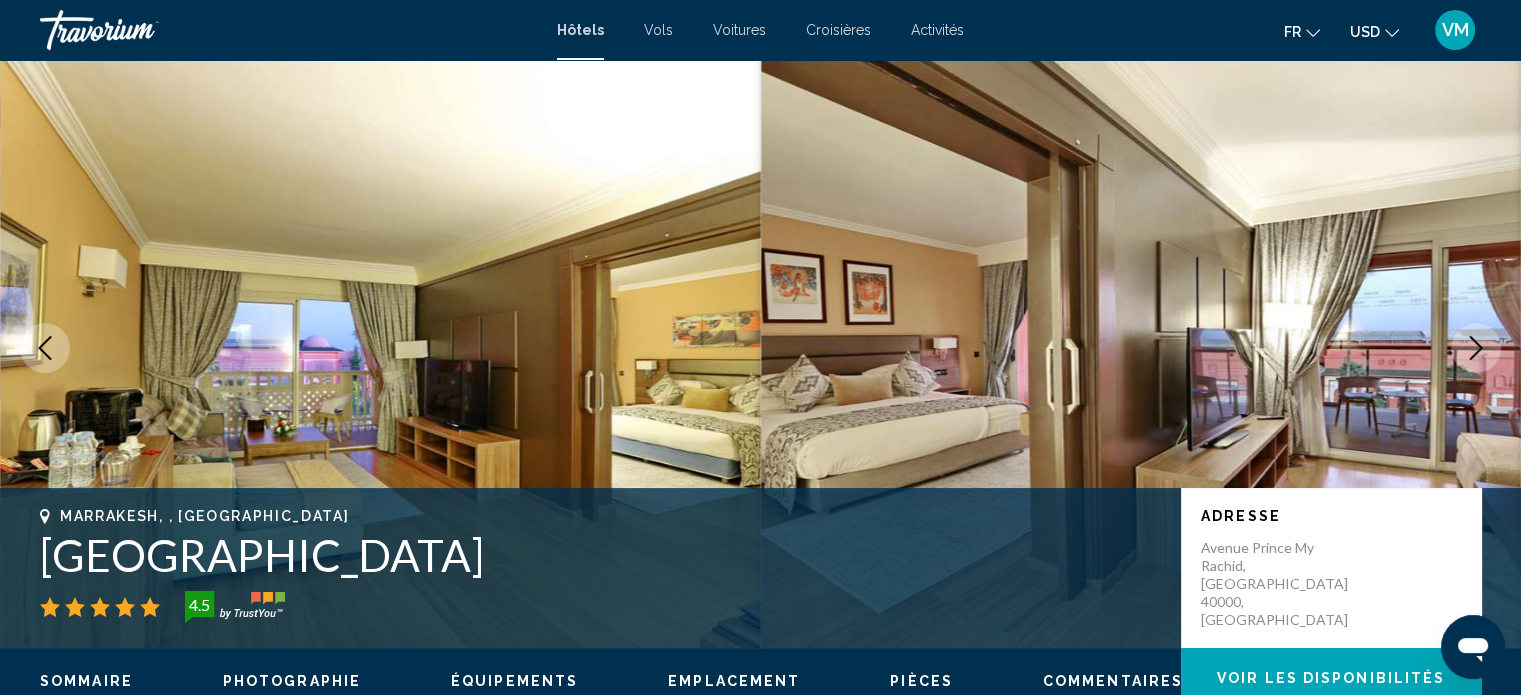 click 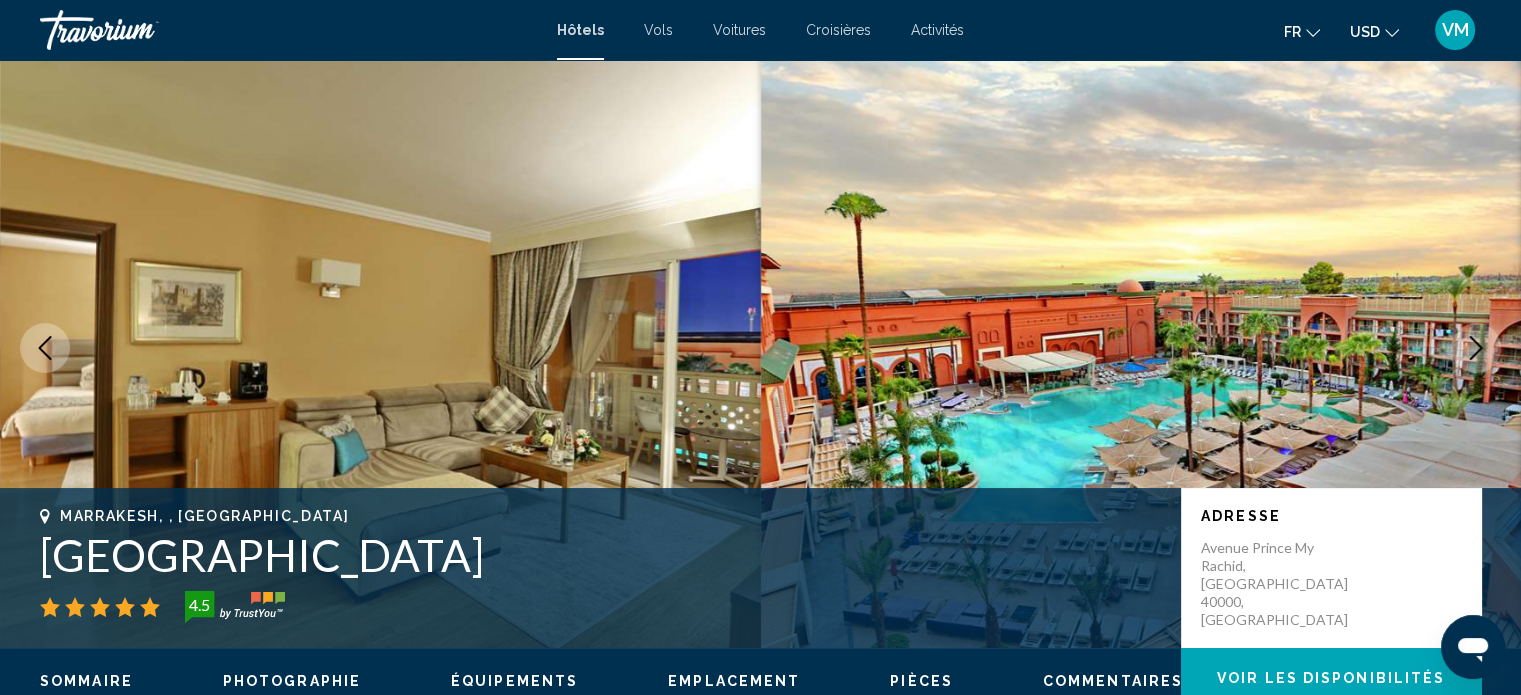 click 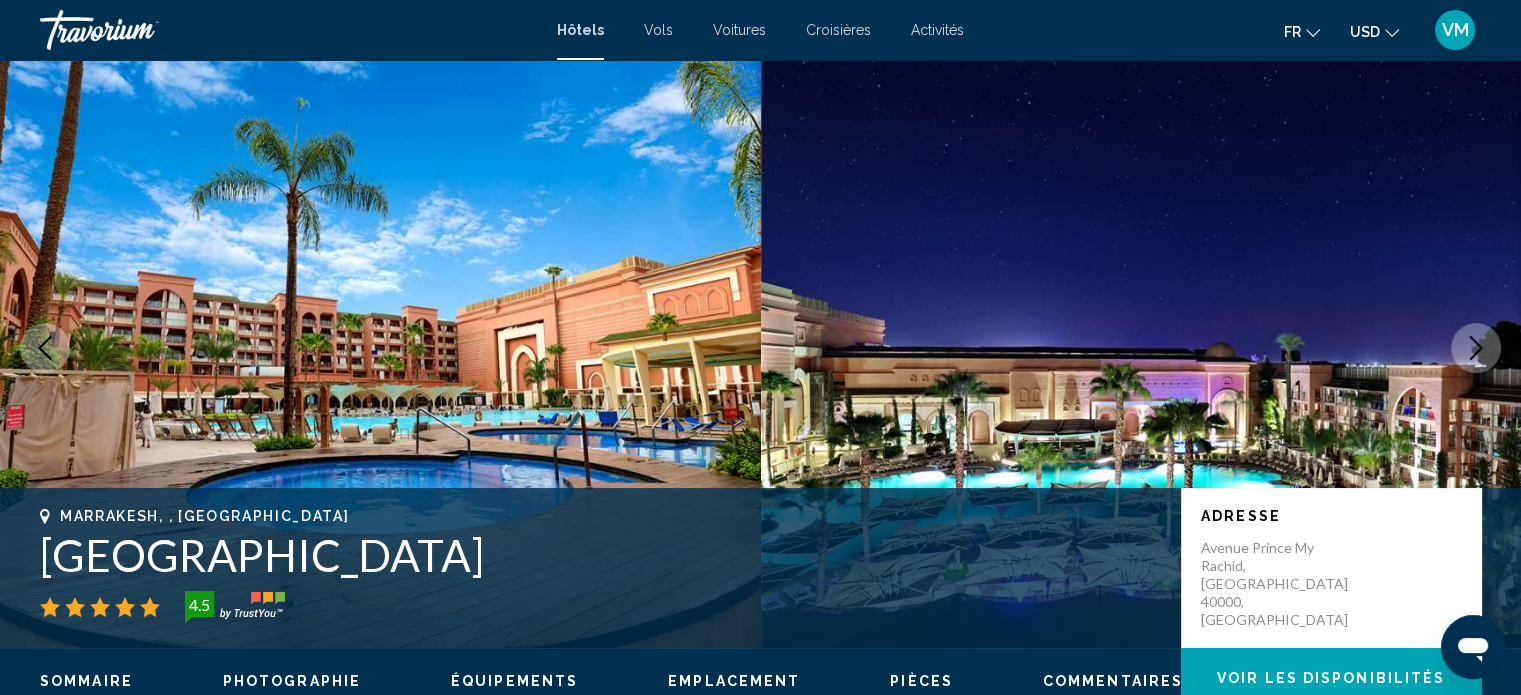 click 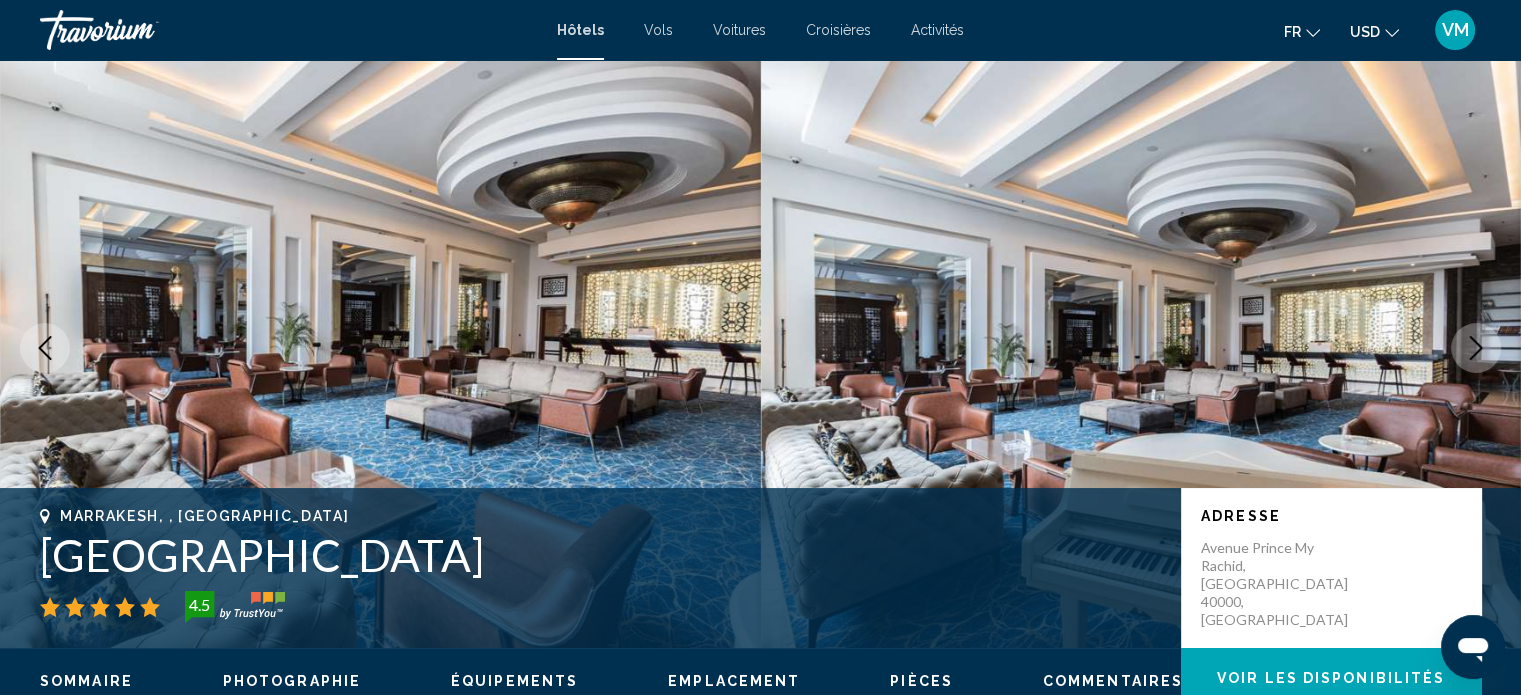 click 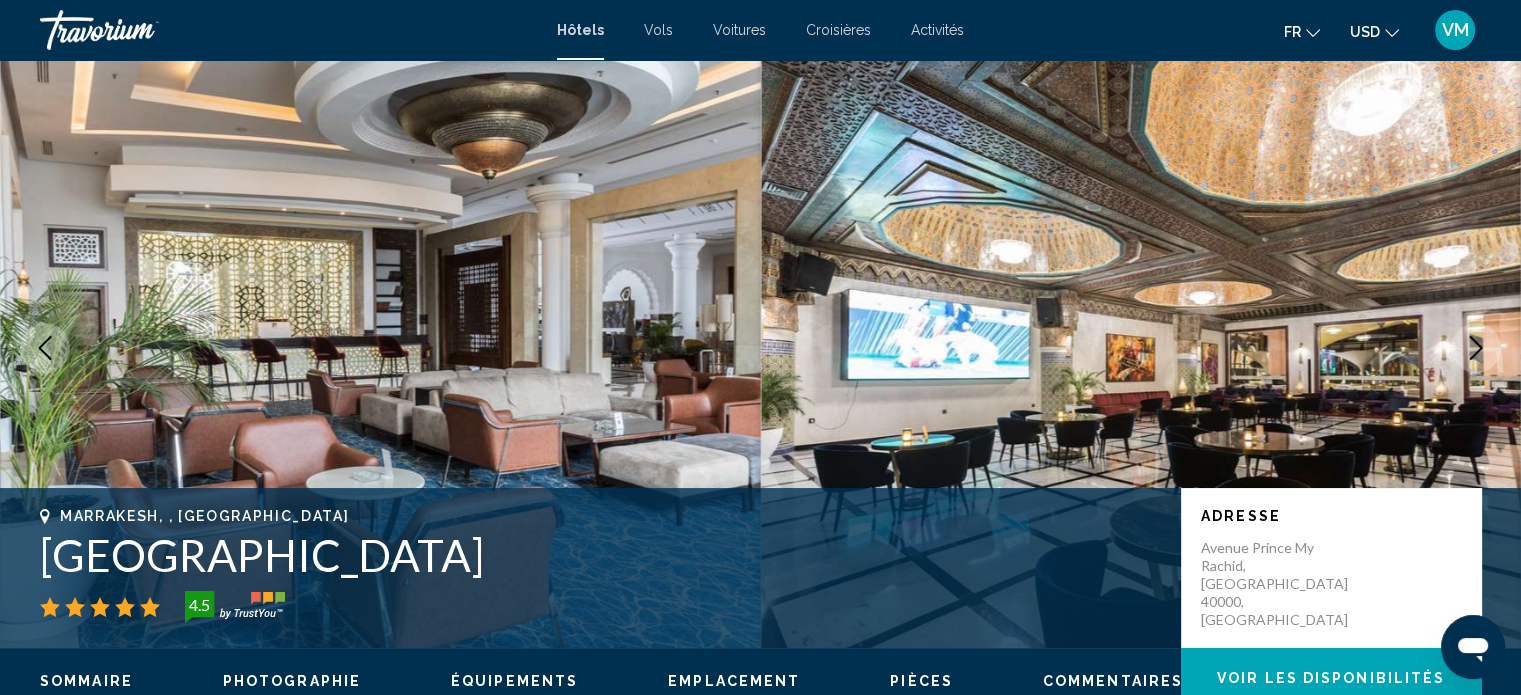 click at bounding box center [1141, 348] 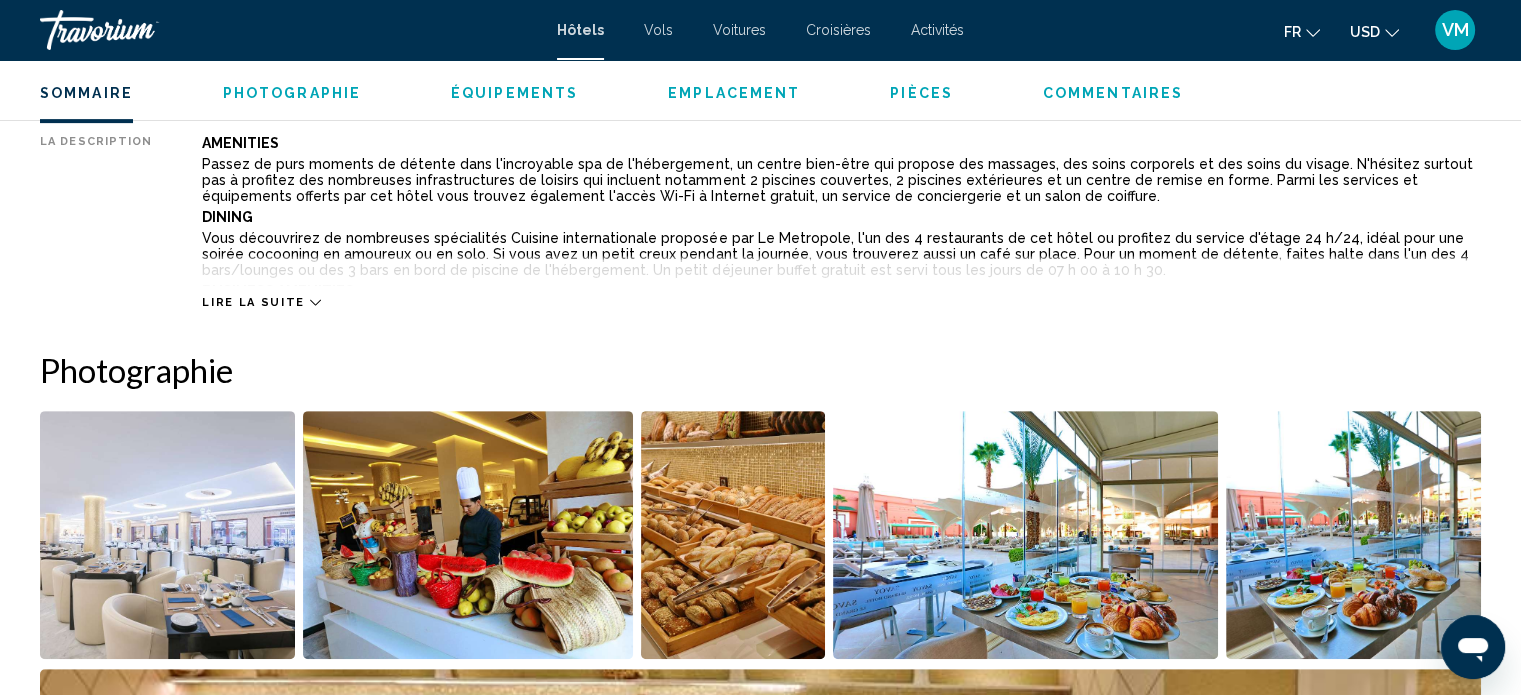 scroll, scrollTop: 713, scrollLeft: 0, axis: vertical 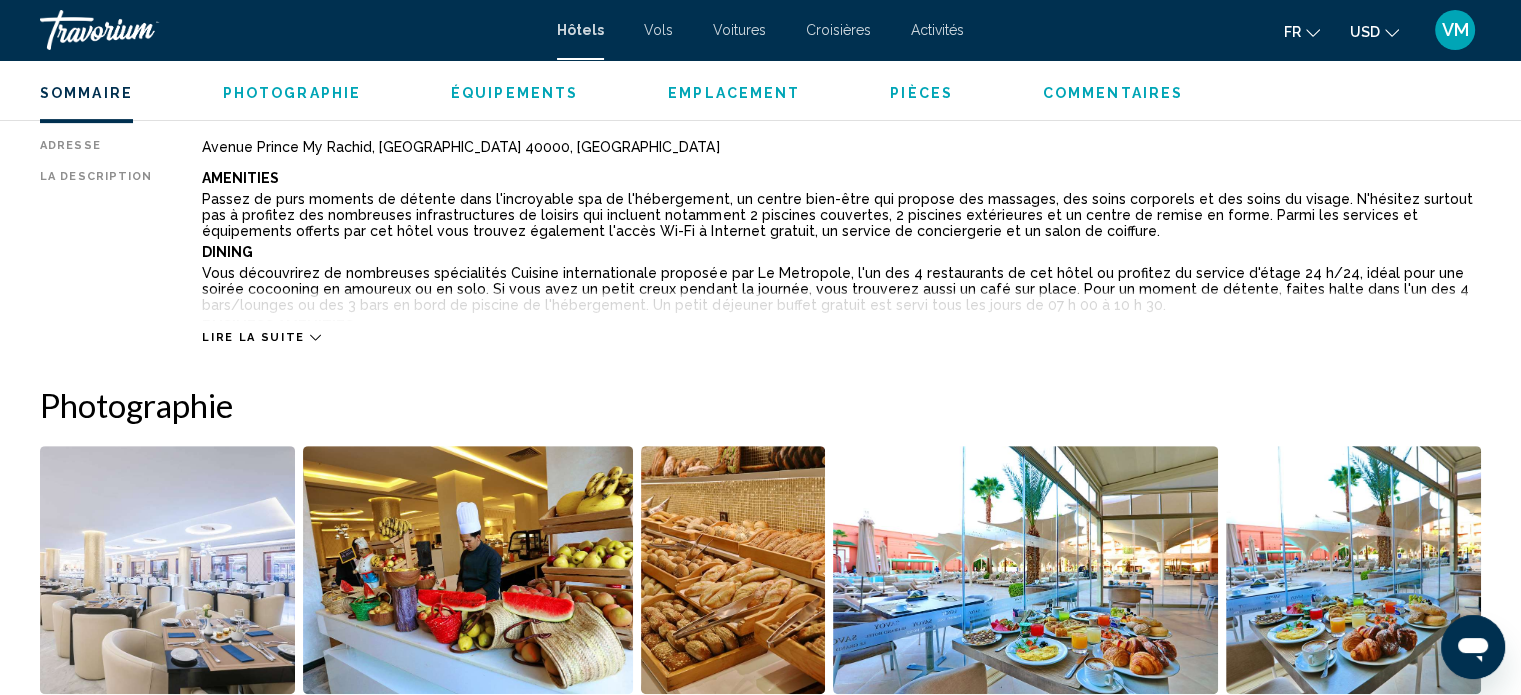 click on "Sommaire Catégorie Hotel Adresse [GEOGRAPHIC_DATA], [GEOGRAPHIC_DATA]  40000, [GEOGRAPHIC_DATA] La description Amenities Passez de purs moments de détente dans l'incroyable spa de l'hébergement, un centre bien-être qui propose des massages, des soins corporels et des soins du visage. N'hésitez surtout pas à profitez des nombreuses infrastructures de loisirs qui incluent notamment 2 piscines couvertes, 2 piscines extérieures et un centre de remise en forme. Parmi les services et équipements offerts par cet hôtel vous trouvez également l'accès Wi-Fi à Internet gratuit, un service de conciergerie et un salon de coiffure. Dining Business Amenities Les équipements et services proposés incluent un centre d'affaires, un service de nettoyage à sec / blanchisserie et une réception ouverte 24 h/24. En échange d'un supplément, l'hébergement vous propose une navette vers et depuis l'aéroport (24 h/24) et une navette vers le terminal des paquebots de croisière. Rooms Attractions Avenue Mohamed VI - 0,2 km ← →" at bounding box center [760, 1311] 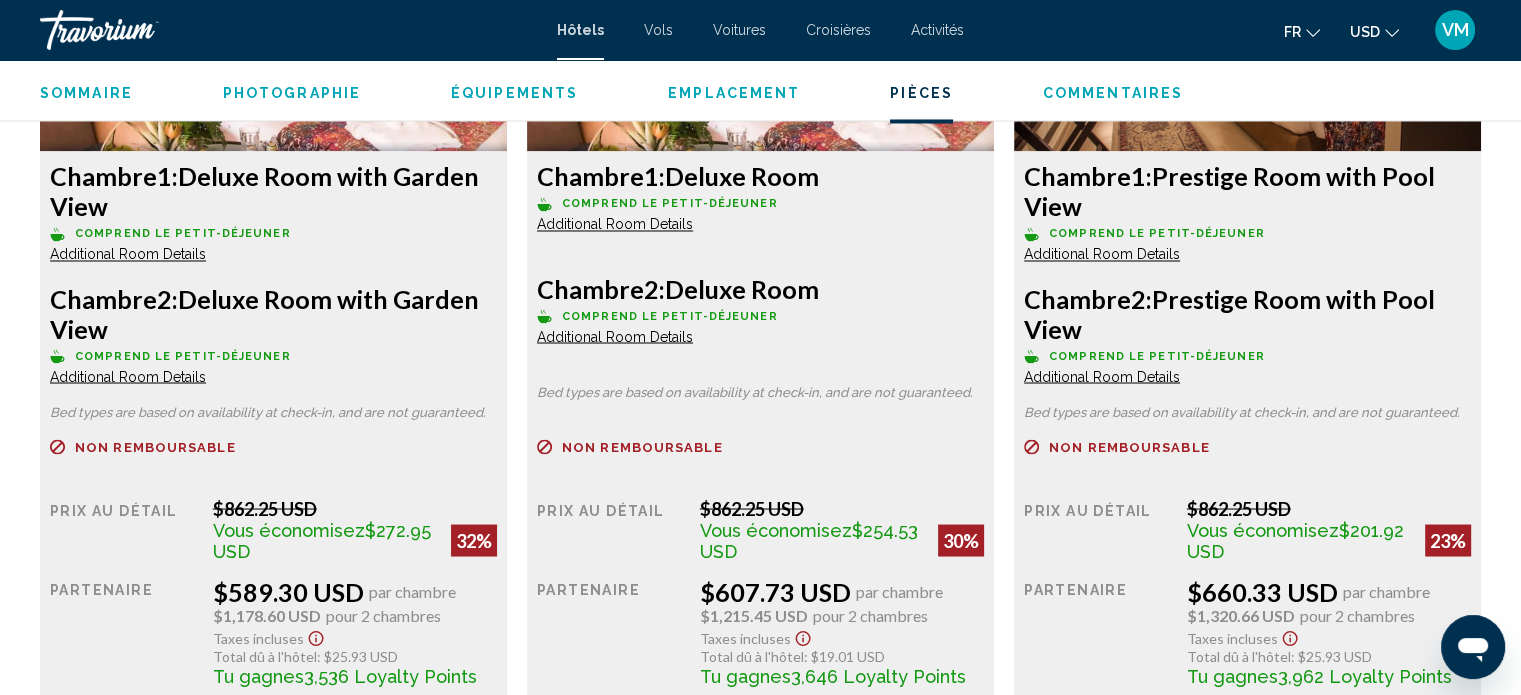 scroll, scrollTop: 3413, scrollLeft: 0, axis: vertical 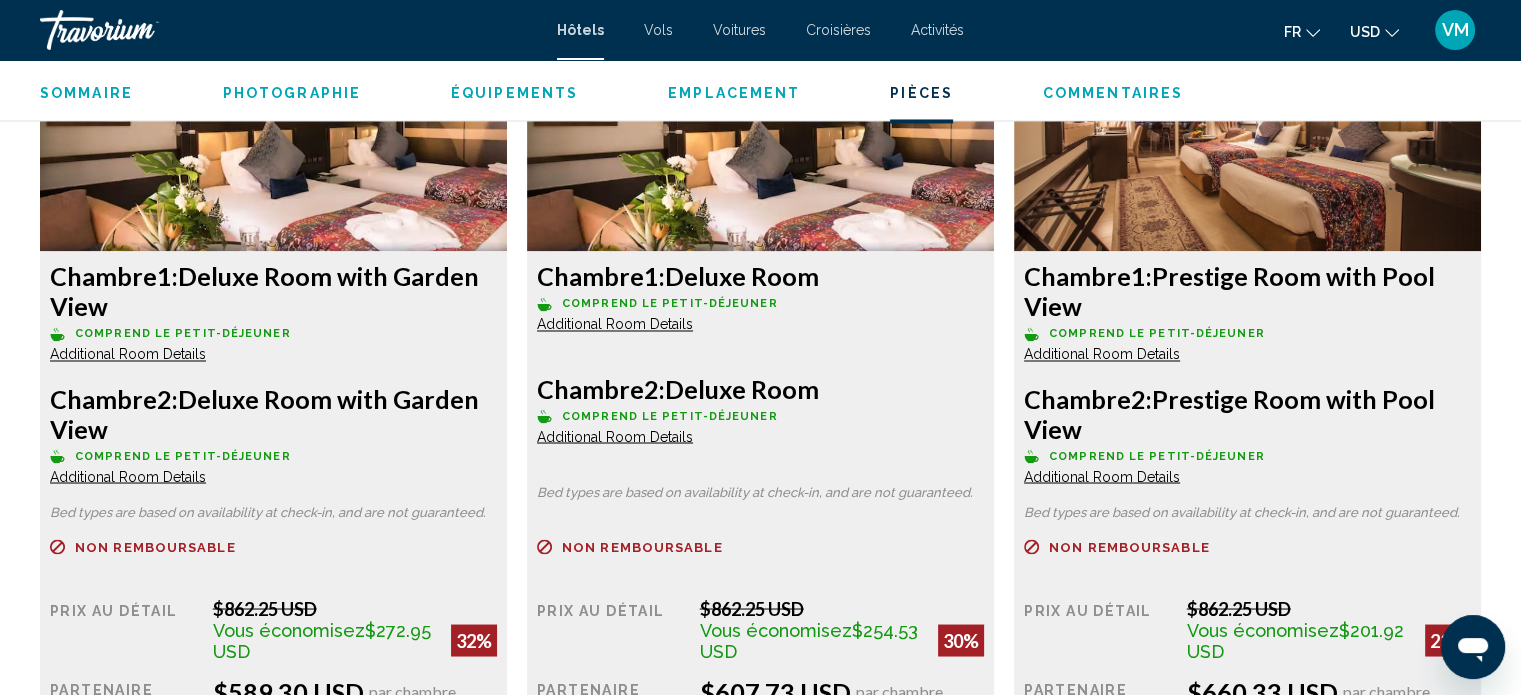 click on "Additional Room Details" at bounding box center (128, 354) 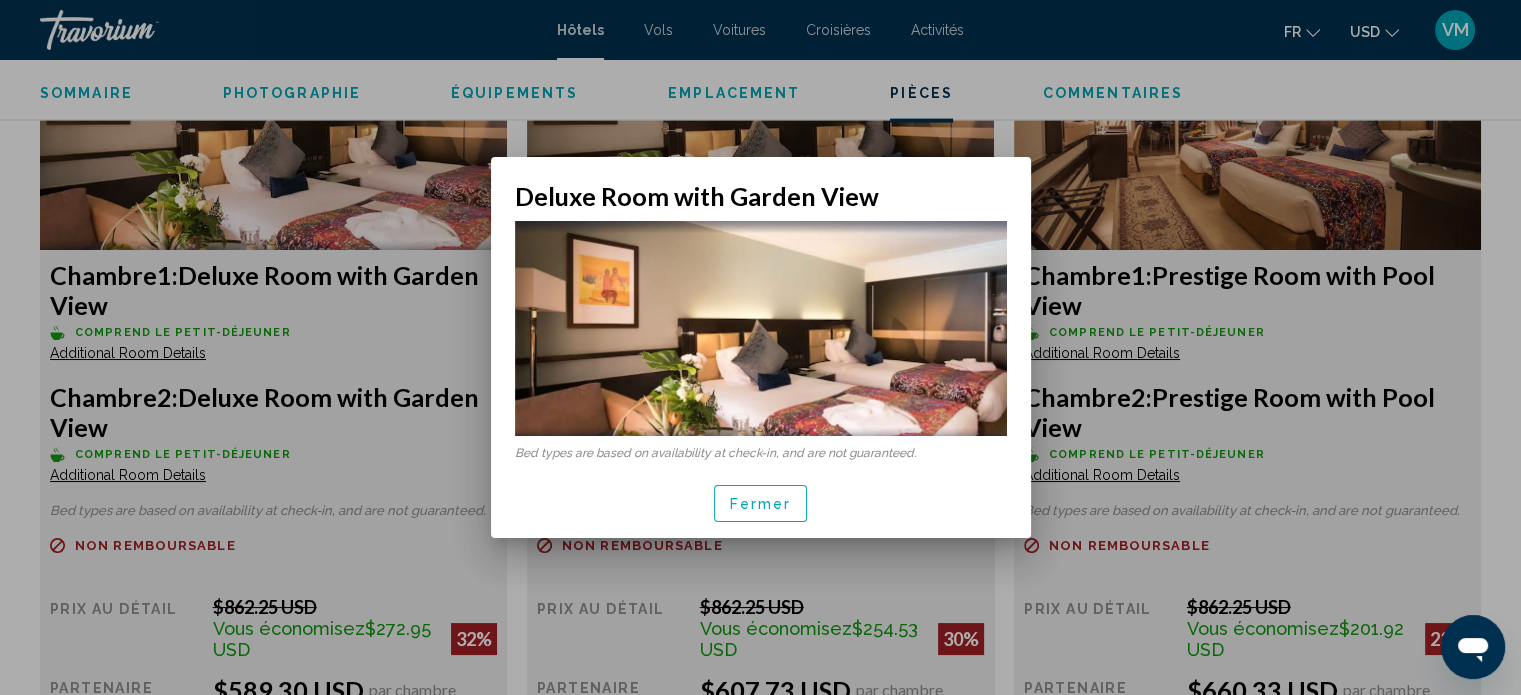 click on "Fermer" at bounding box center (761, 503) 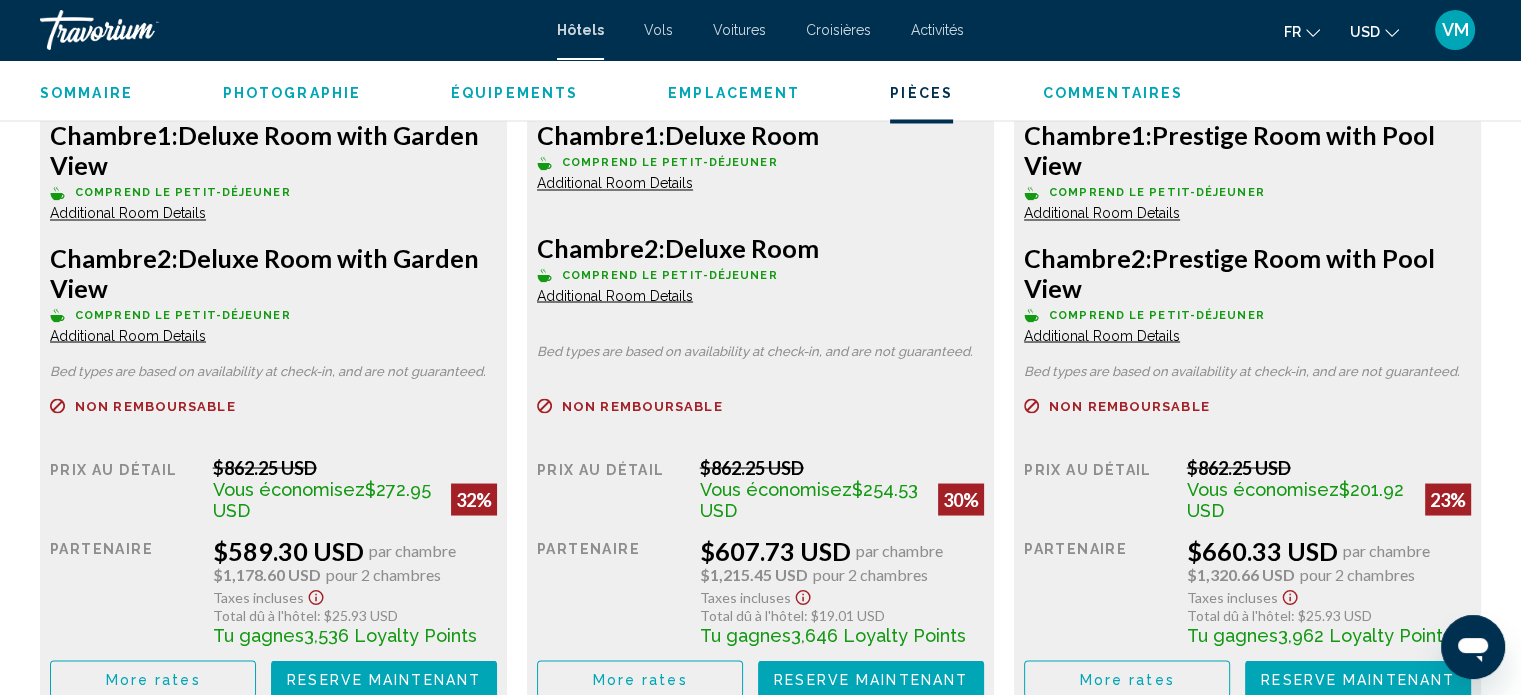scroll, scrollTop: 3713, scrollLeft: 0, axis: vertical 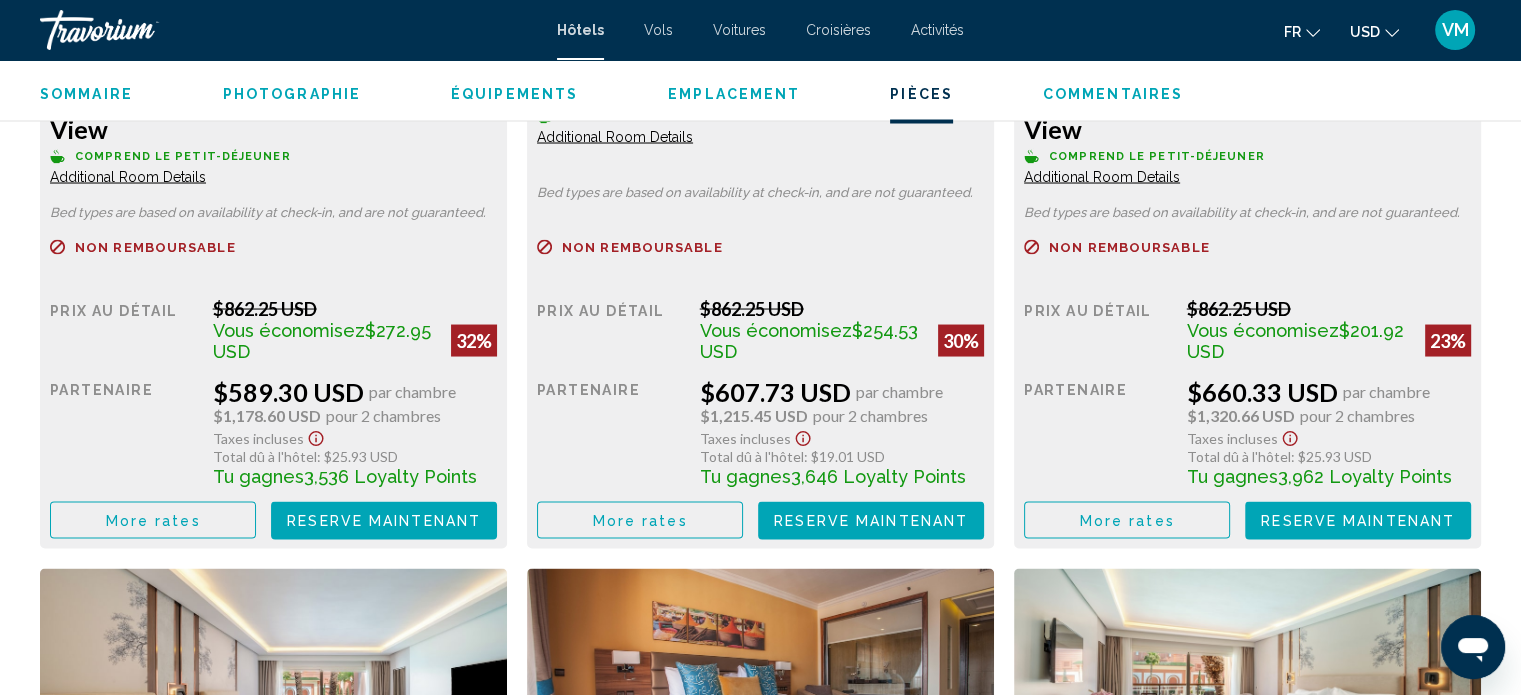 click on "Reserve maintenant" at bounding box center (384, 520) 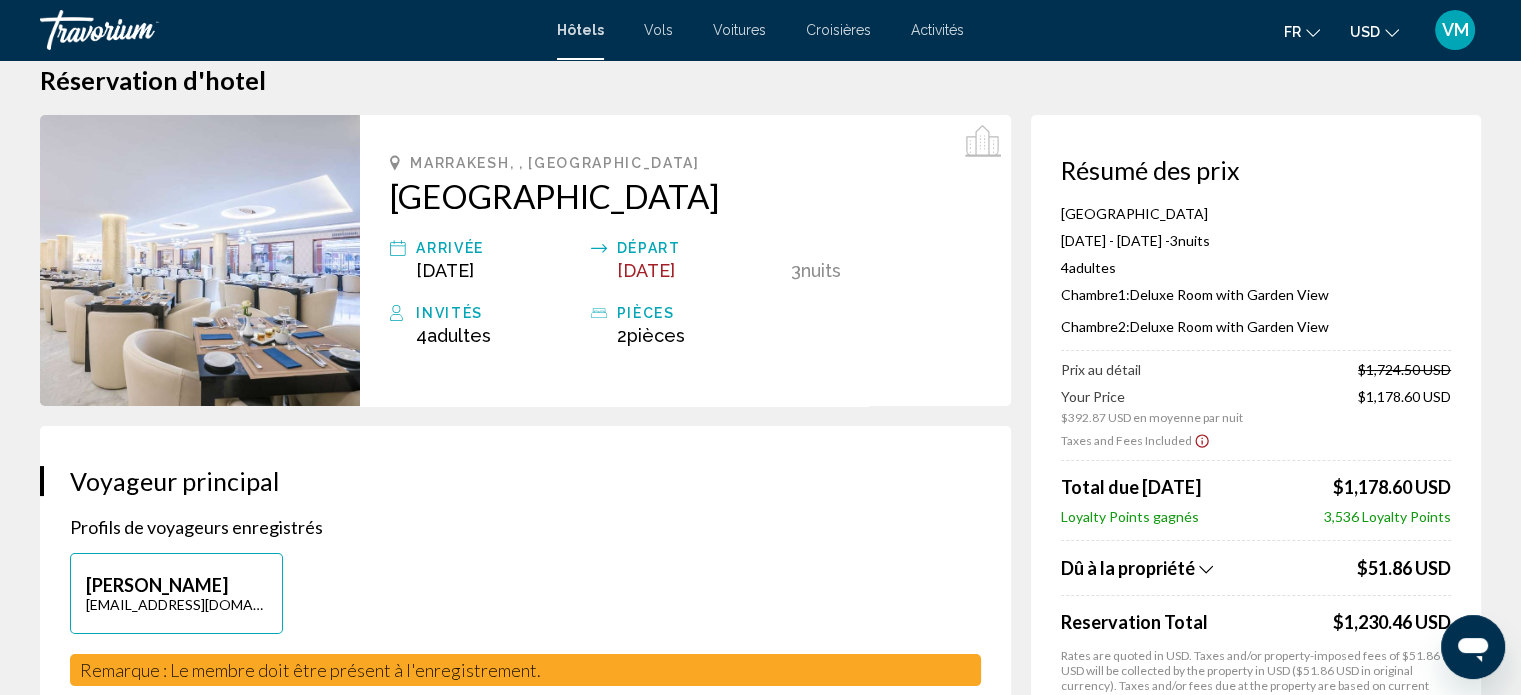scroll, scrollTop: 0, scrollLeft: 0, axis: both 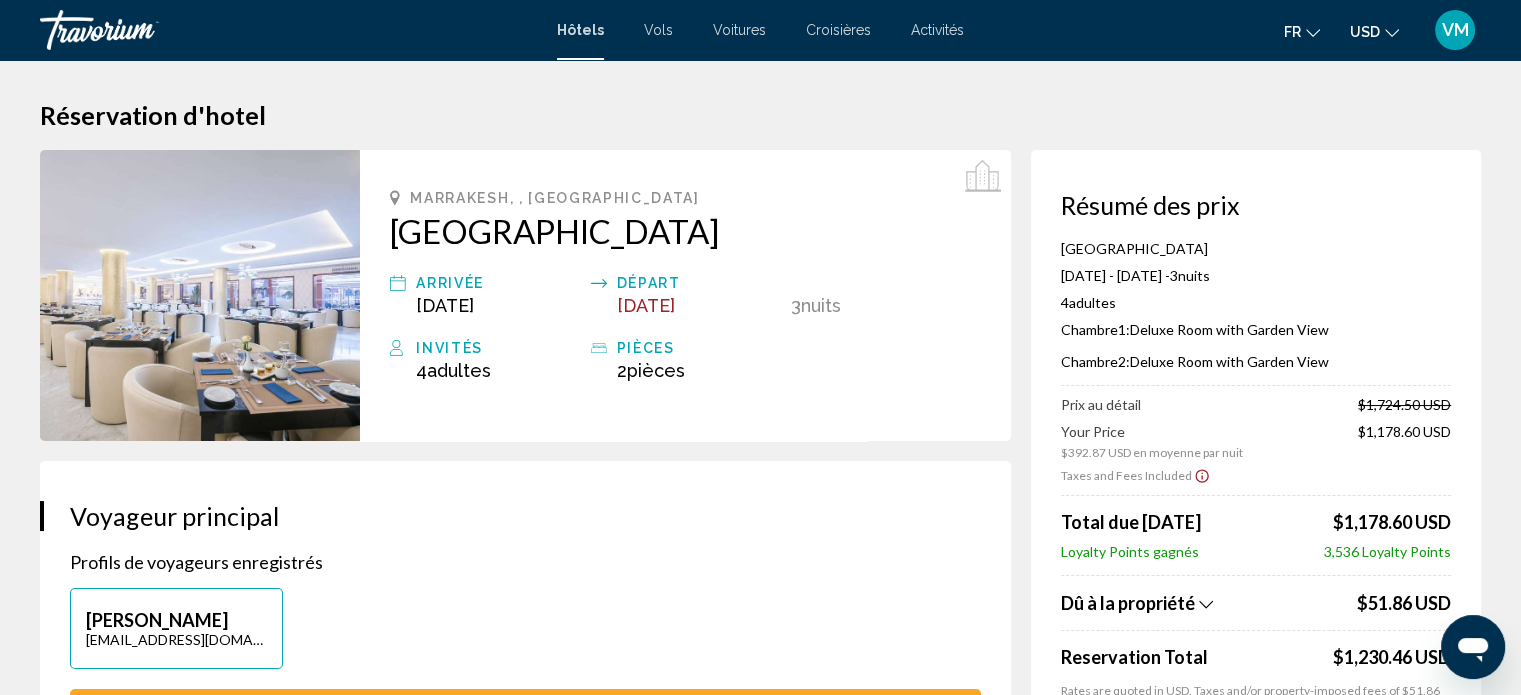 click on "USD" 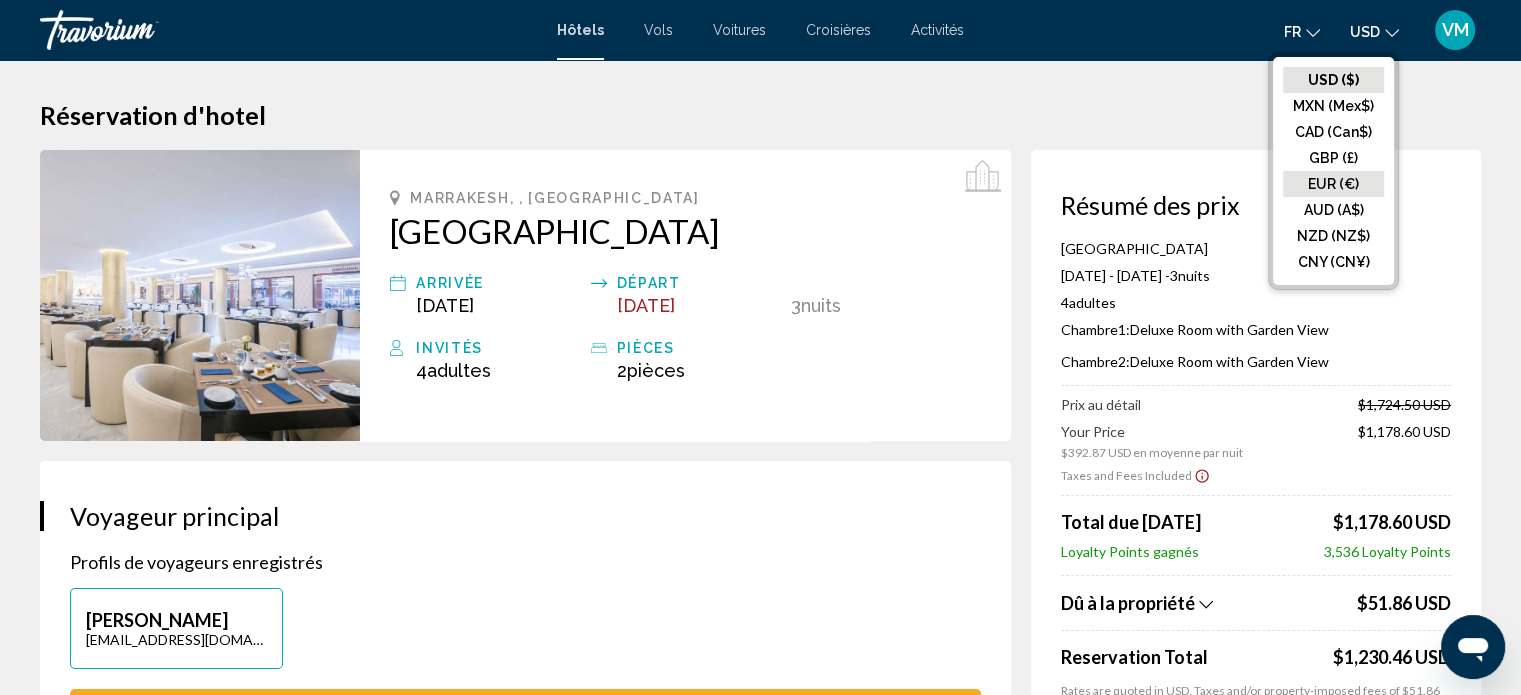 click on "EUR (€)" 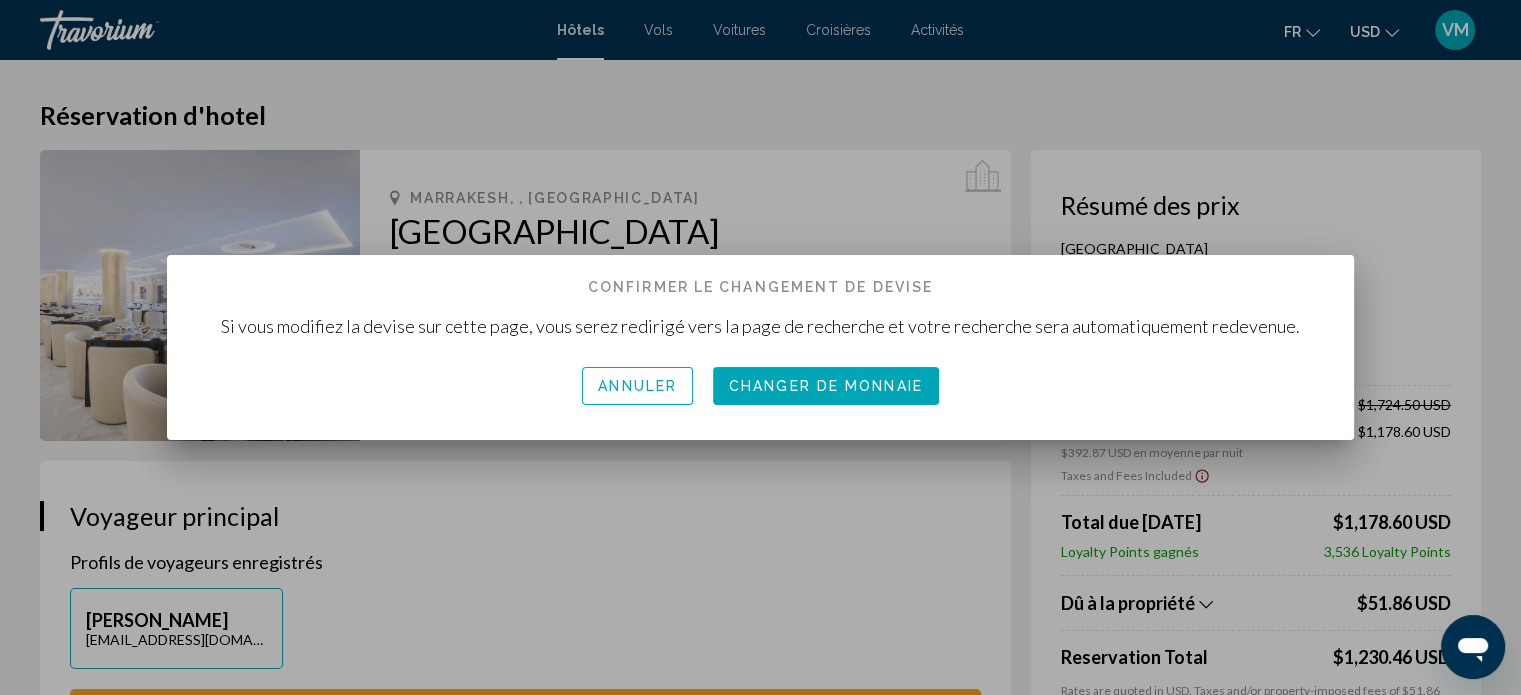 click on "Changer de monnaie" at bounding box center (826, 387) 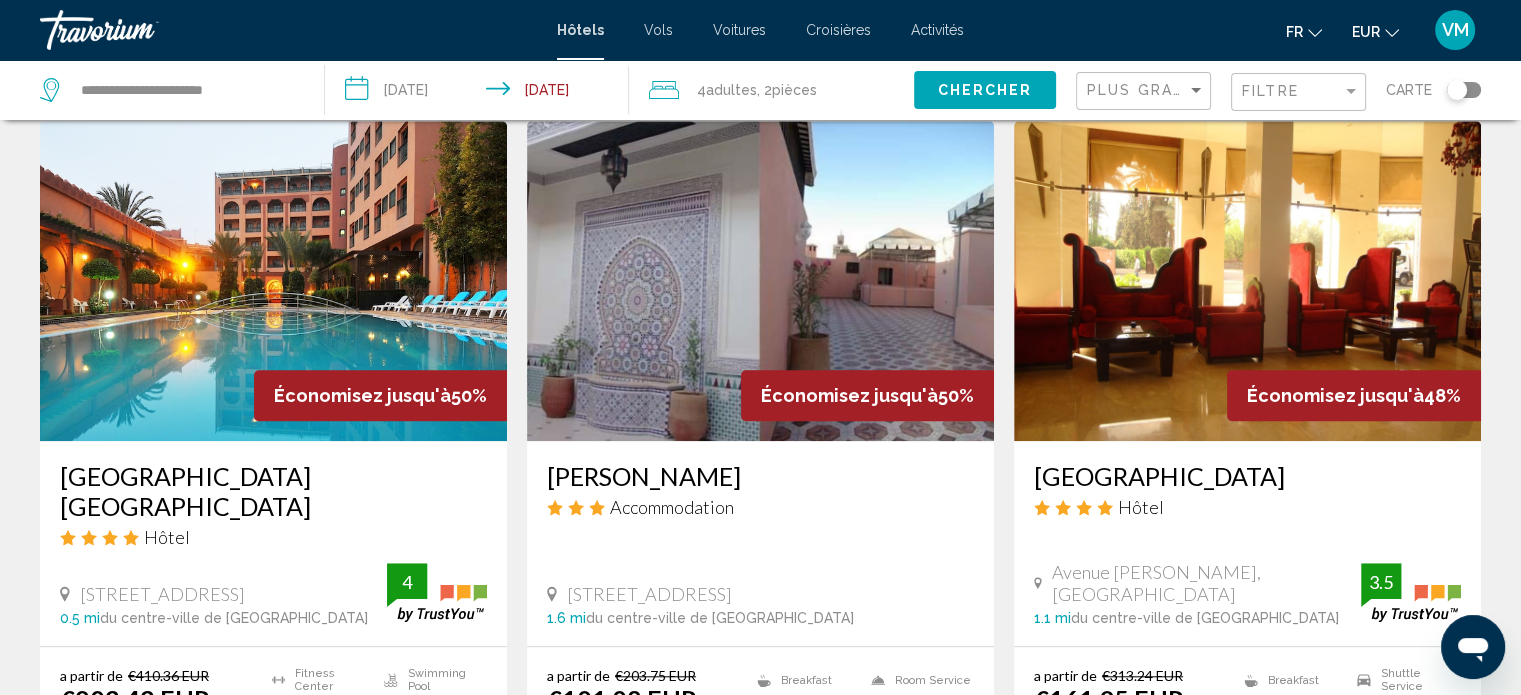 scroll, scrollTop: 1700, scrollLeft: 0, axis: vertical 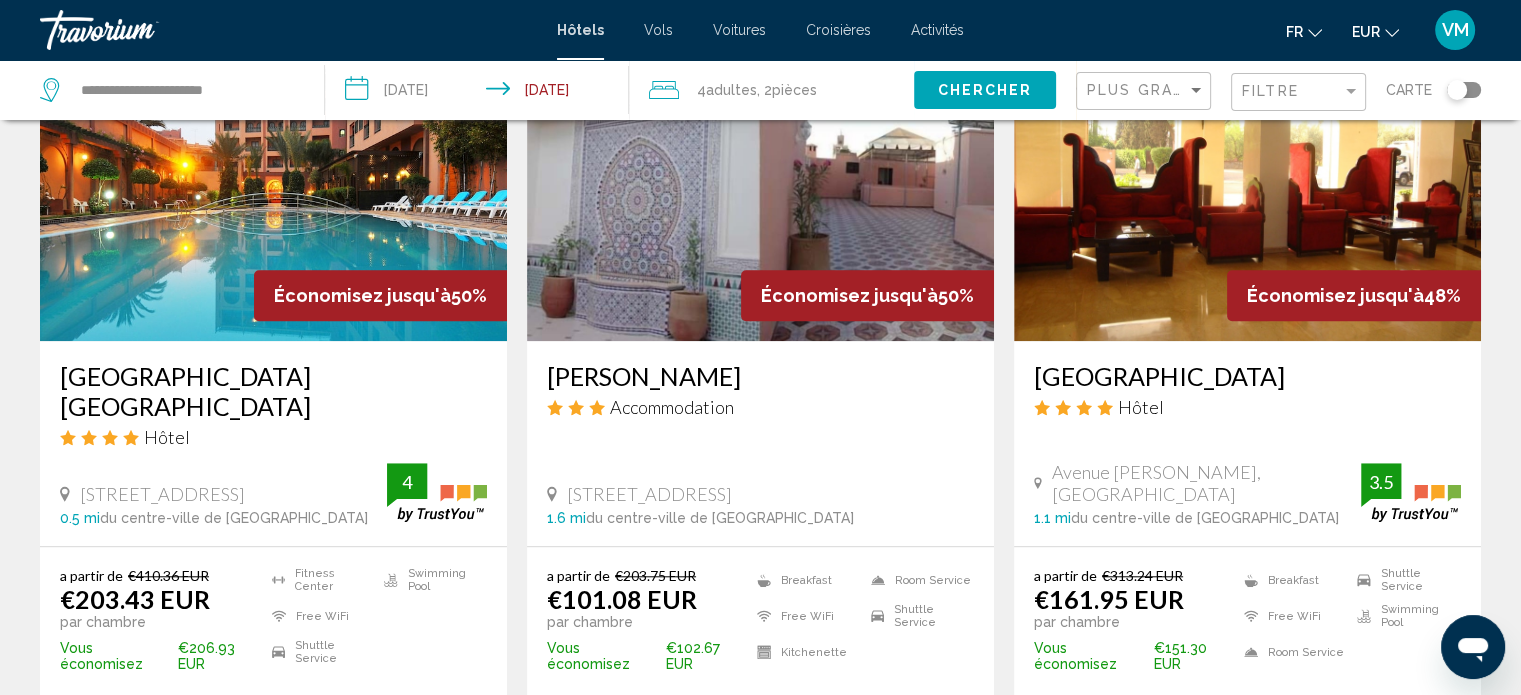 click at bounding box center (273, 181) 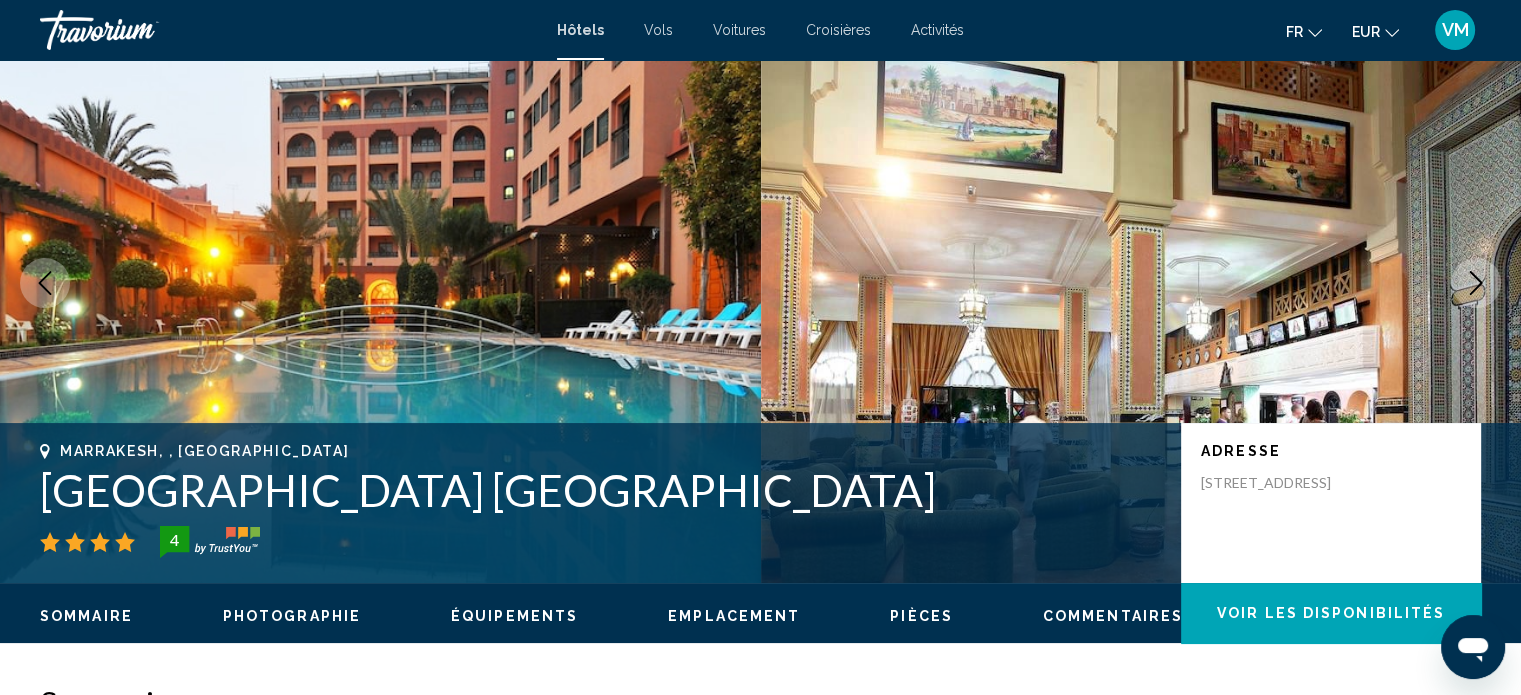 scroll, scrollTop: 112, scrollLeft: 0, axis: vertical 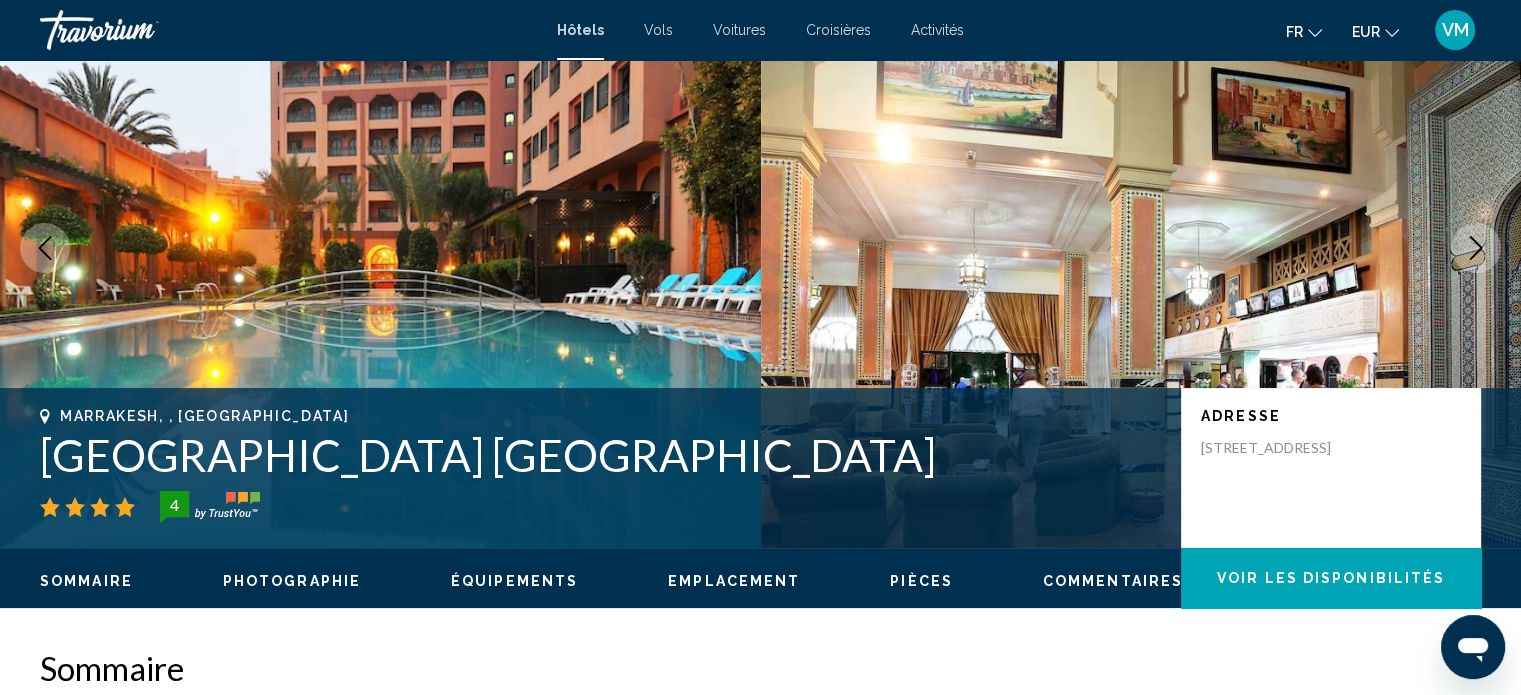 click 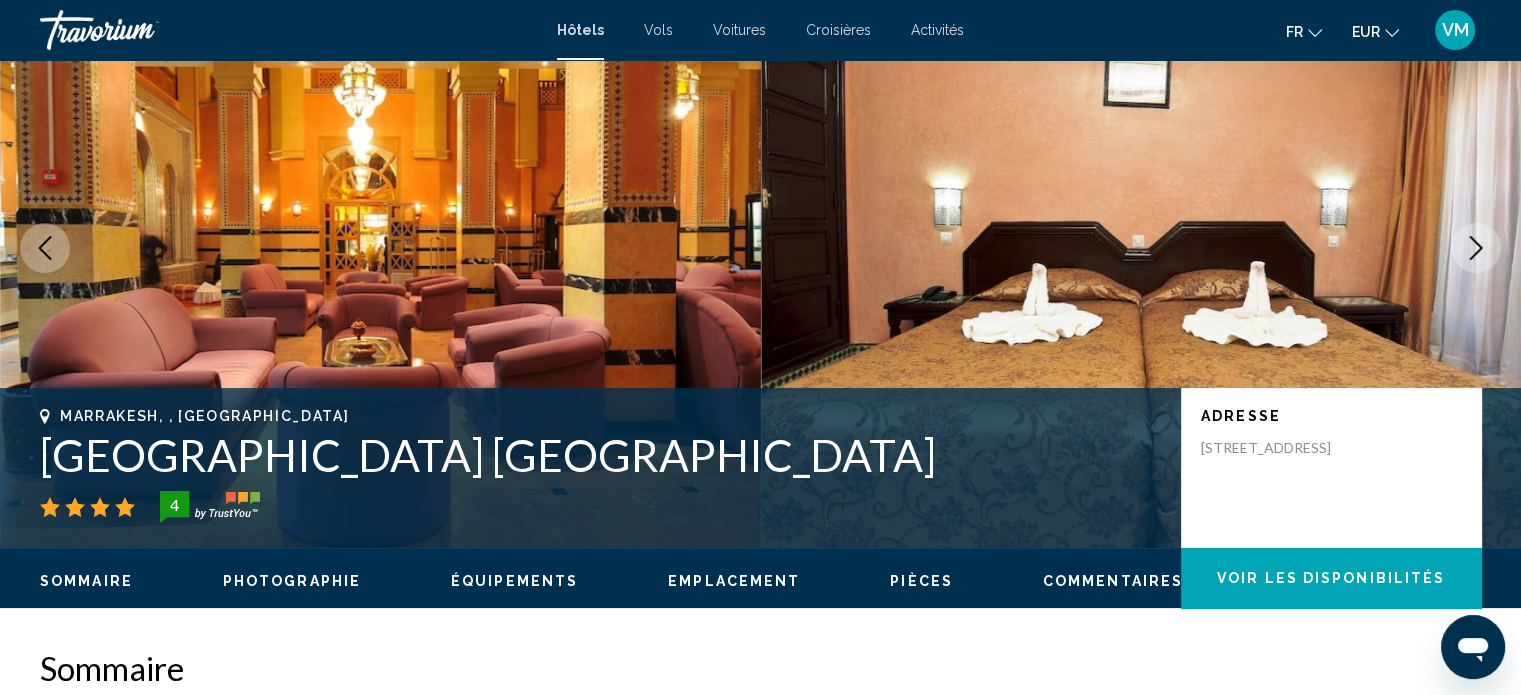 click 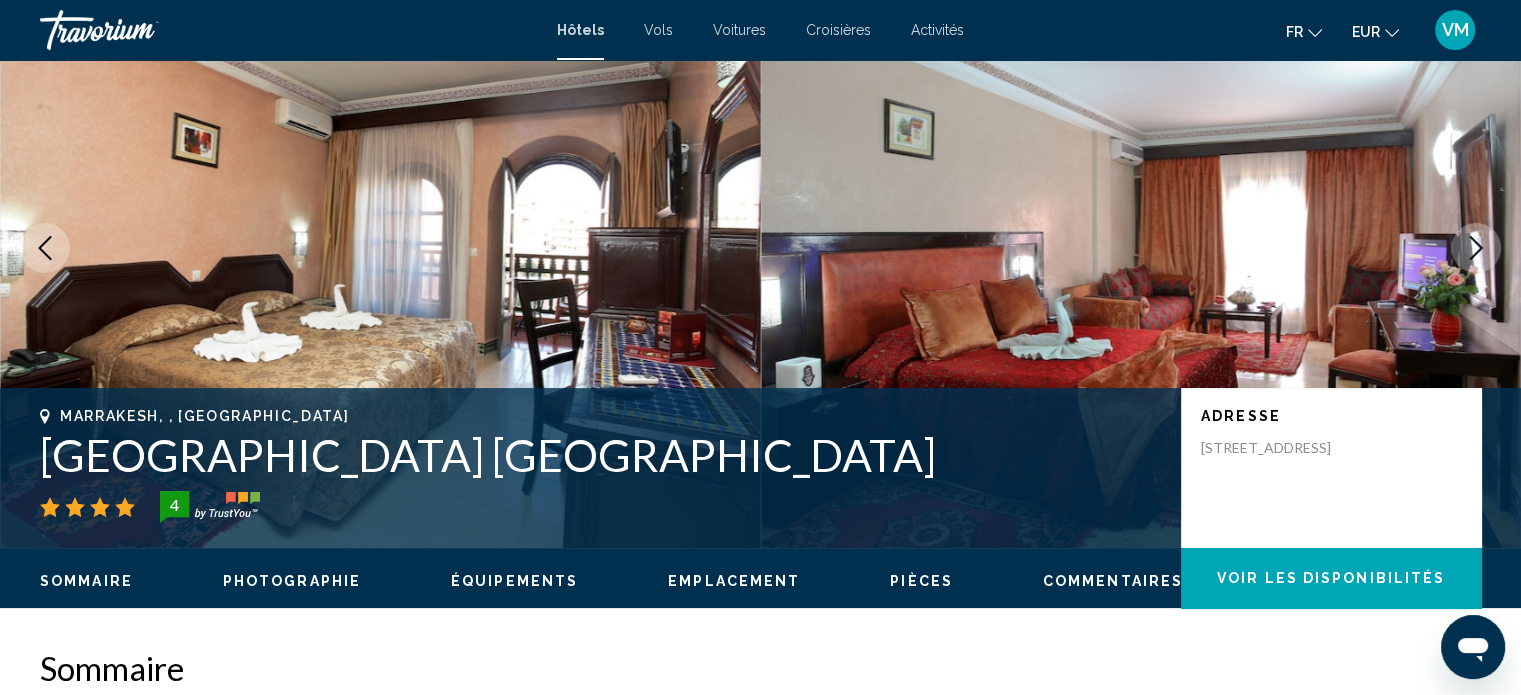 click 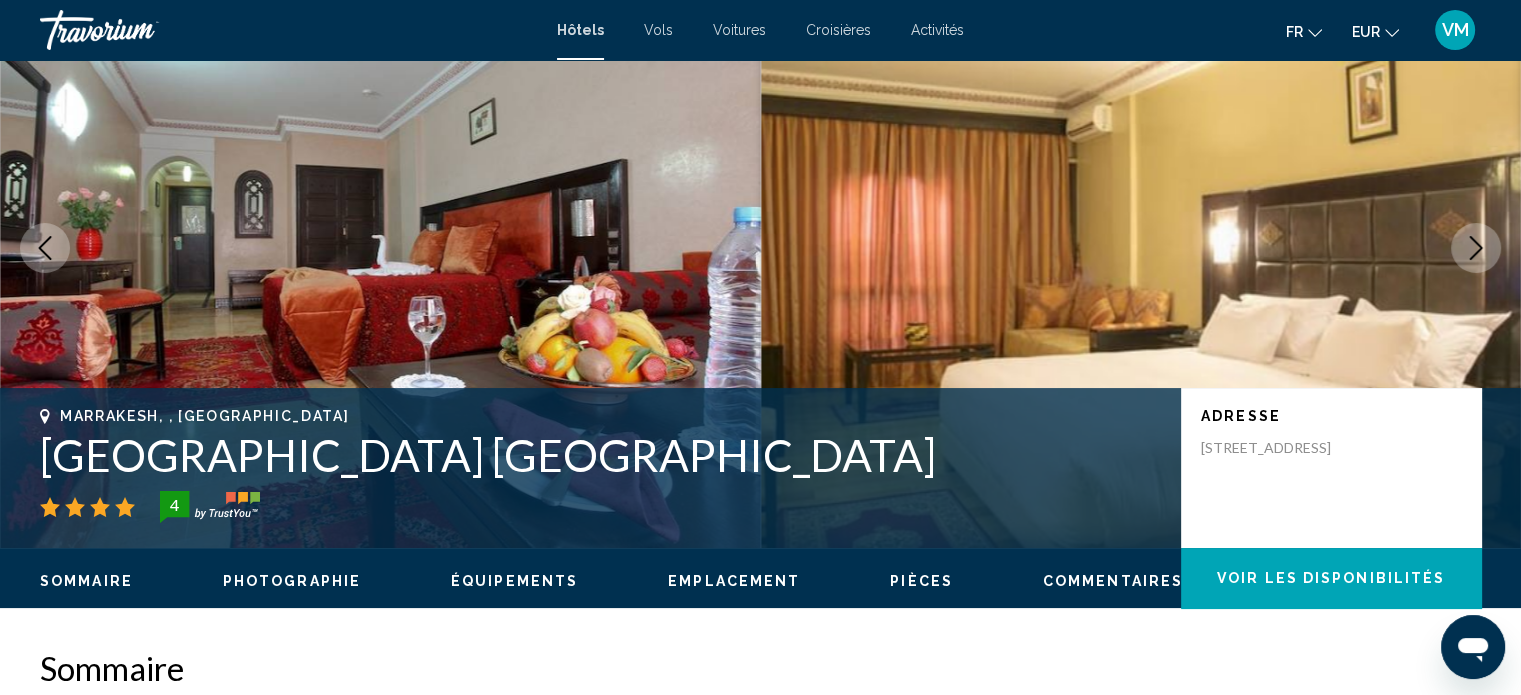 click 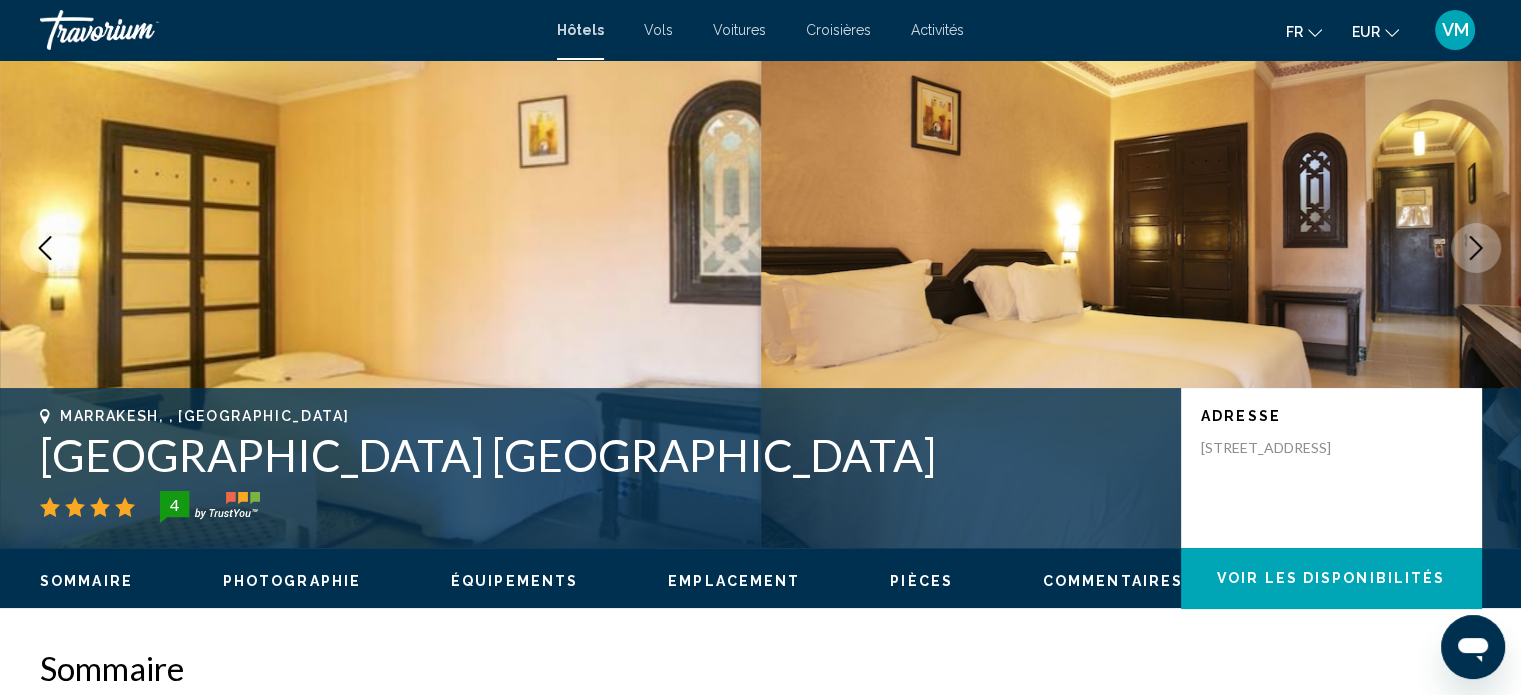 click 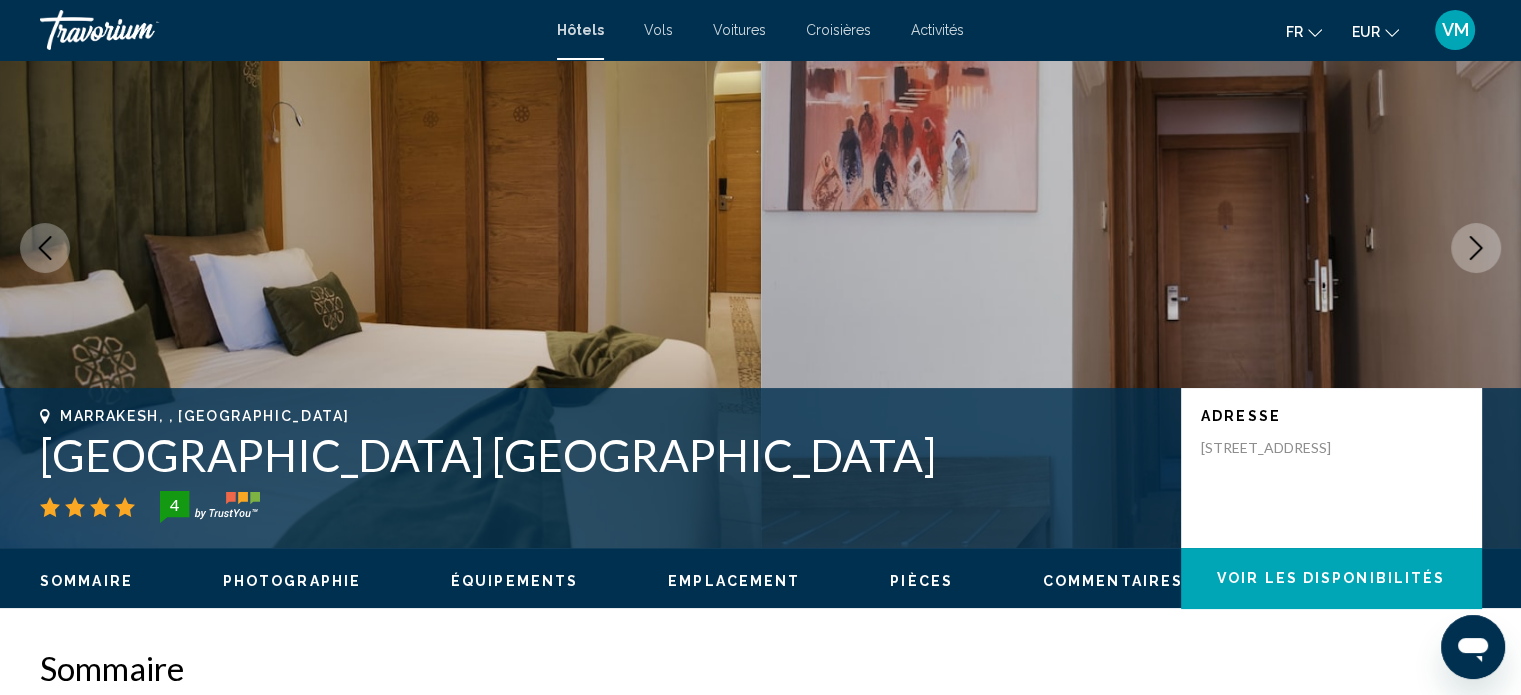 click 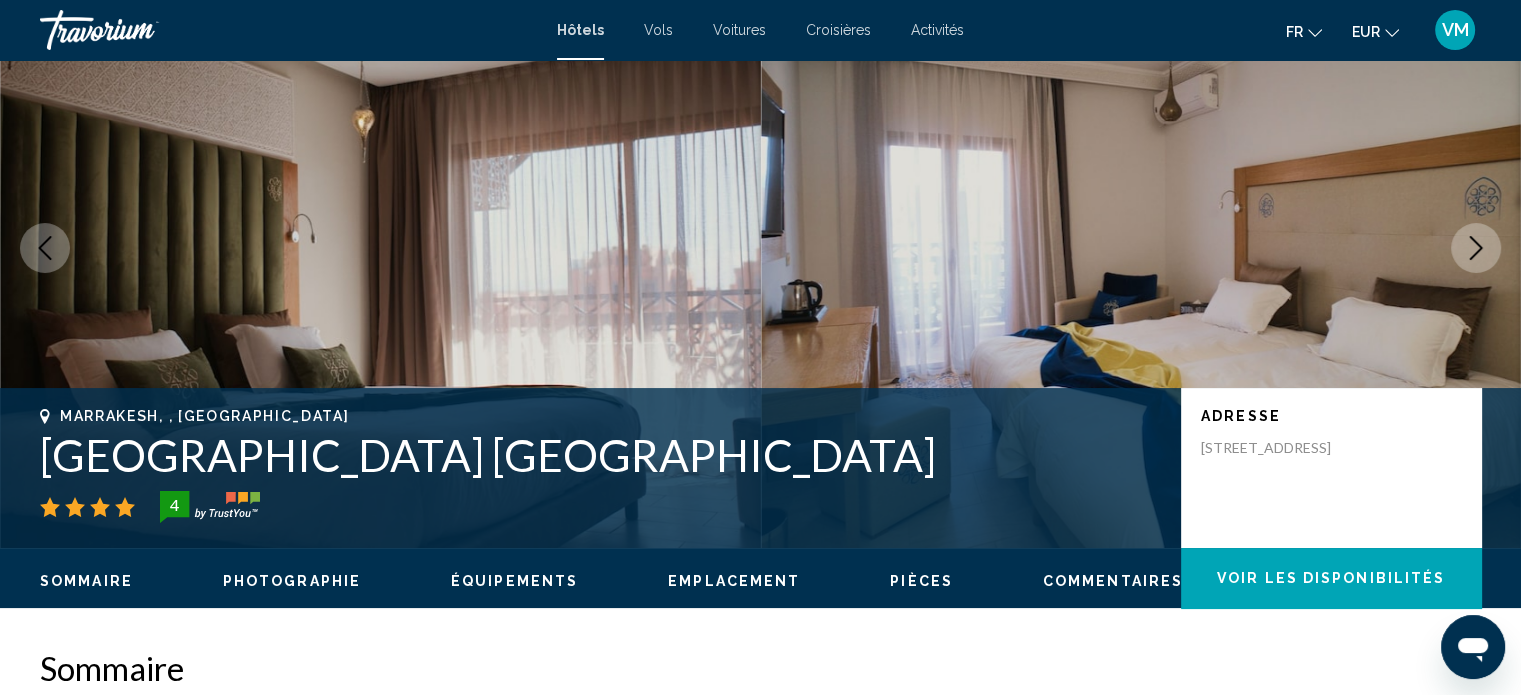 click 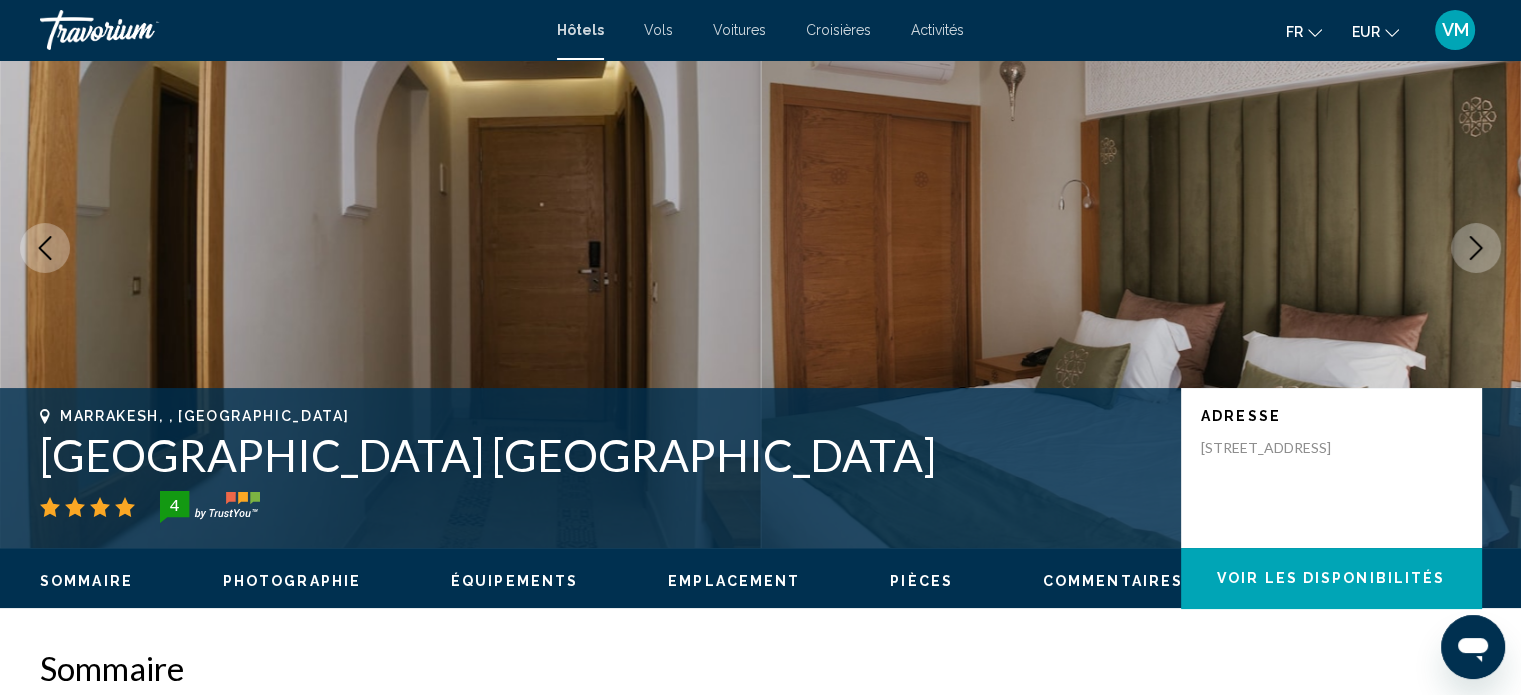 click 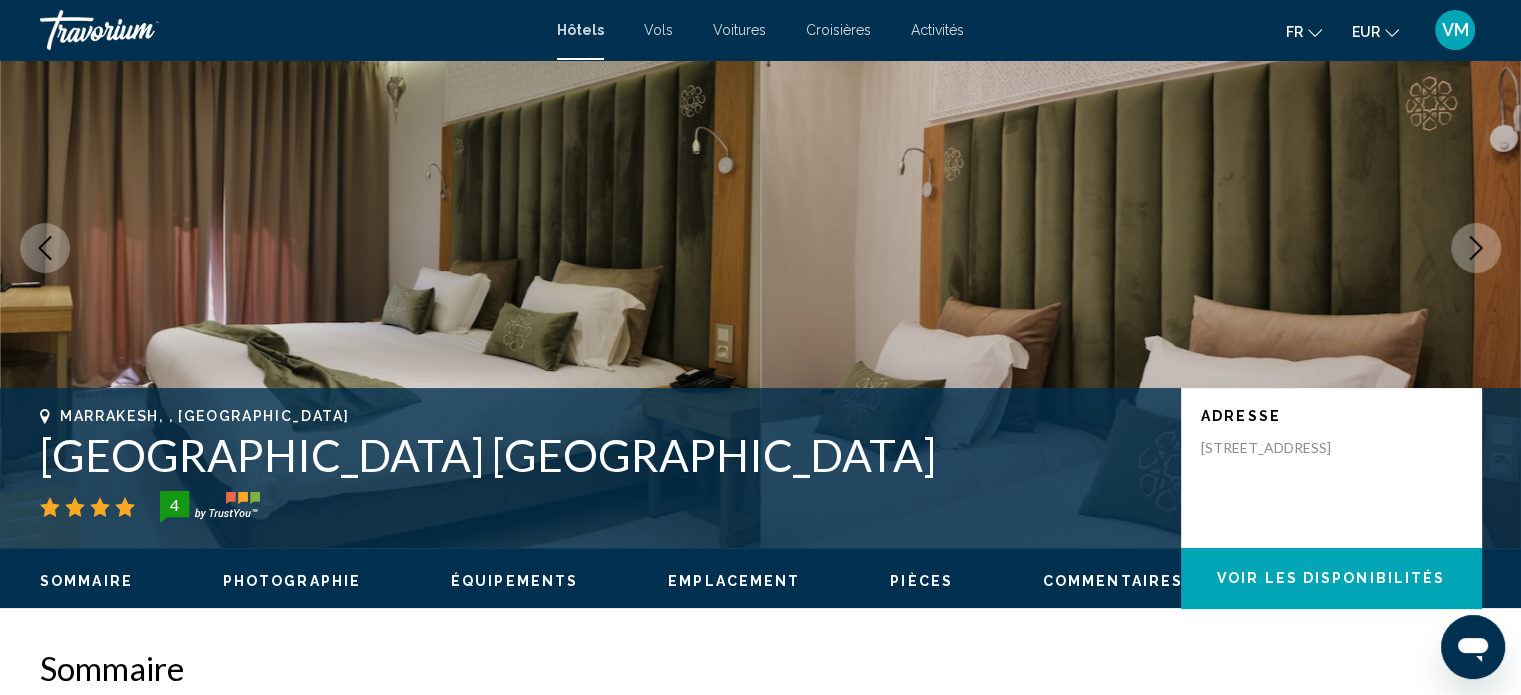 click 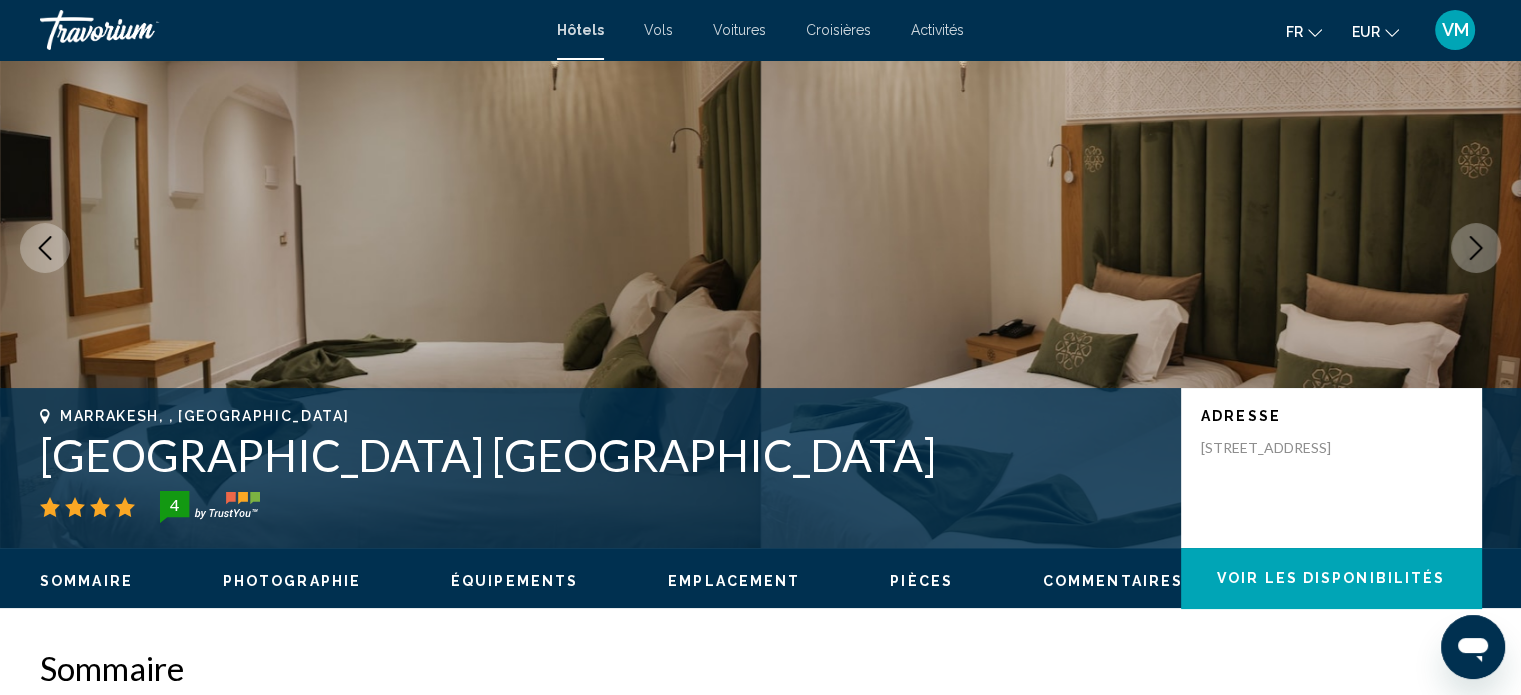 click 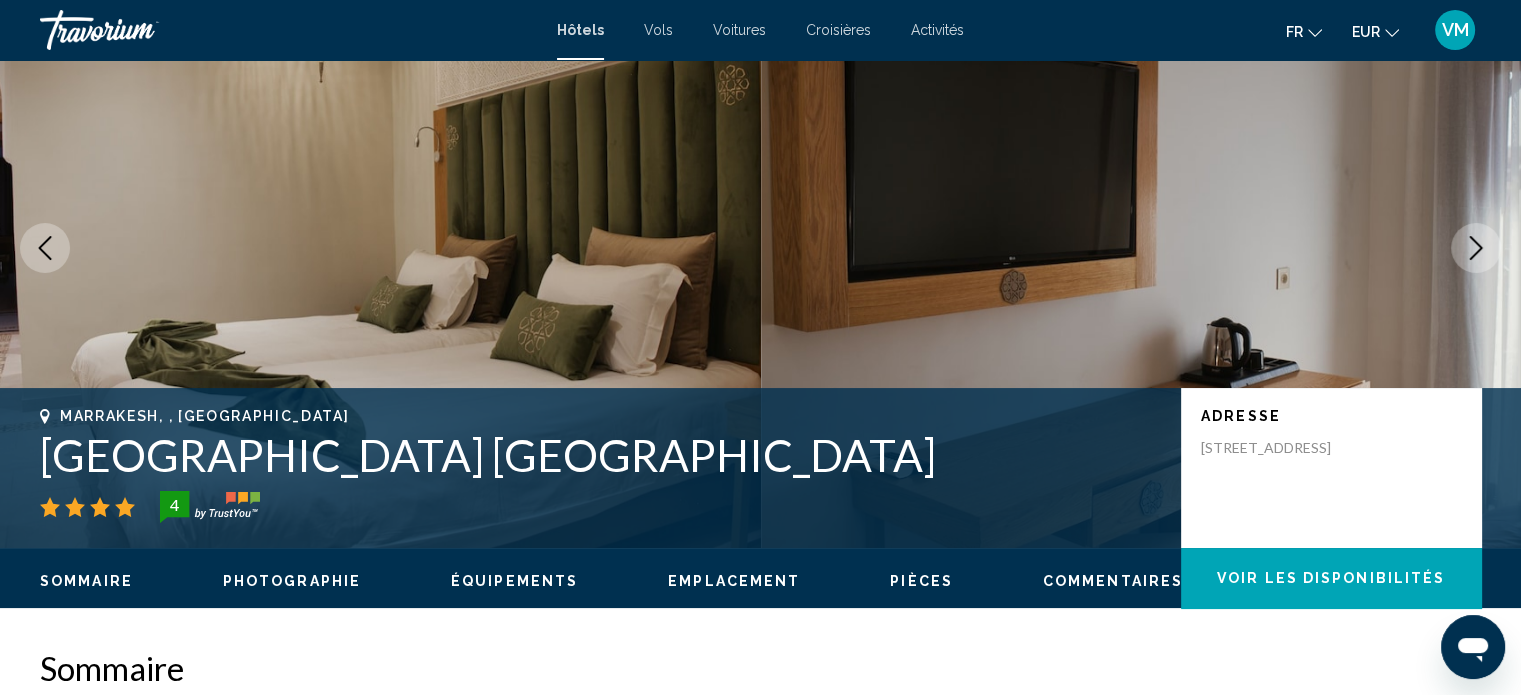 click 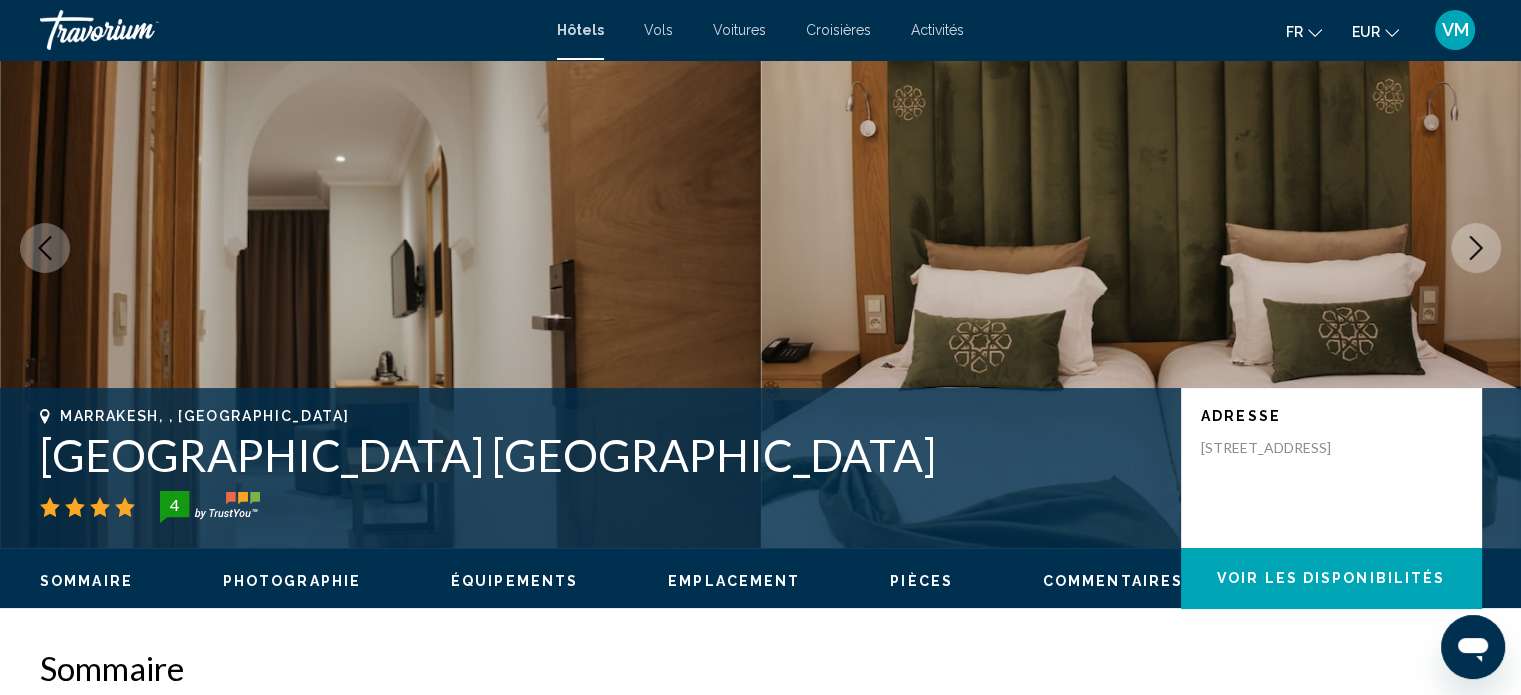 click 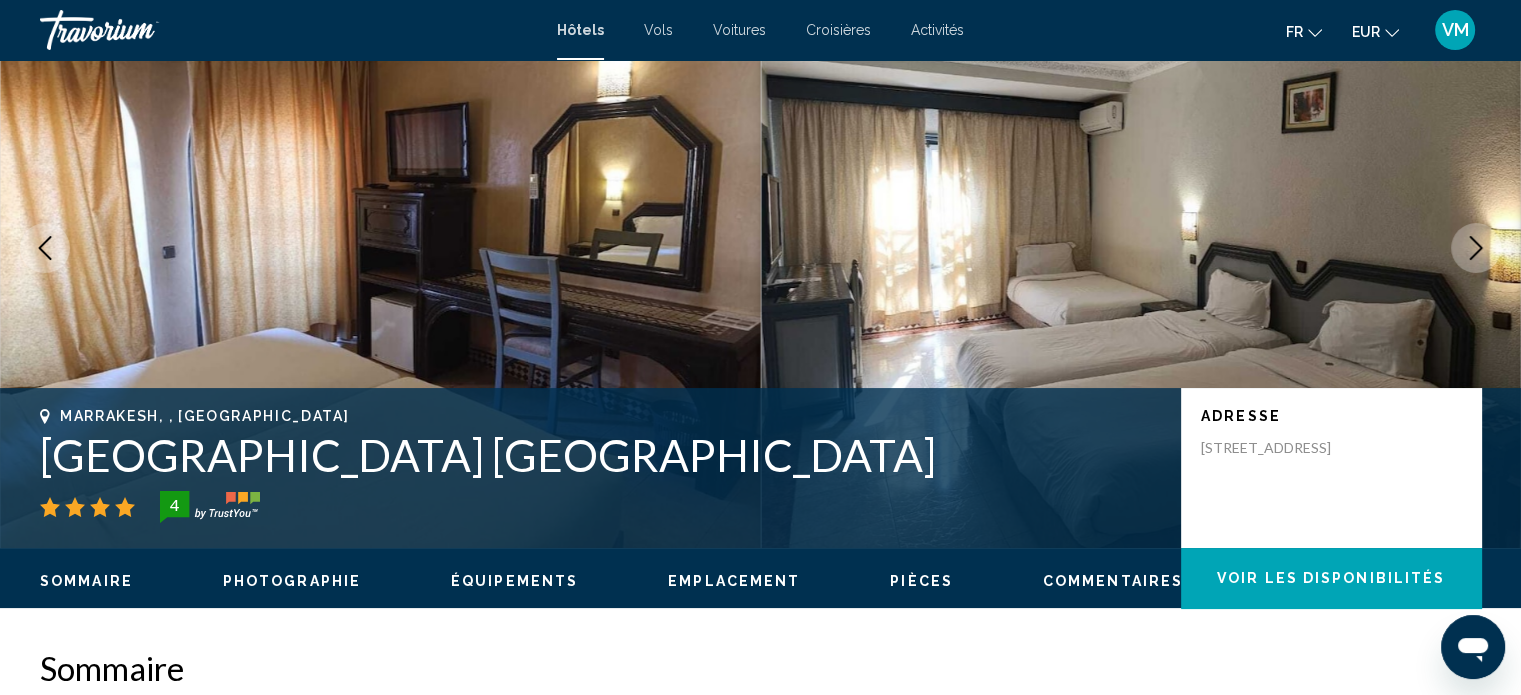 click 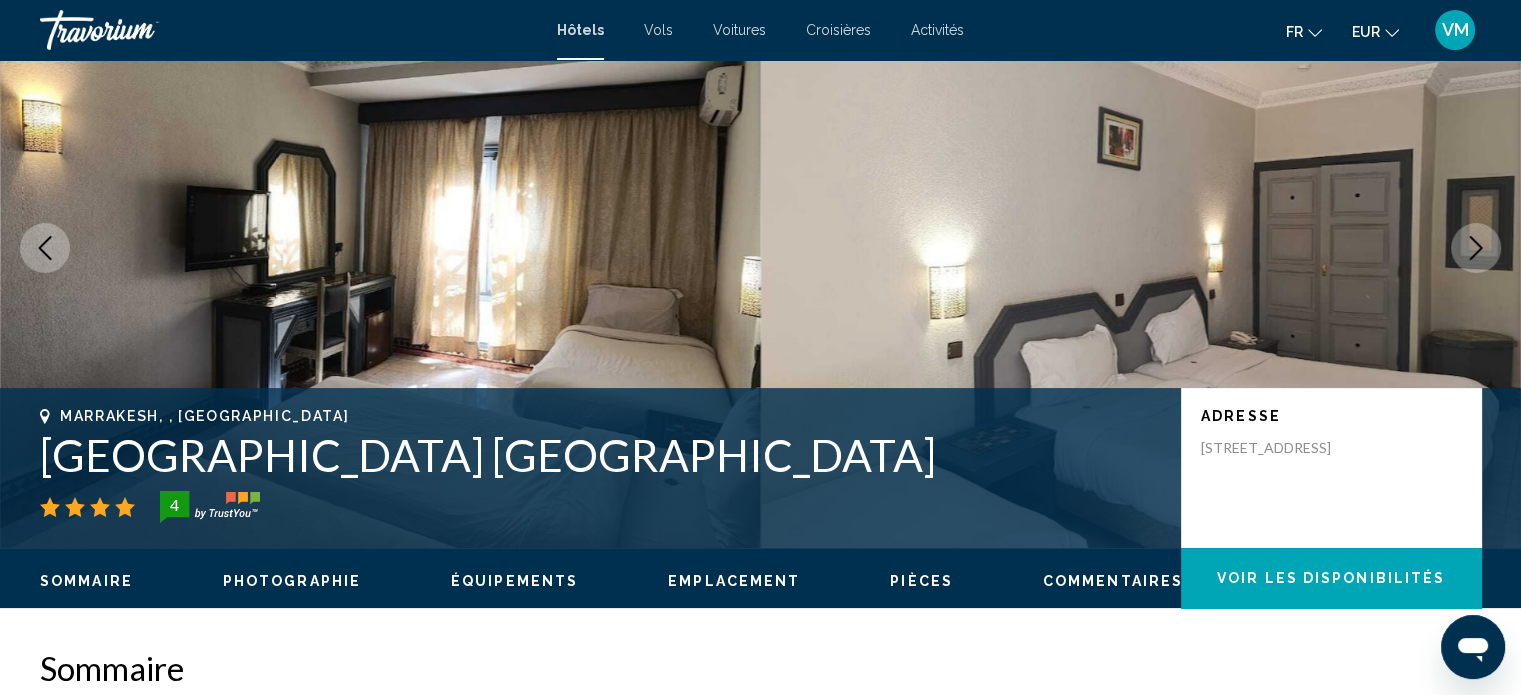 click 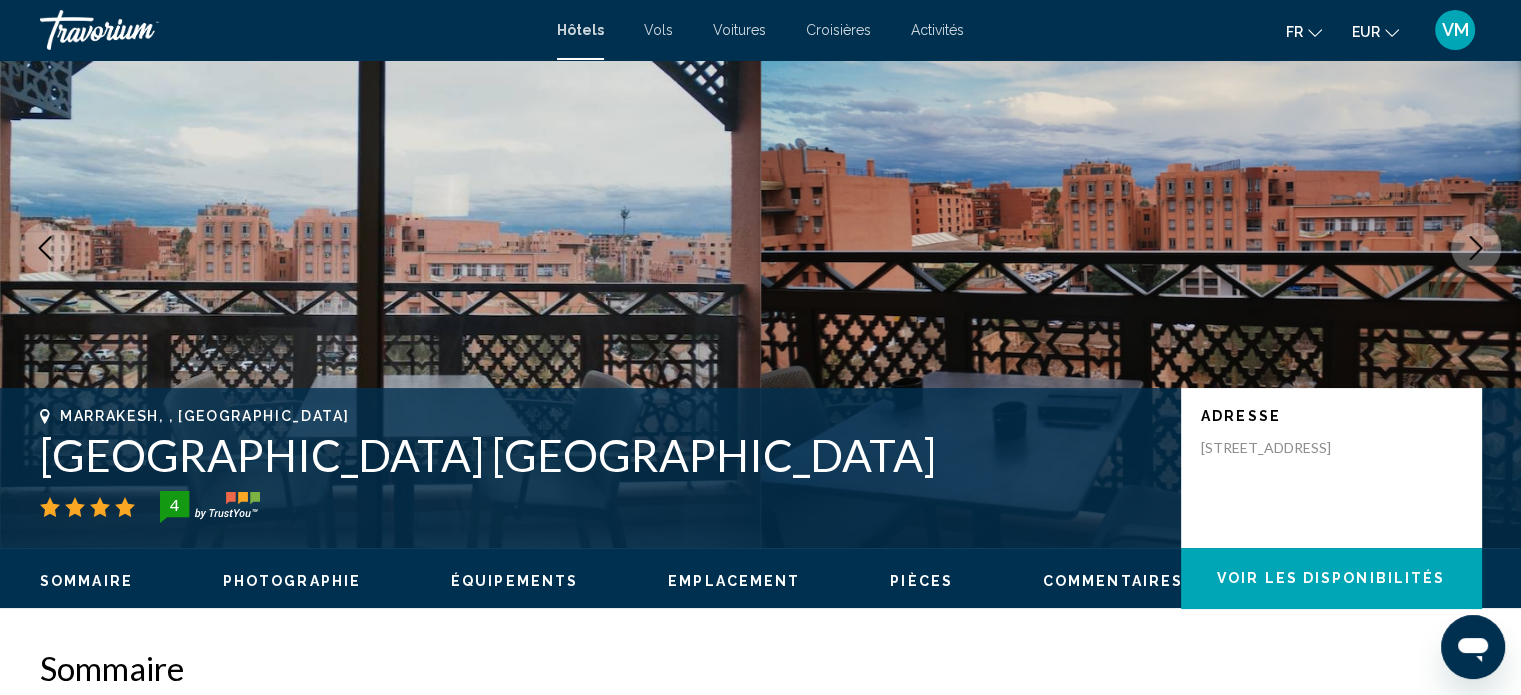 click 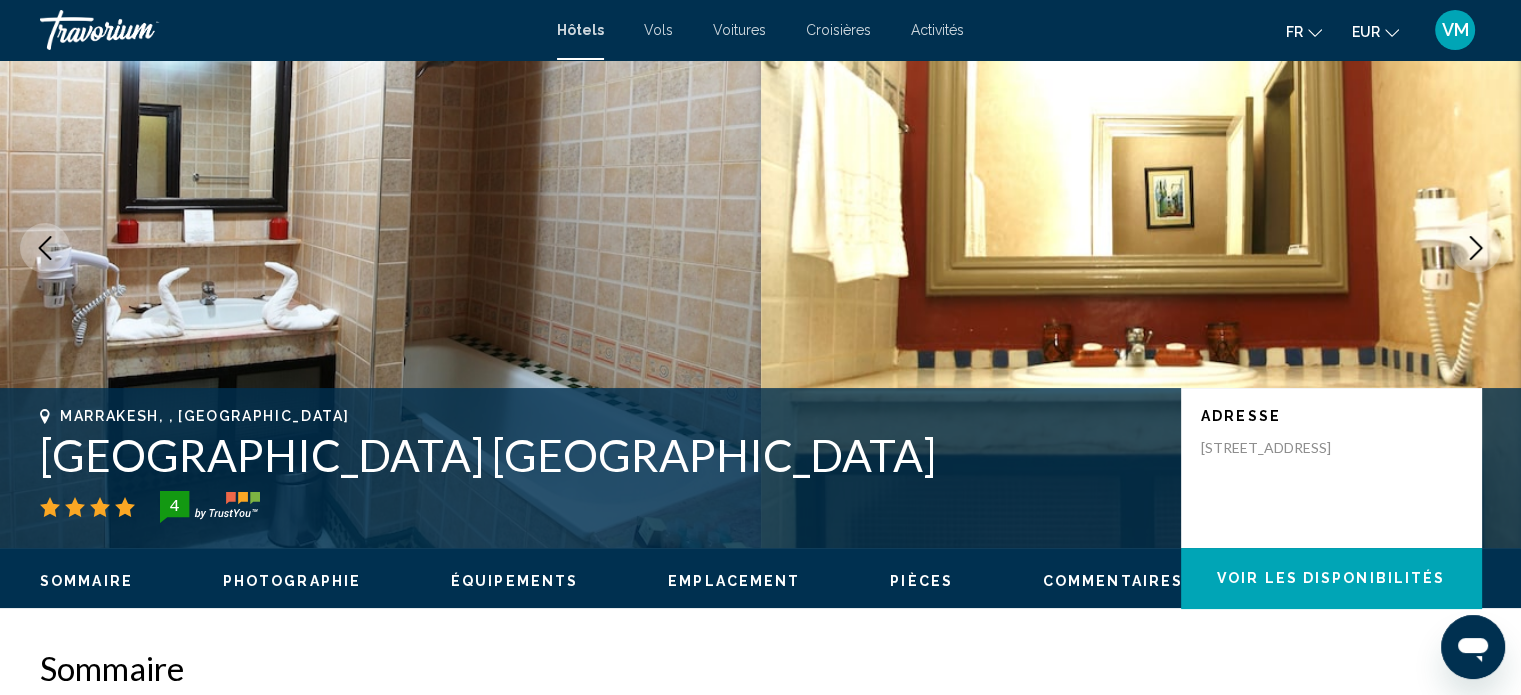 click 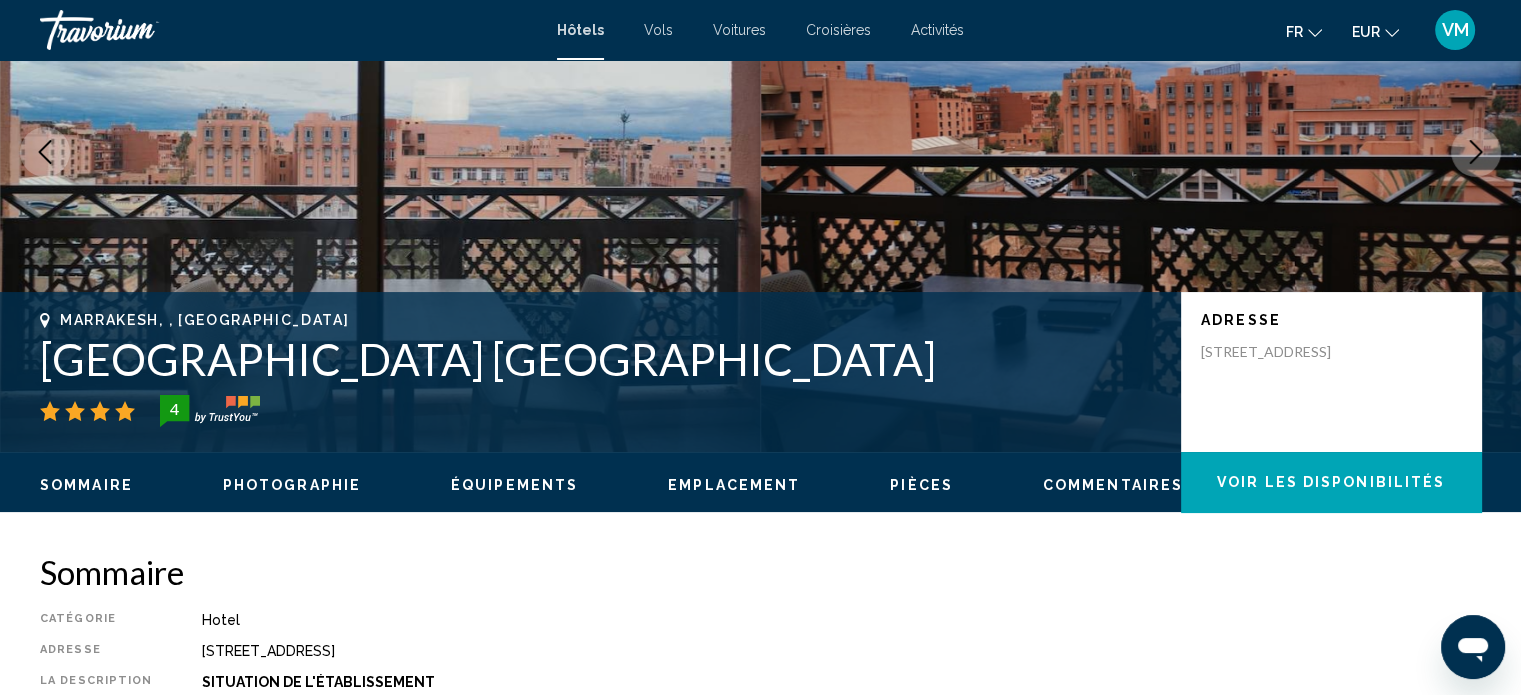 scroll, scrollTop: 0, scrollLeft: 0, axis: both 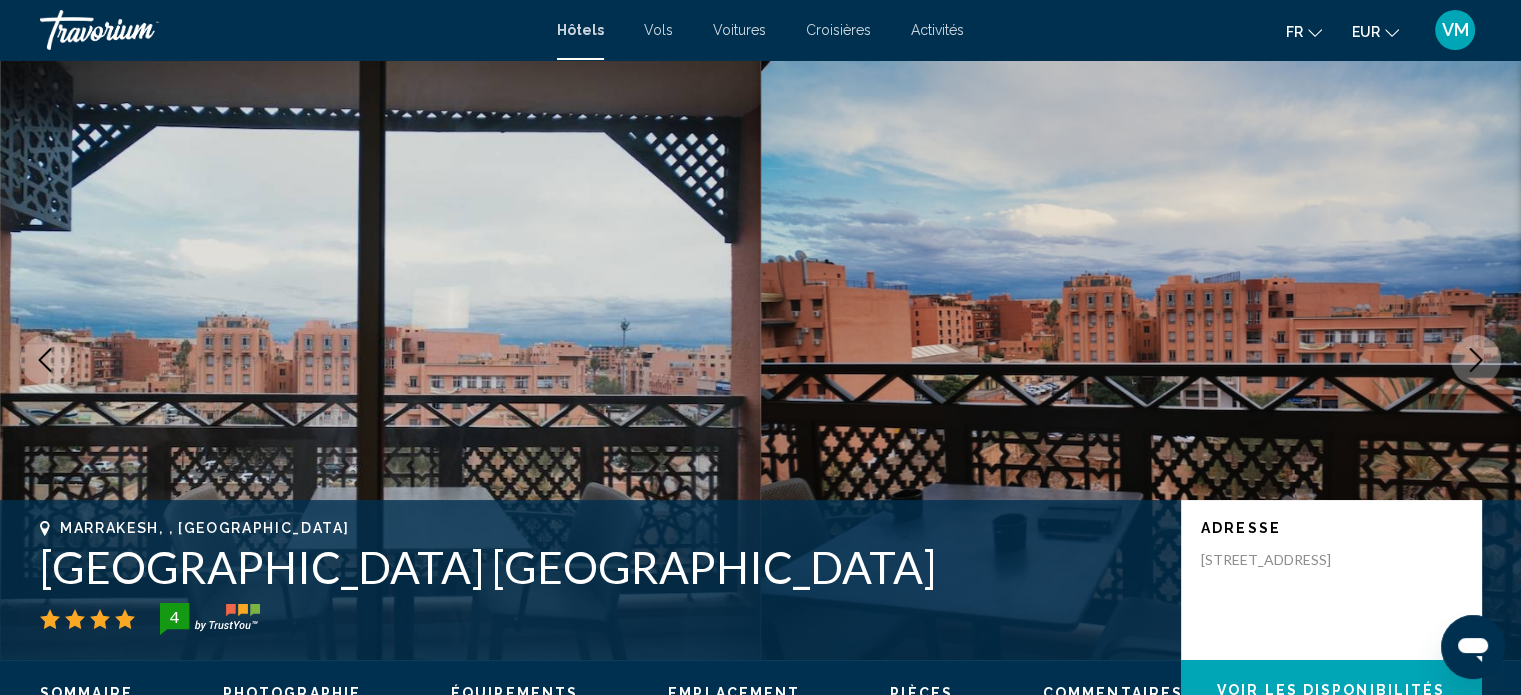 click on "Hôtels Vols Voitures Croisières Activités Hôtels Vols Voitures Croisières Activités fr
English Español Français Italiano Português русский EUR
USD ($) MXN (Mex$) CAD (Can$) GBP (£) EUR (€) AUD (A$) NZD (NZ$) CNY (CN¥) VM Se connecter" at bounding box center (760, 30) 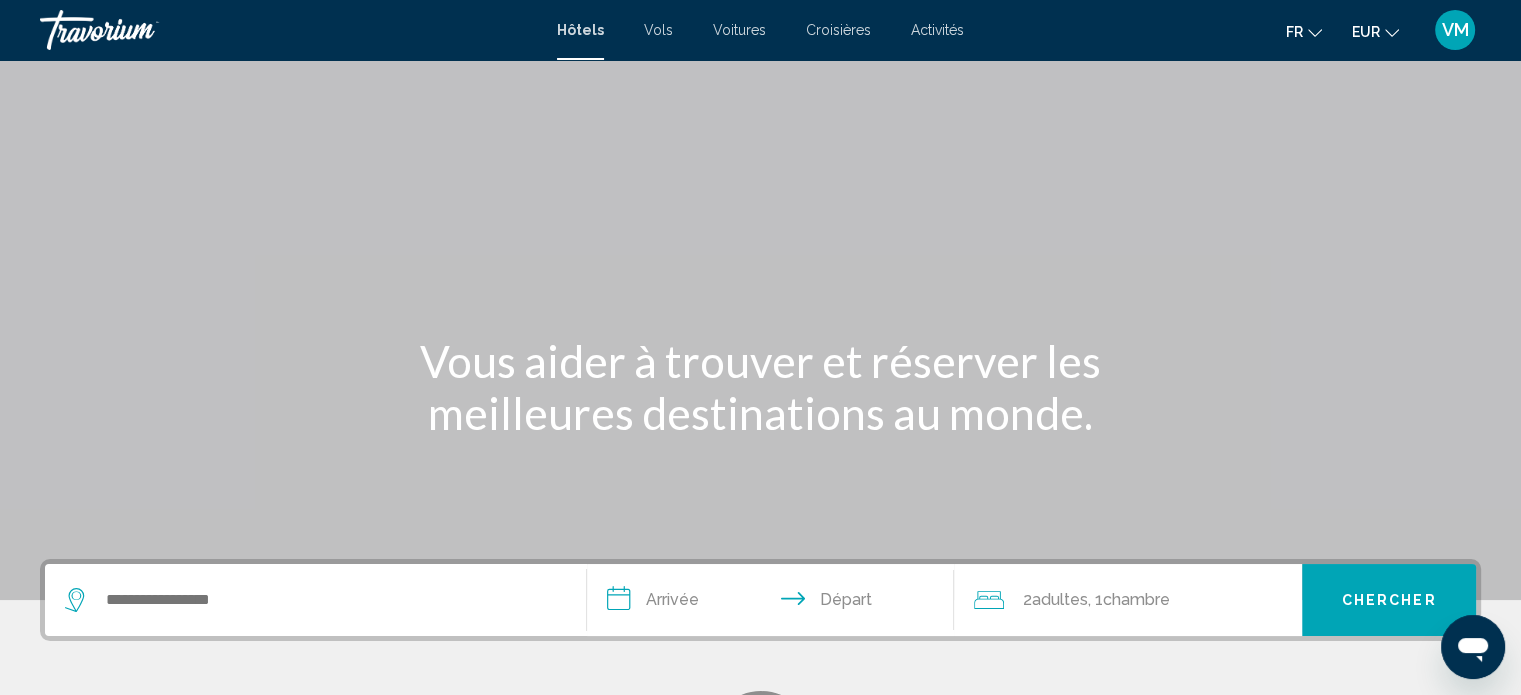 scroll, scrollTop: 300, scrollLeft: 0, axis: vertical 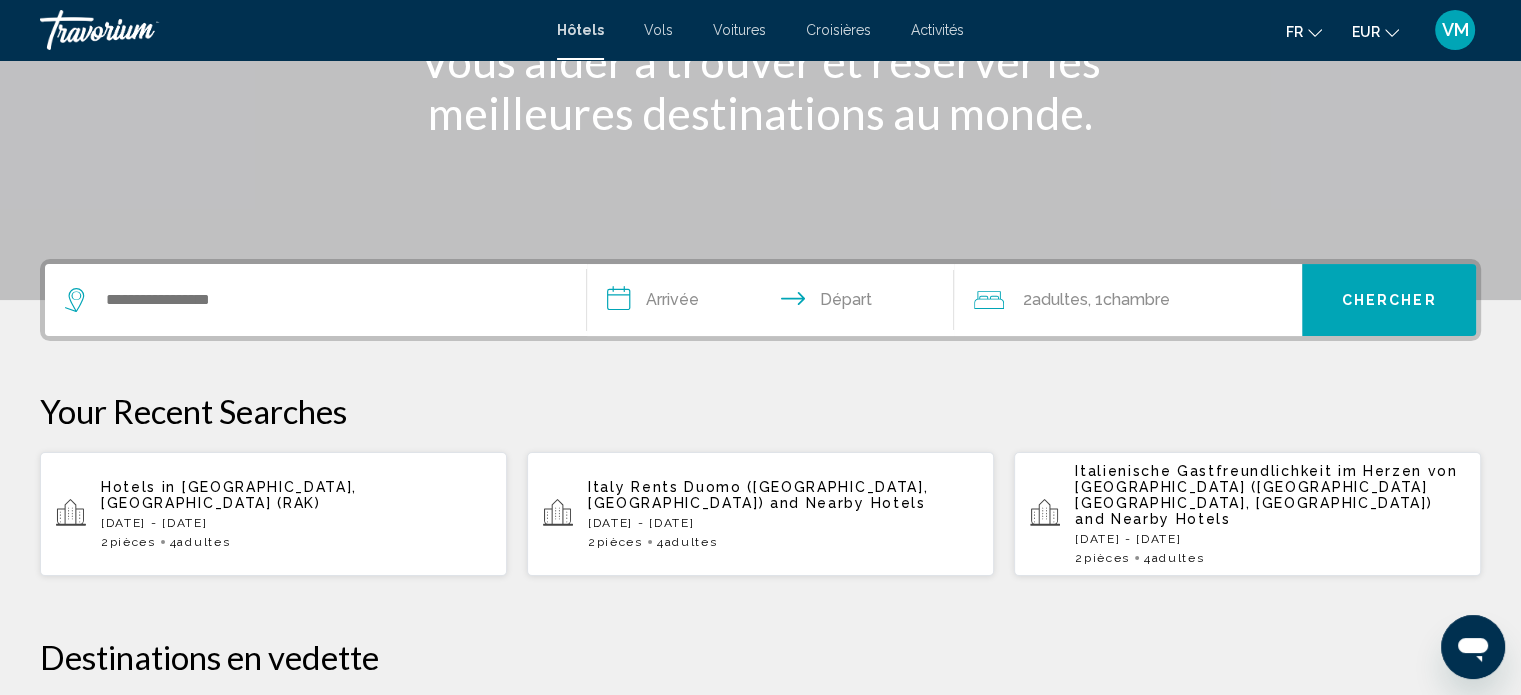 click on "2  Chambre pièces 4  Adulte Adultes" at bounding box center [296, 542] 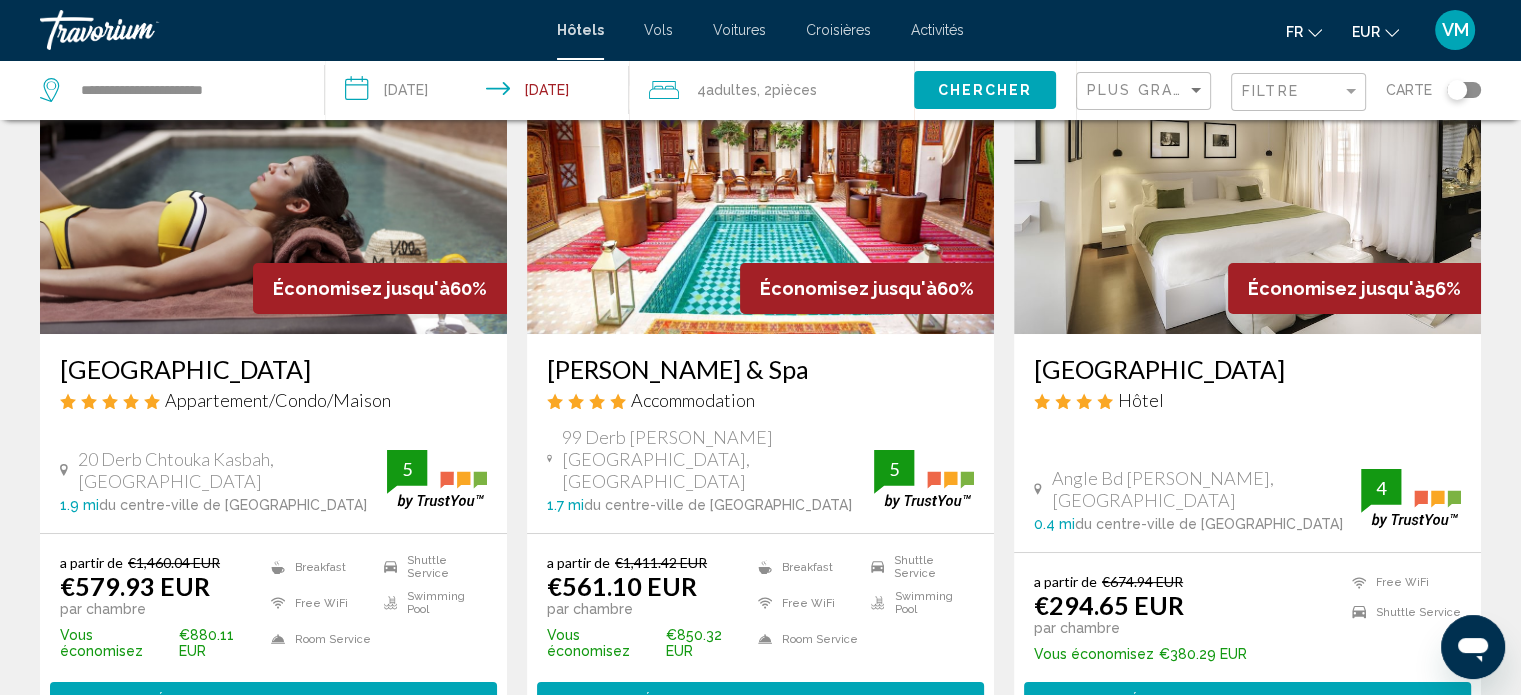 scroll, scrollTop: 0, scrollLeft: 0, axis: both 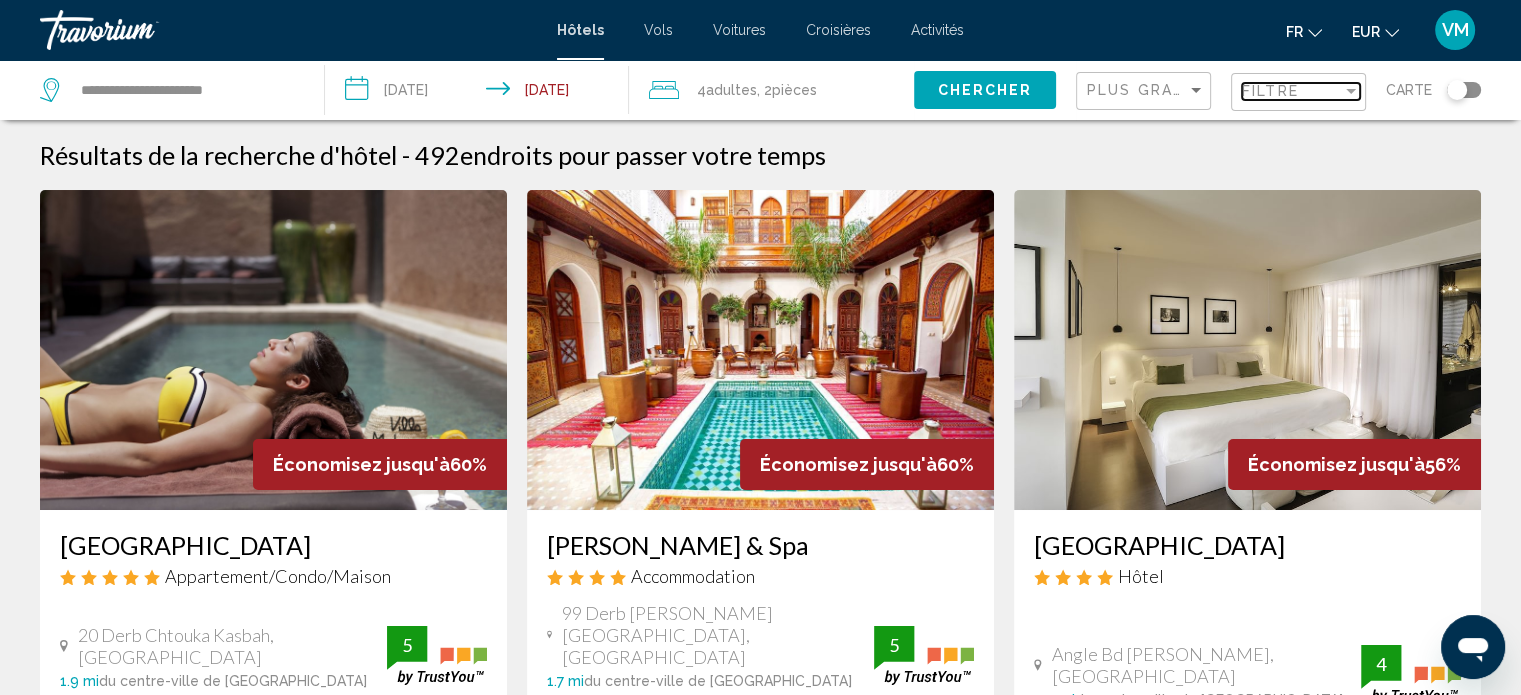 click on "Filtre" at bounding box center [1270, 91] 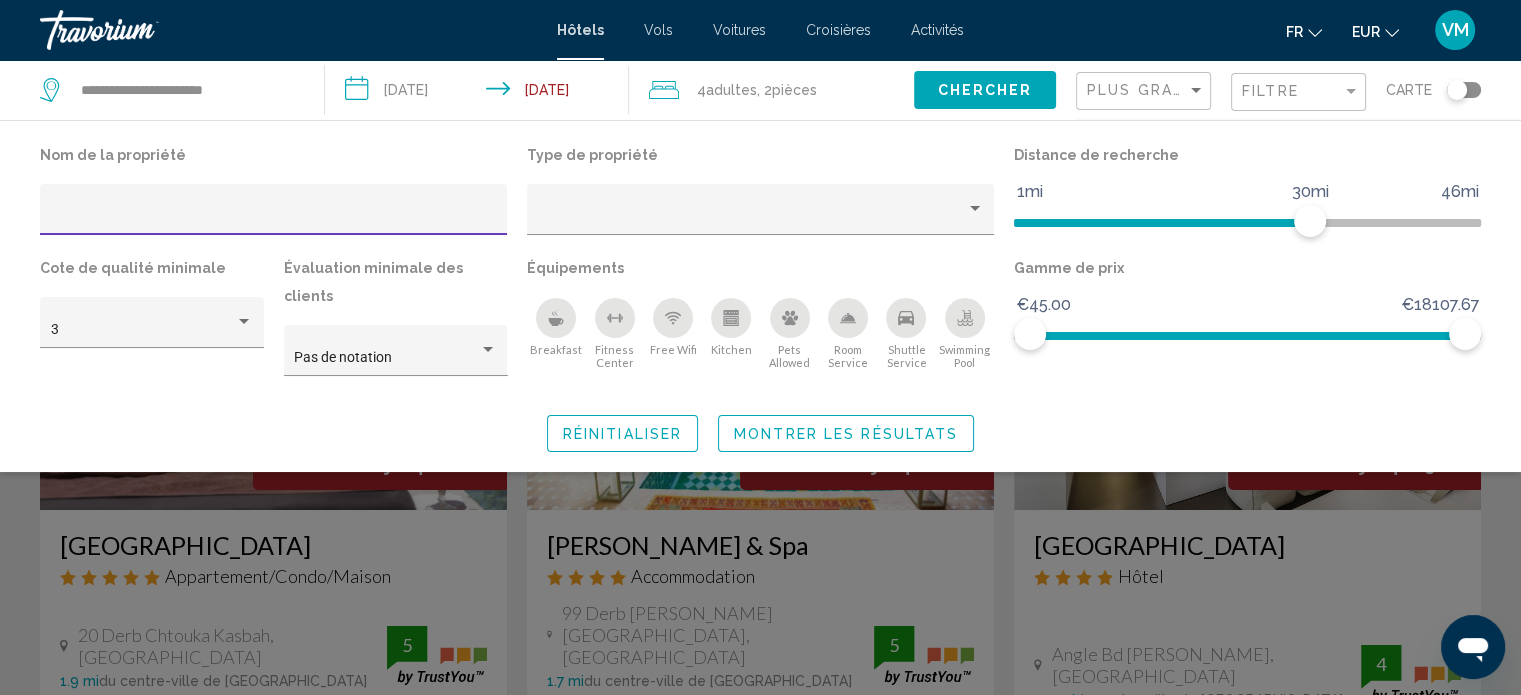 click 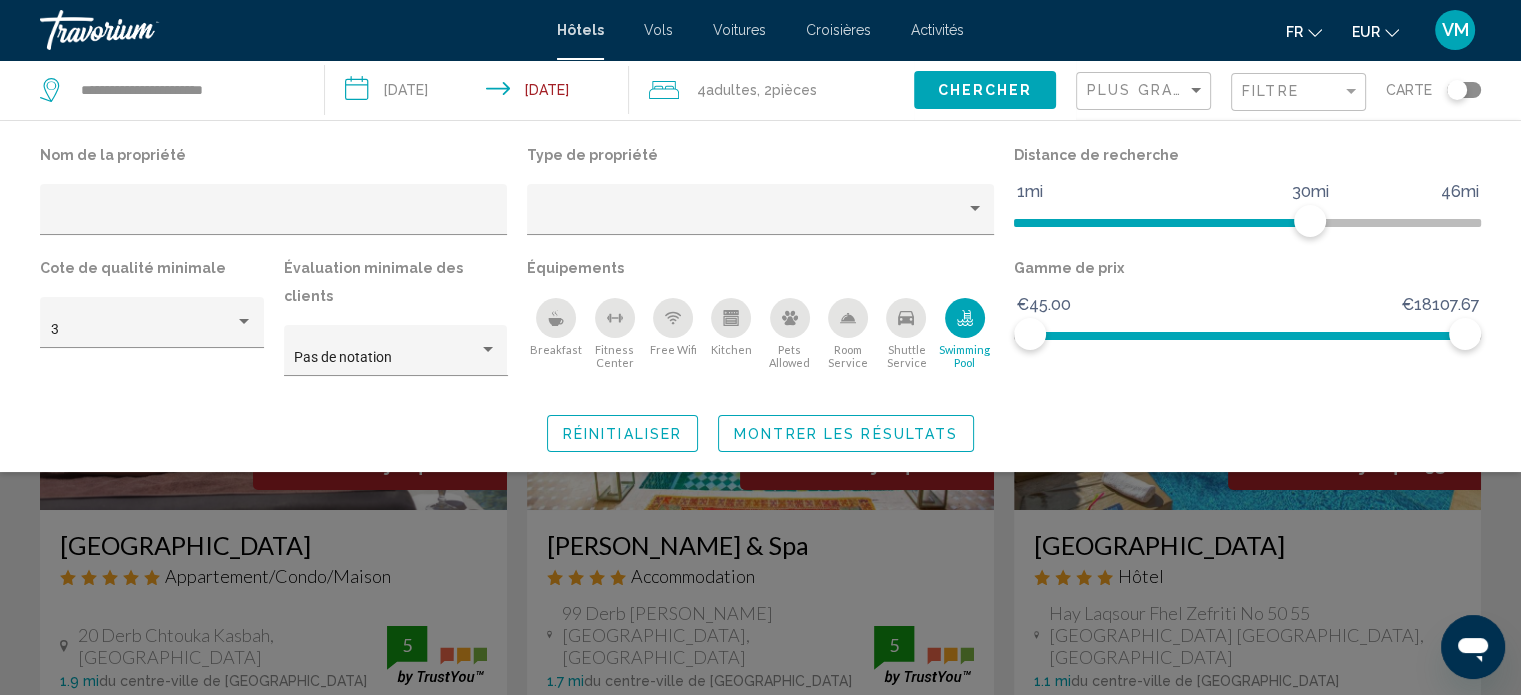 click 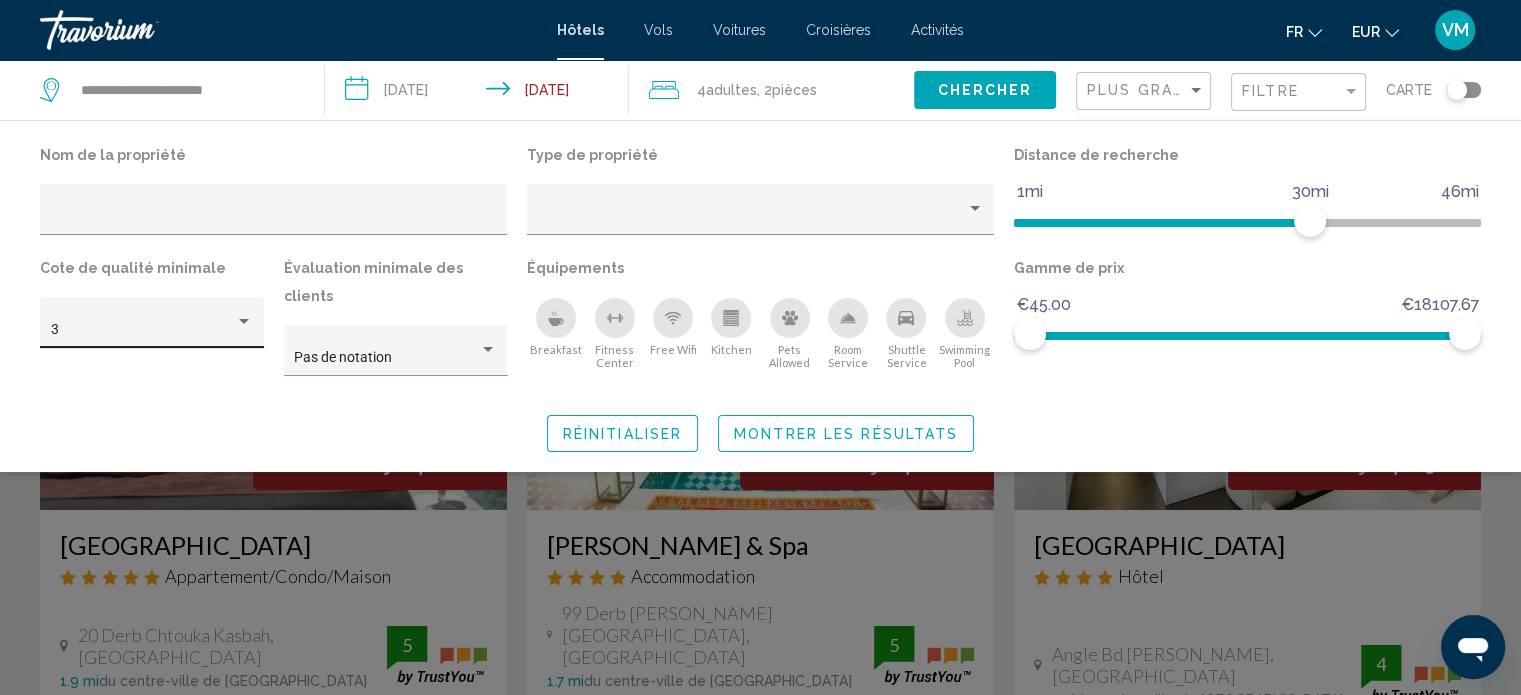 click on "3" at bounding box center (143, 330) 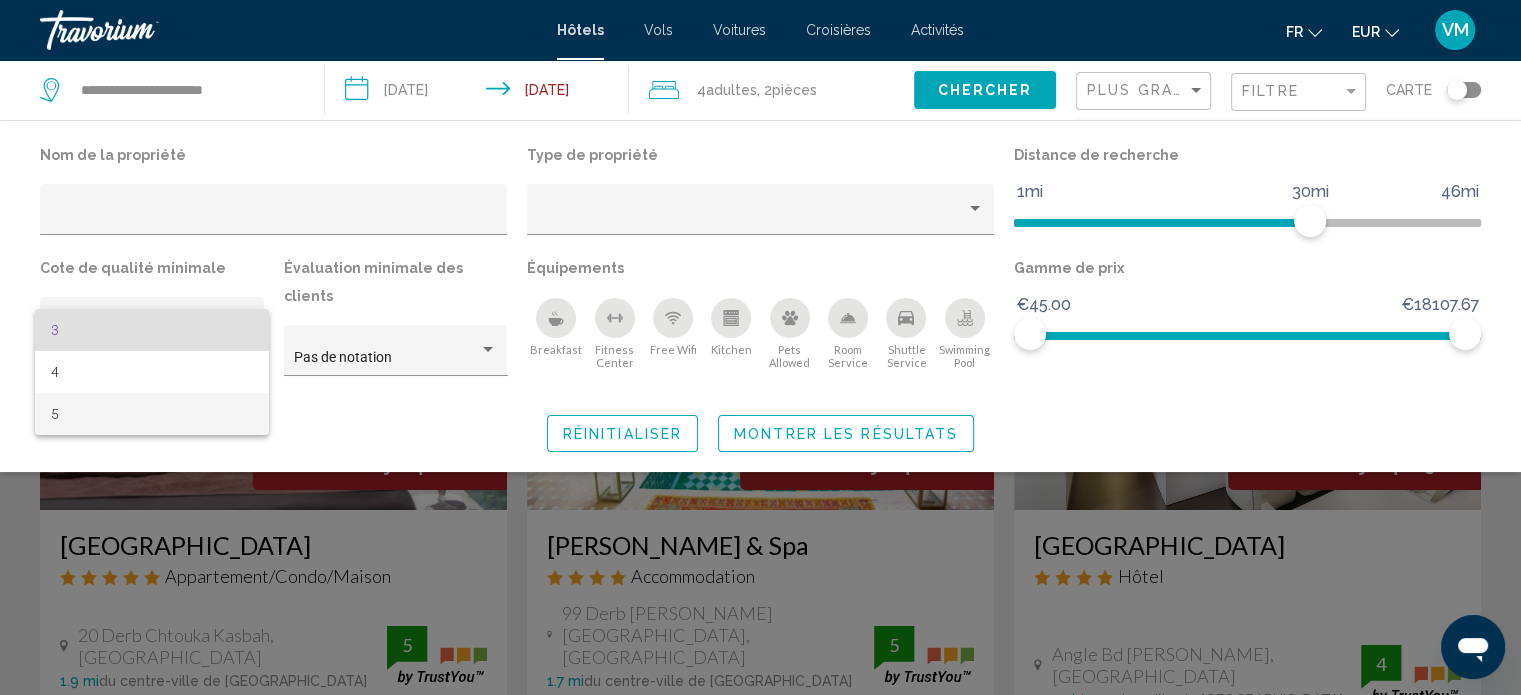 click on "5" at bounding box center [152, 414] 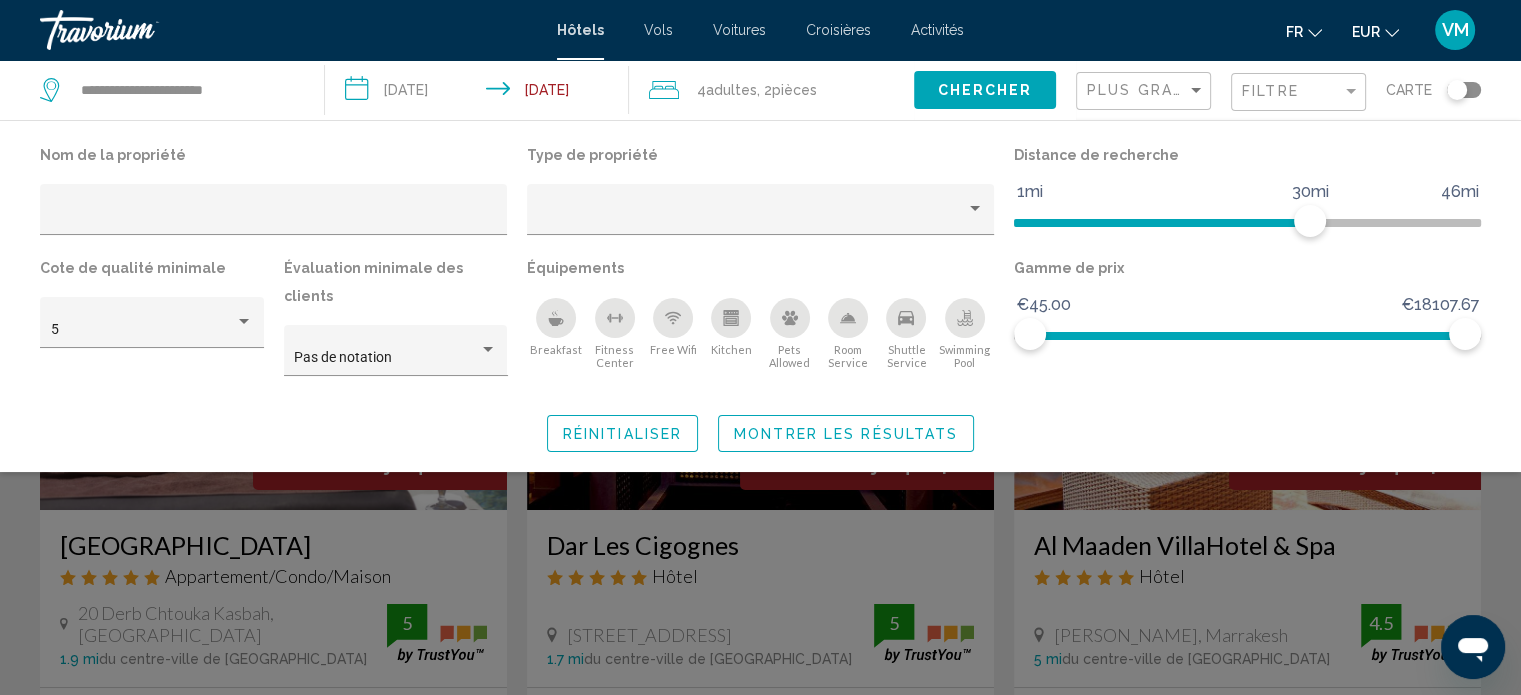 click 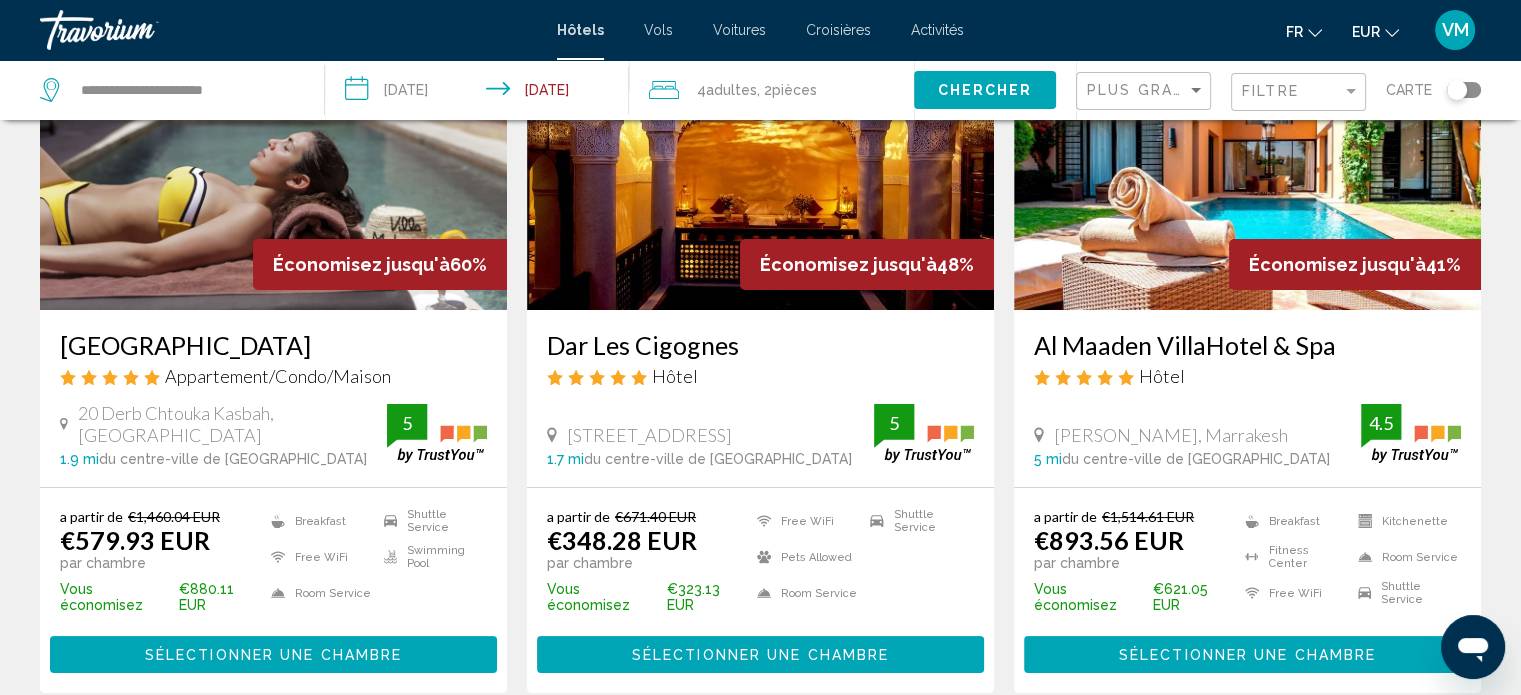 scroll, scrollTop: 0, scrollLeft: 0, axis: both 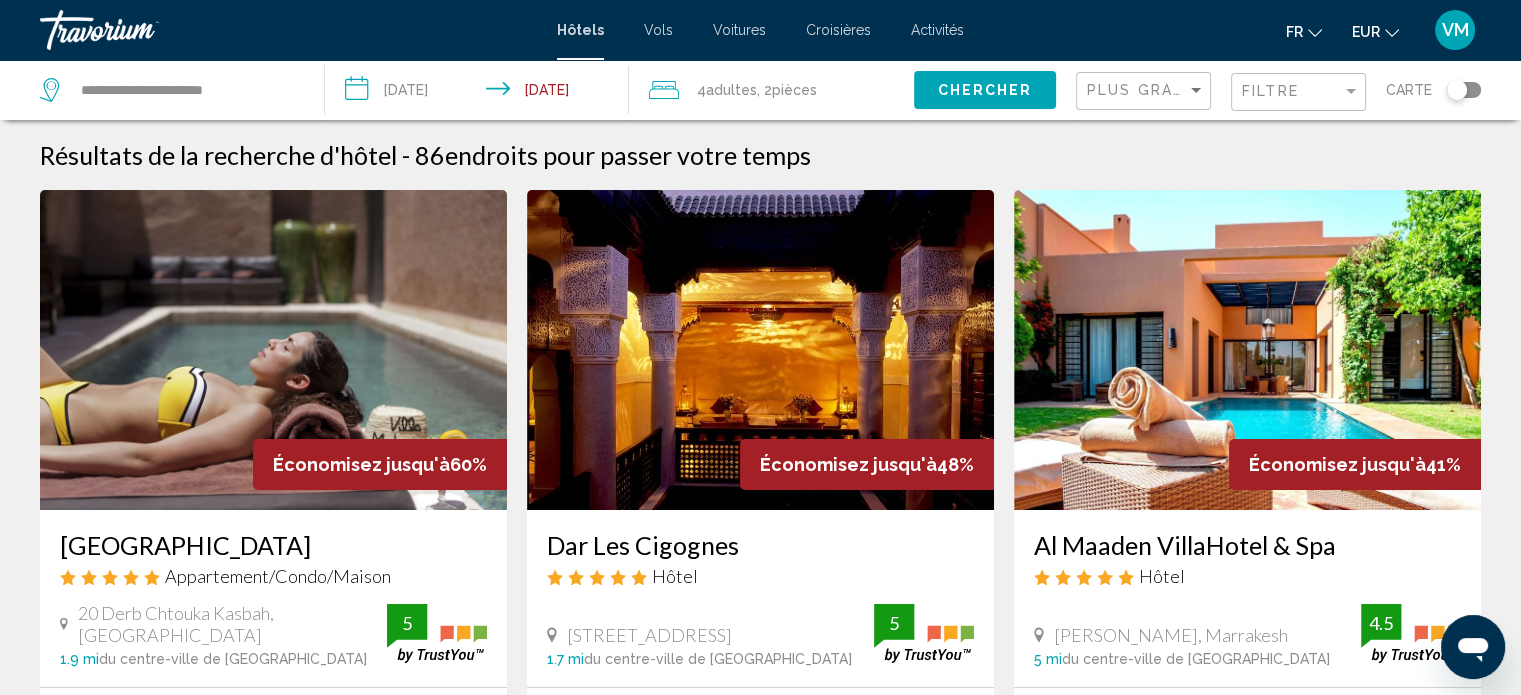 click at bounding box center [760, 350] 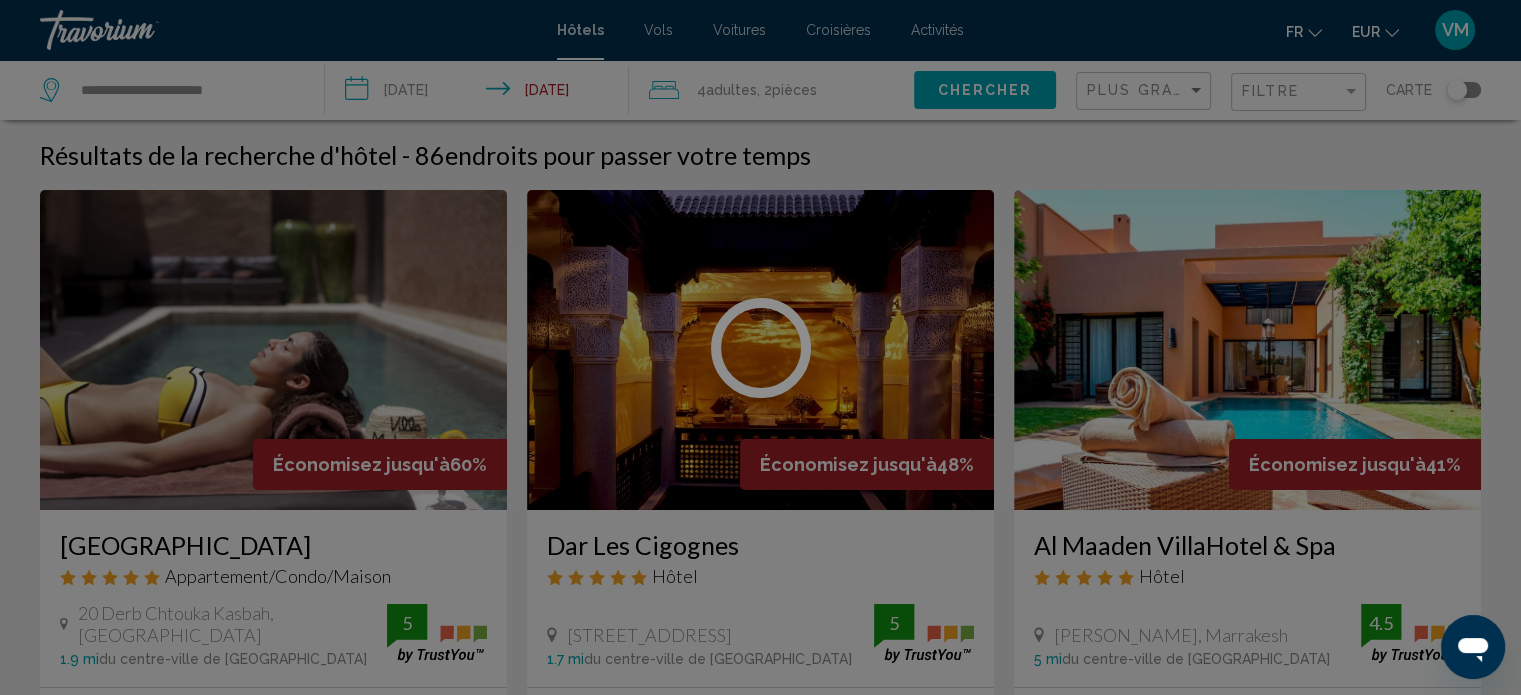 scroll, scrollTop: 12, scrollLeft: 0, axis: vertical 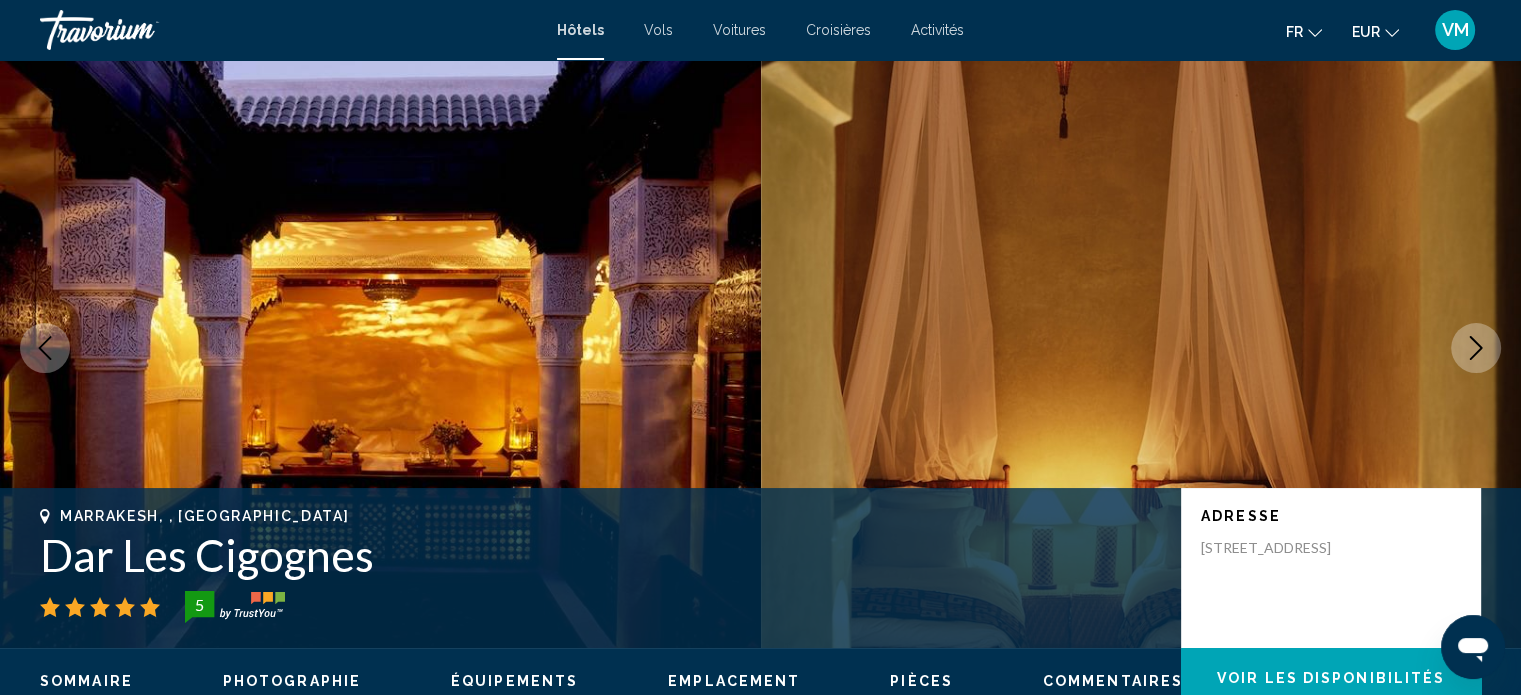 click at bounding box center (1476, 348) 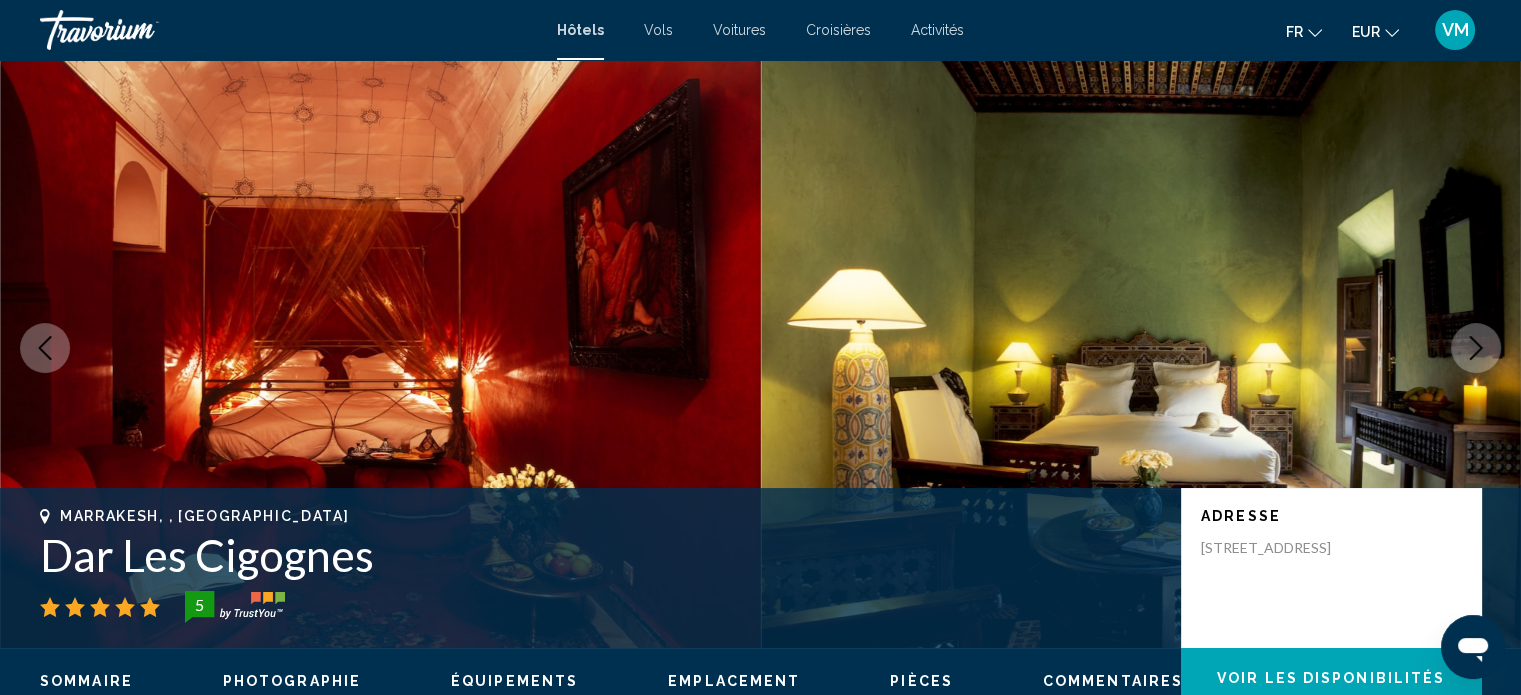 click 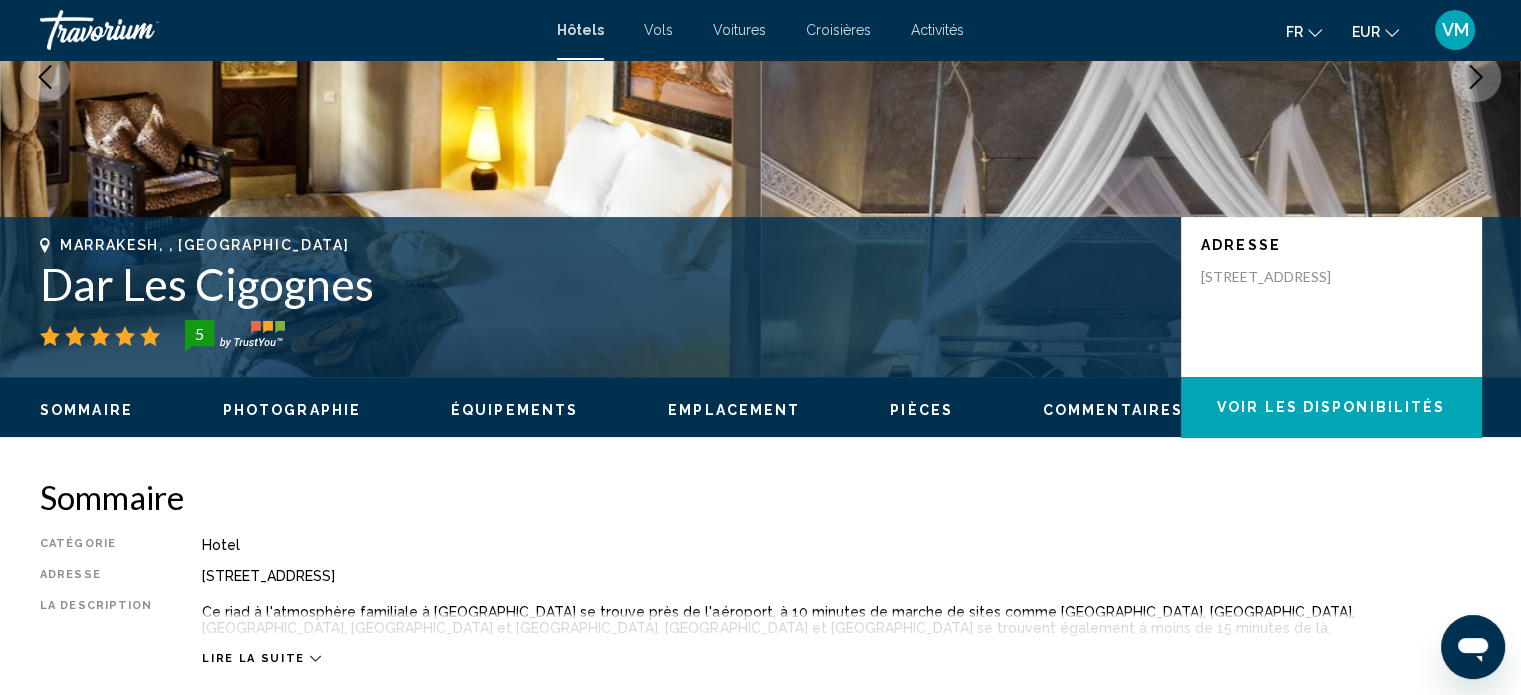 scroll, scrollTop: 0, scrollLeft: 0, axis: both 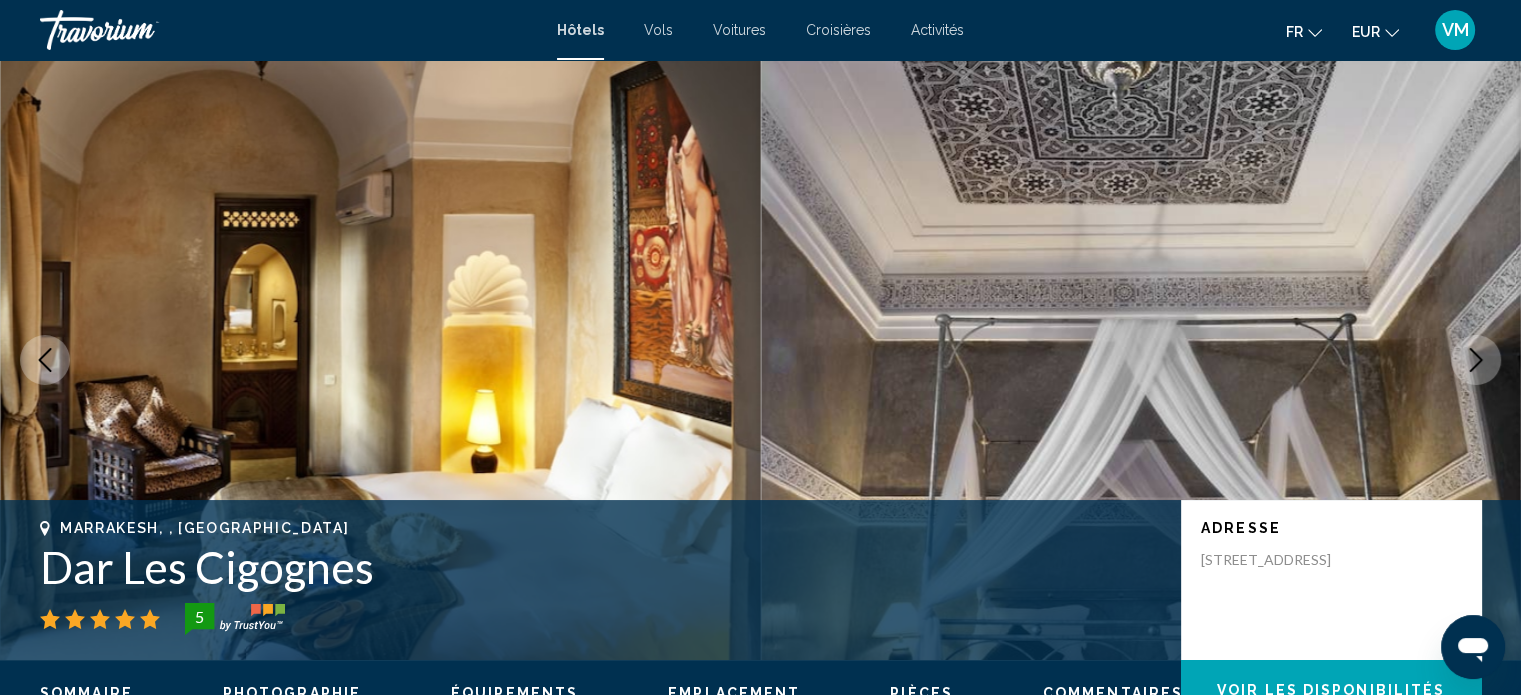 click 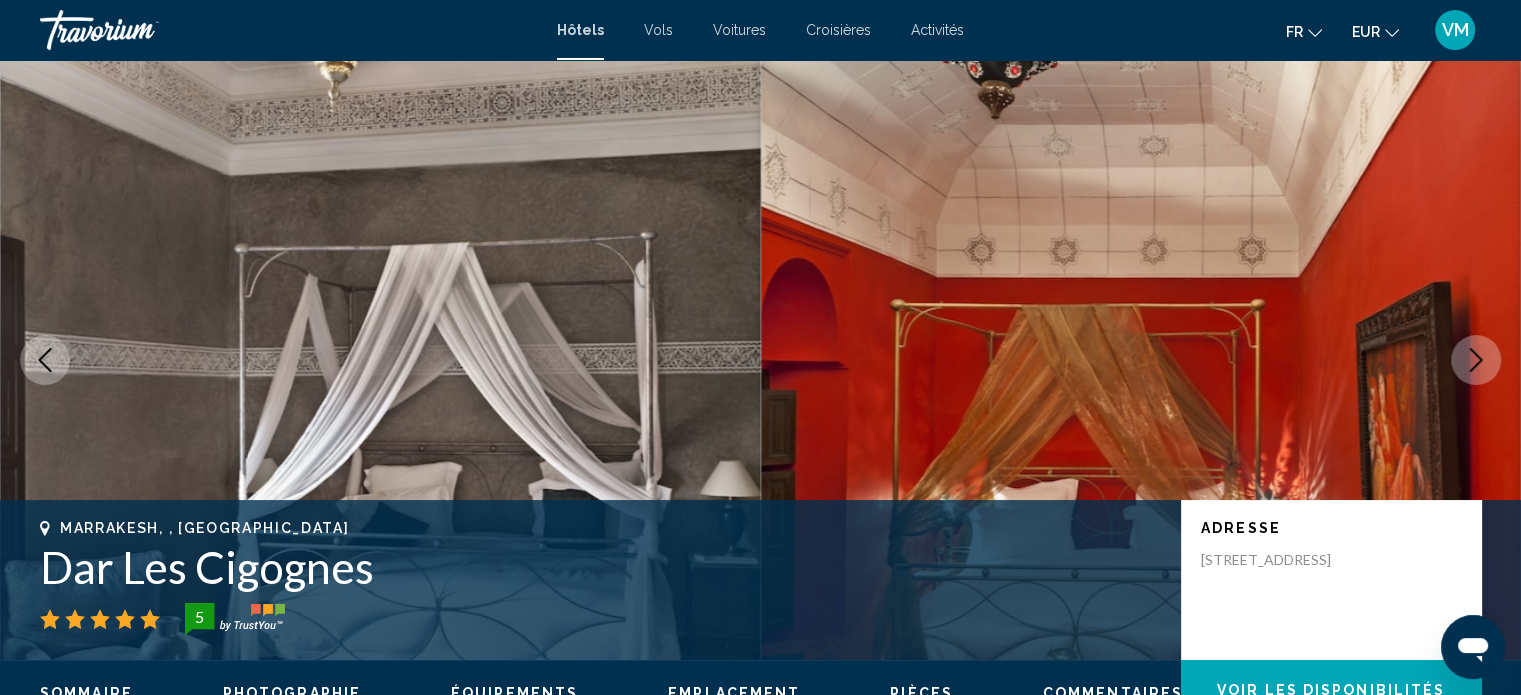 click at bounding box center (1476, 360) 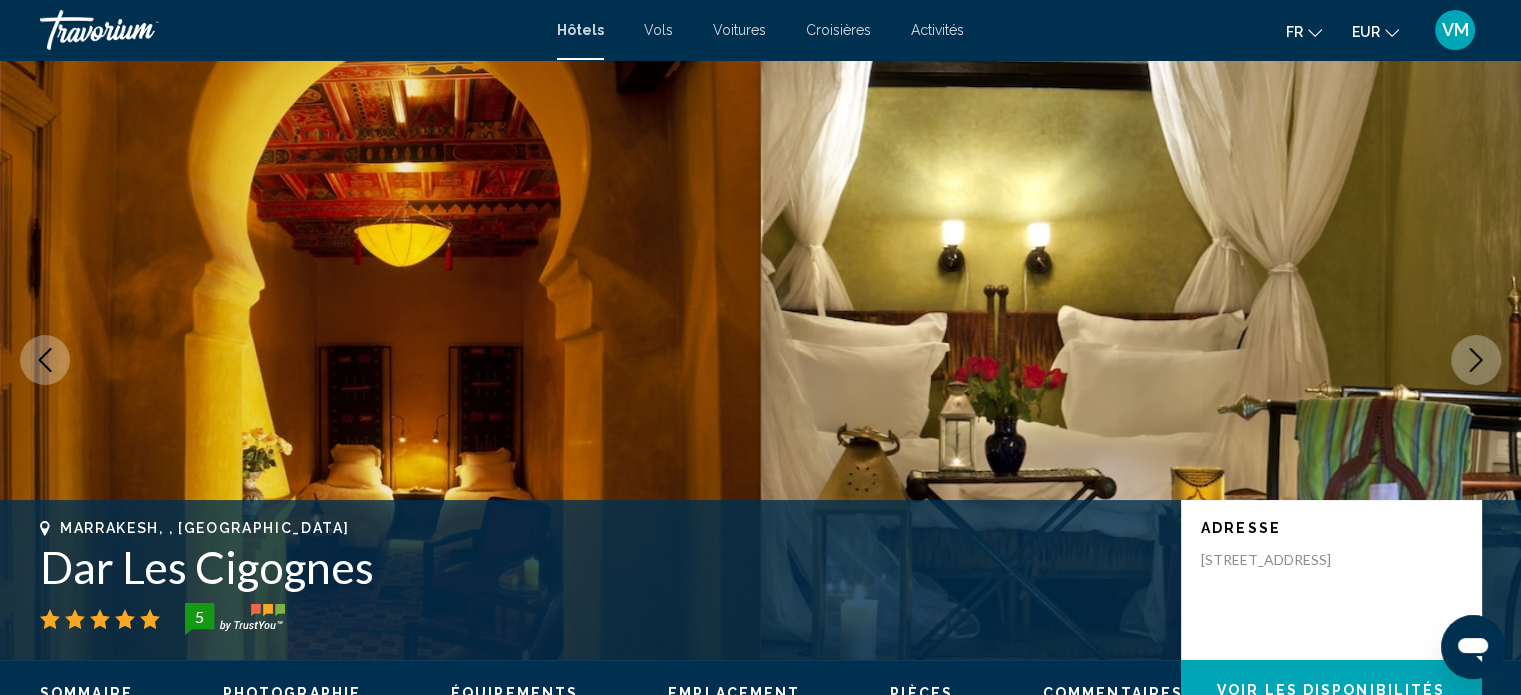 click at bounding box center (1476, 360) 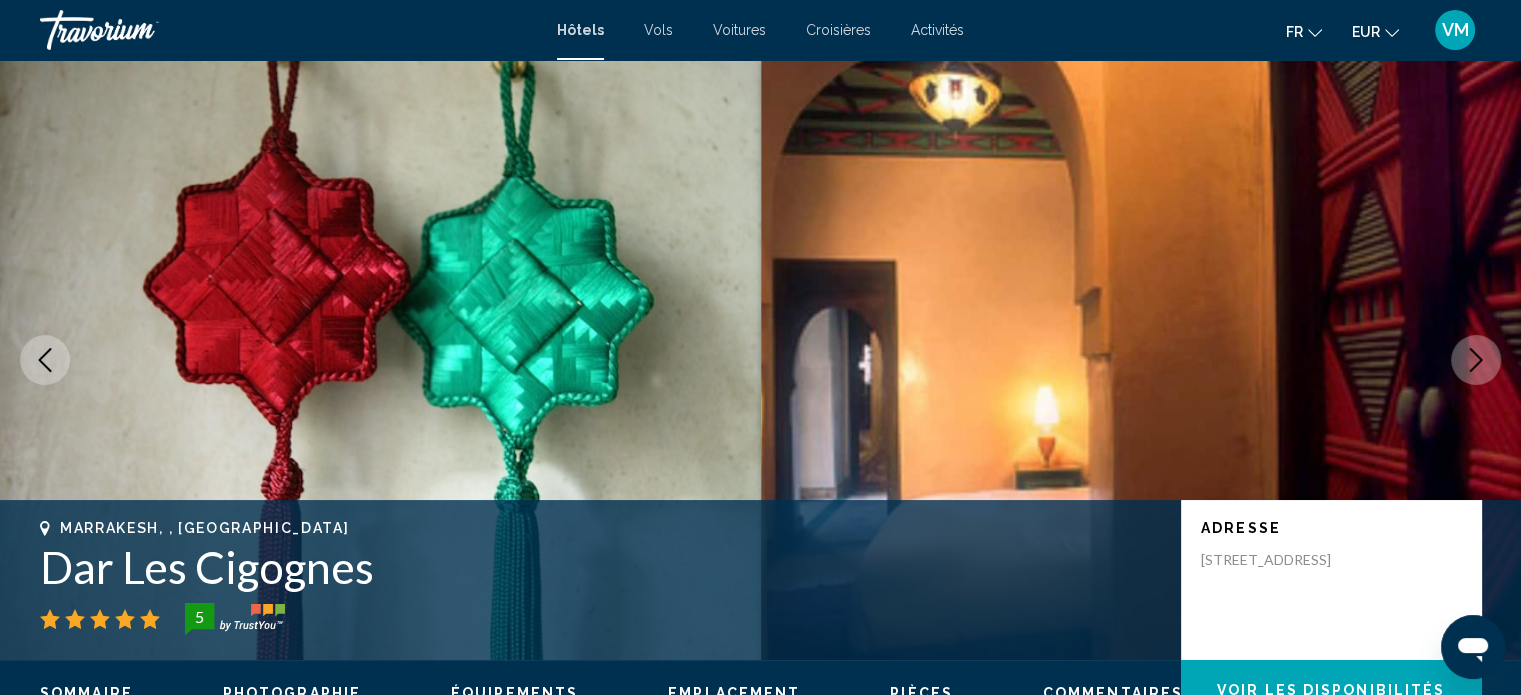 click at bounding box center (1476, 360) 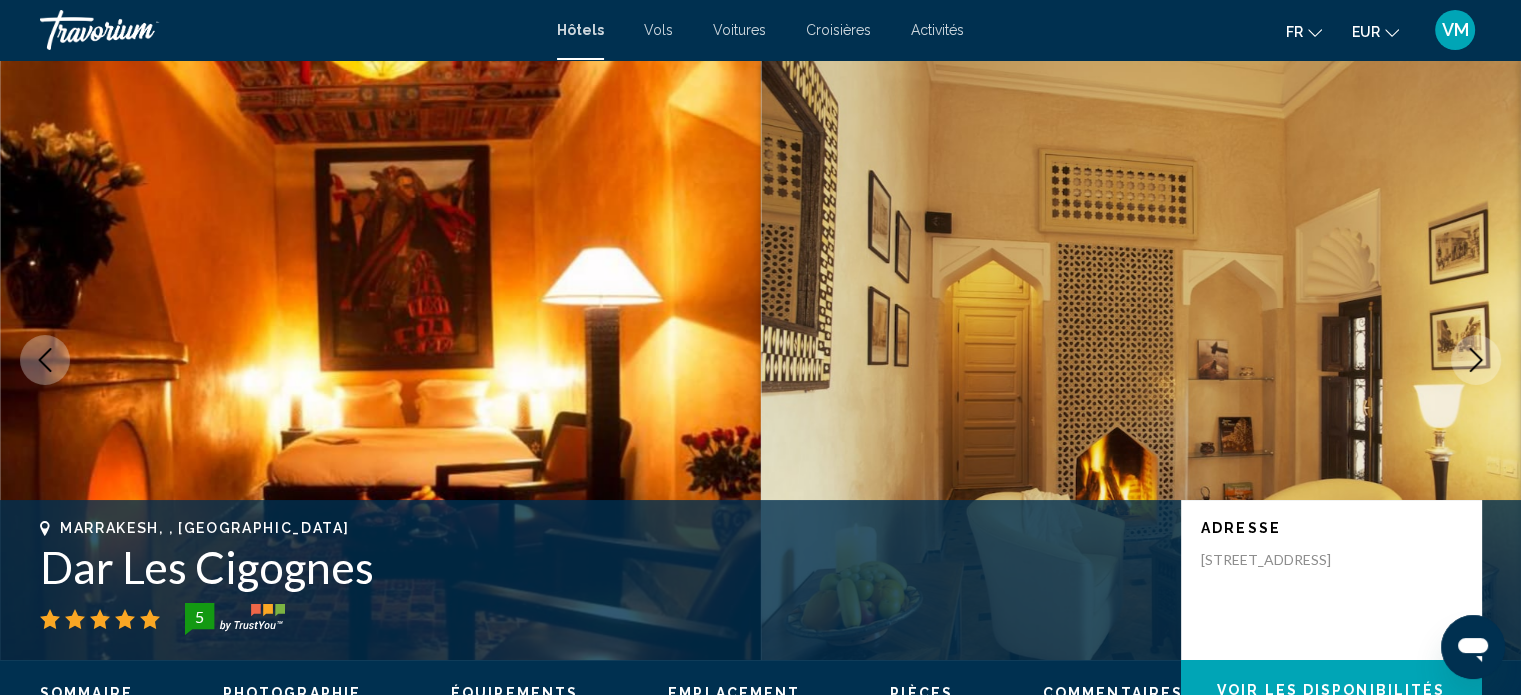 click at bounding box center [1476, 360] 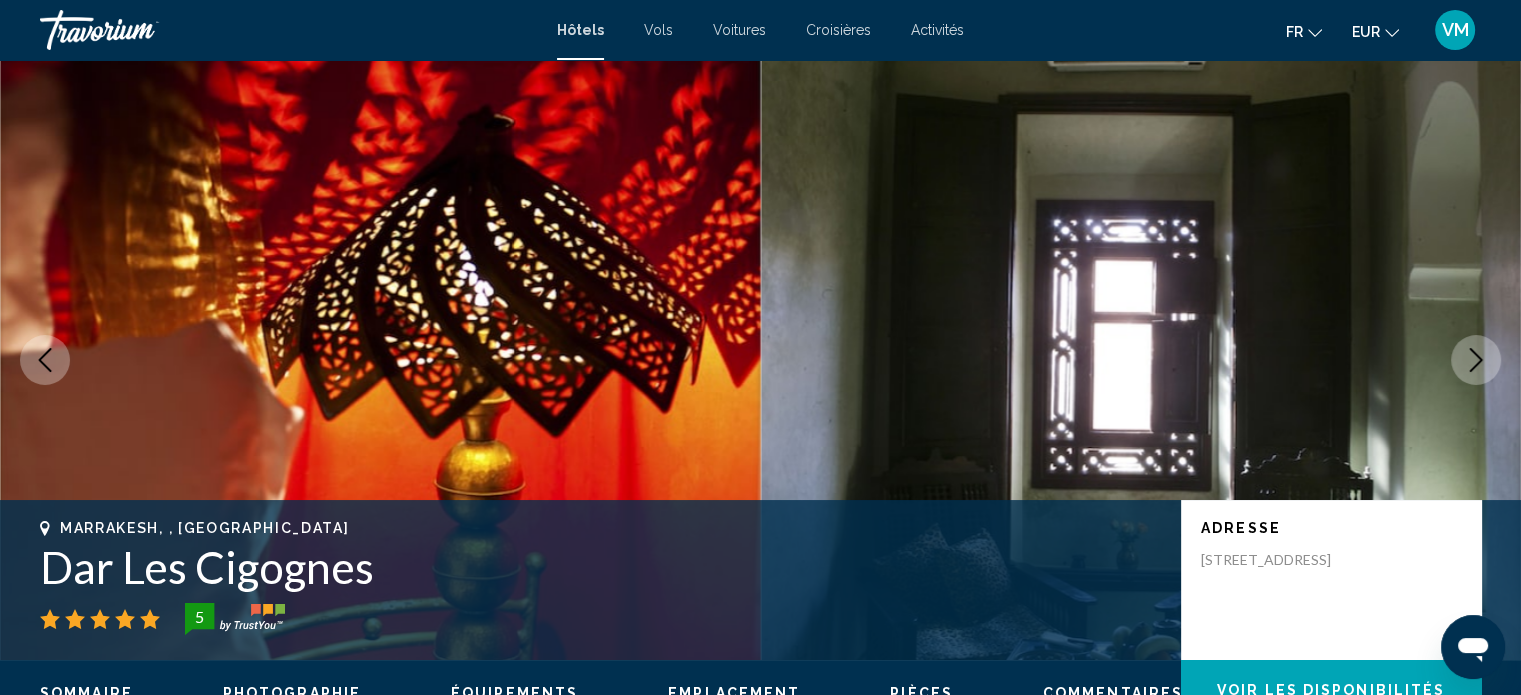 click at bounding box center (1476, 360) 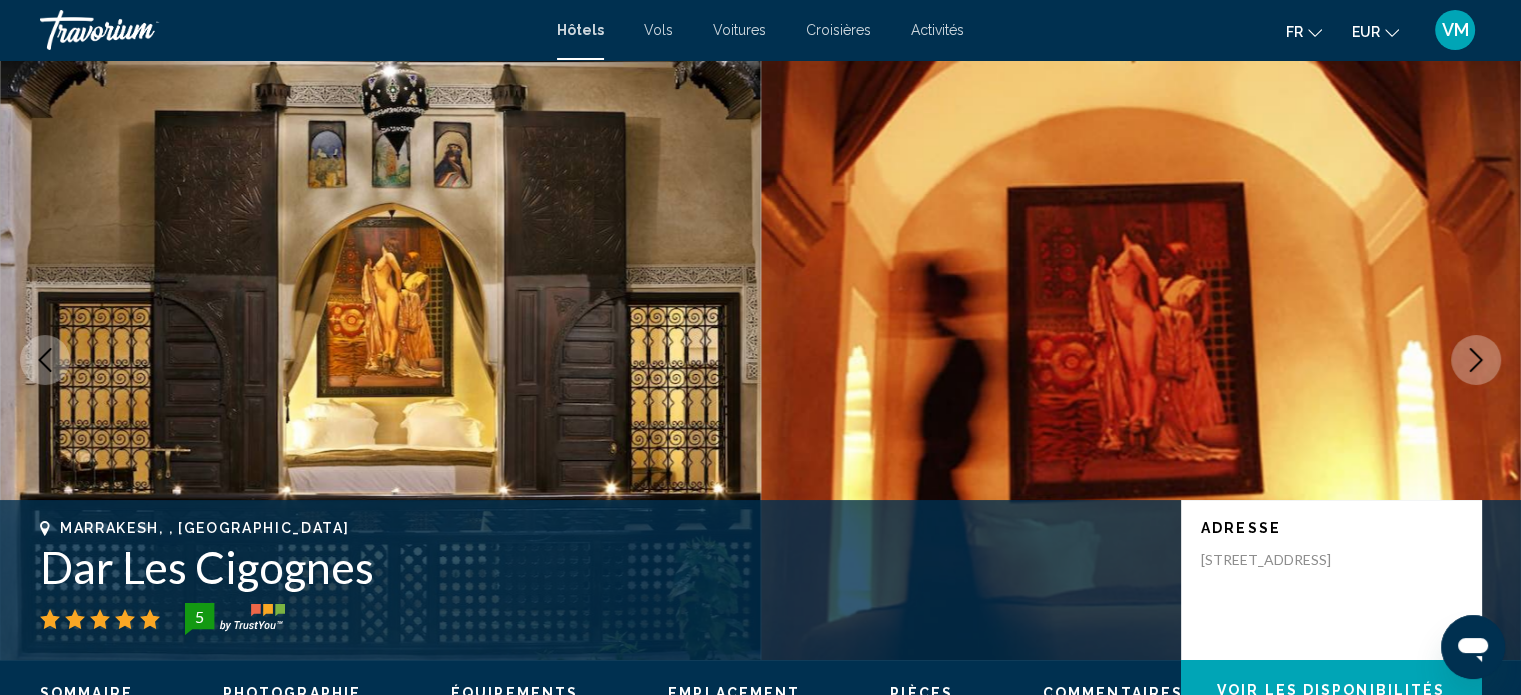 click at bounding box center (1476, 360) 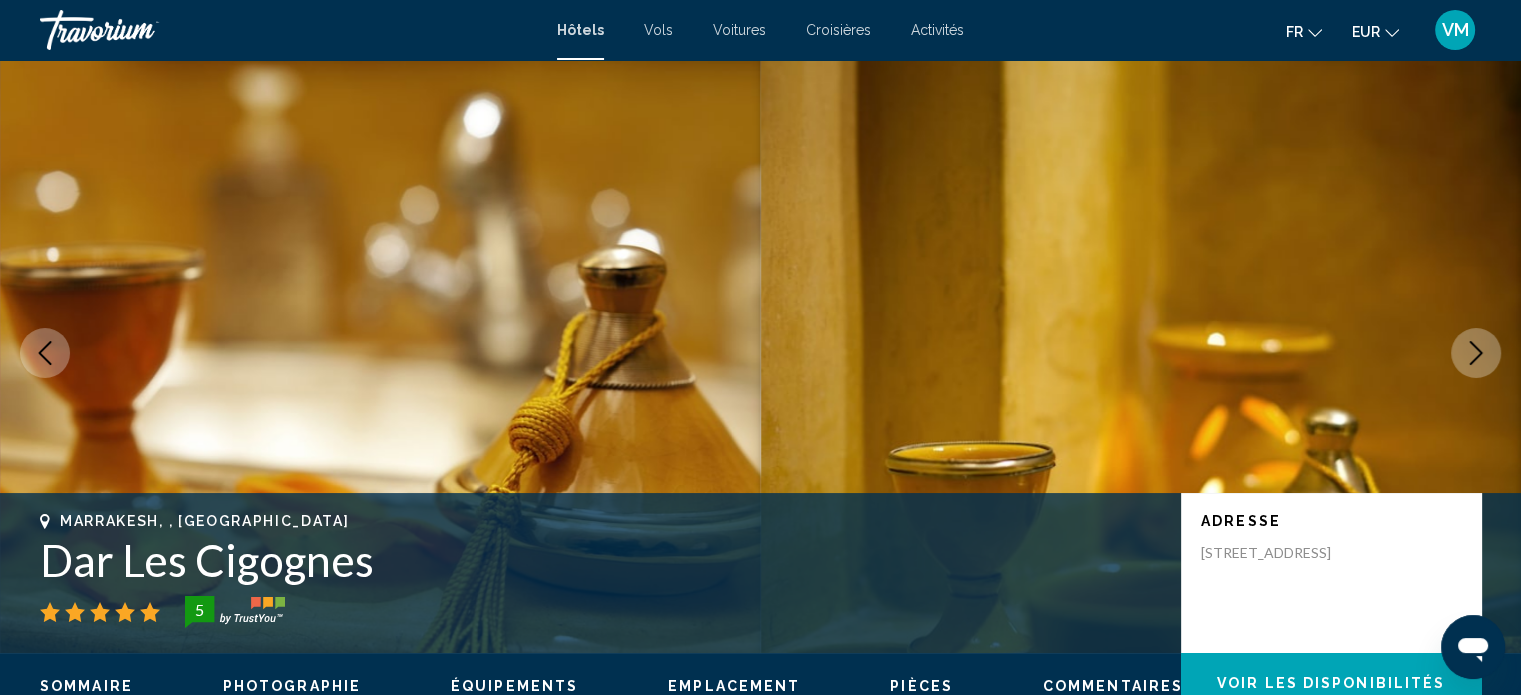 scroll, scrollTop: 0, scrollLeft: 0, axis: both 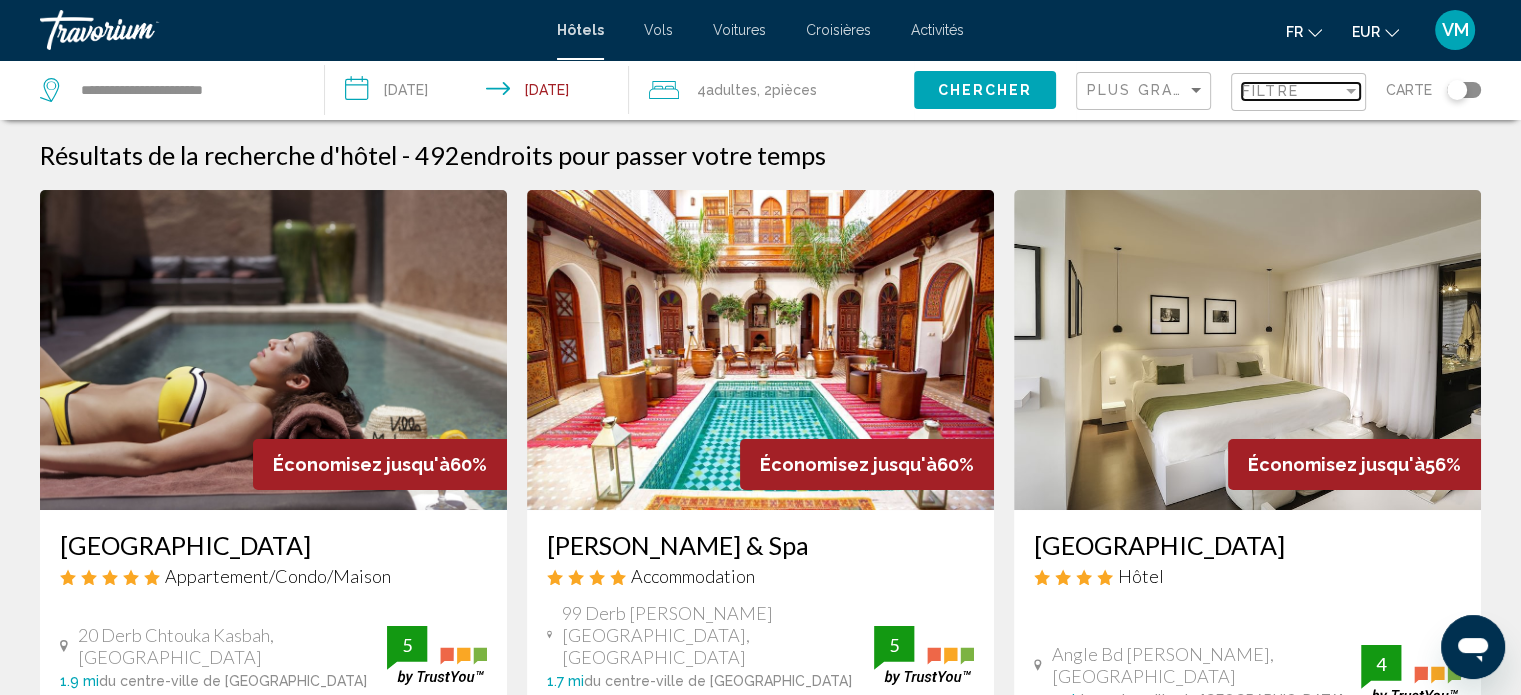 click on "Filtre" at bounding box center [1270, 91] 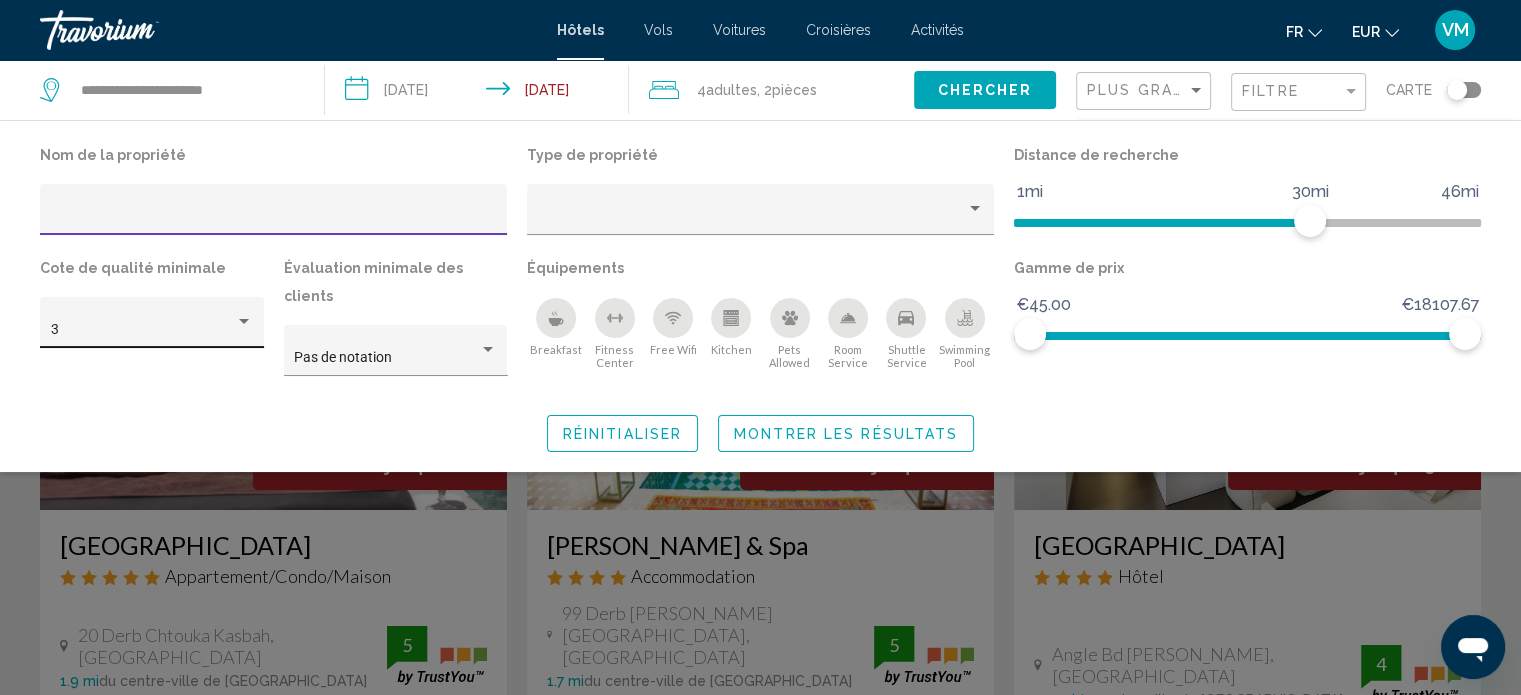 click on "3" 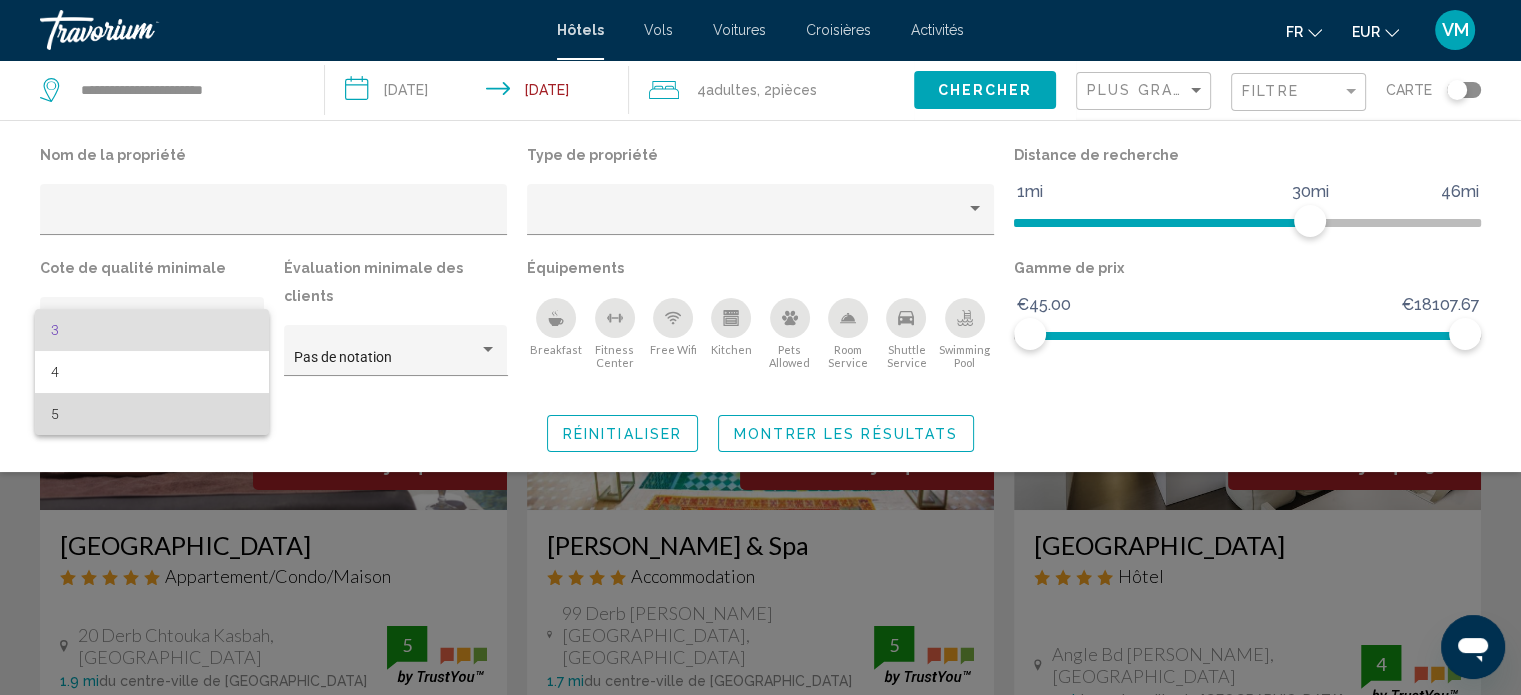 click on "5" at bounding box center (152, 414) 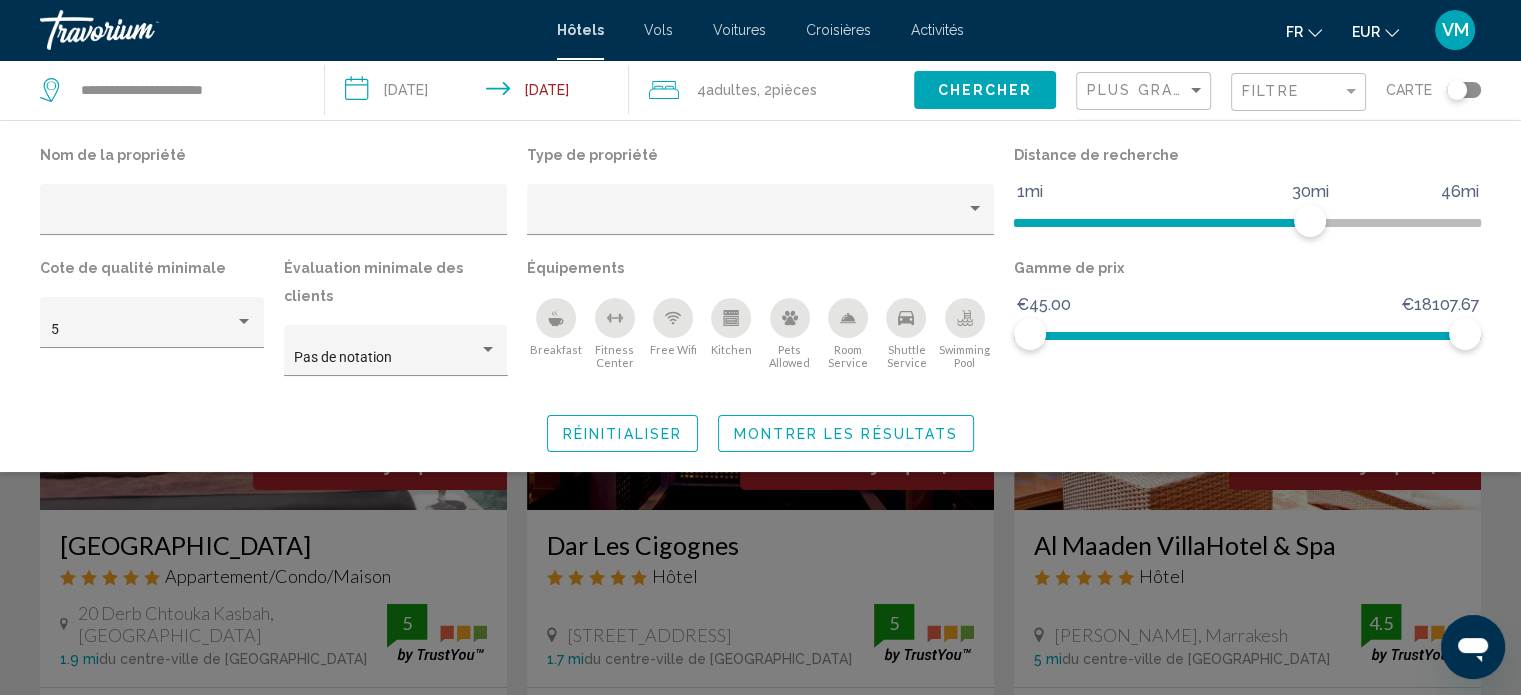 click 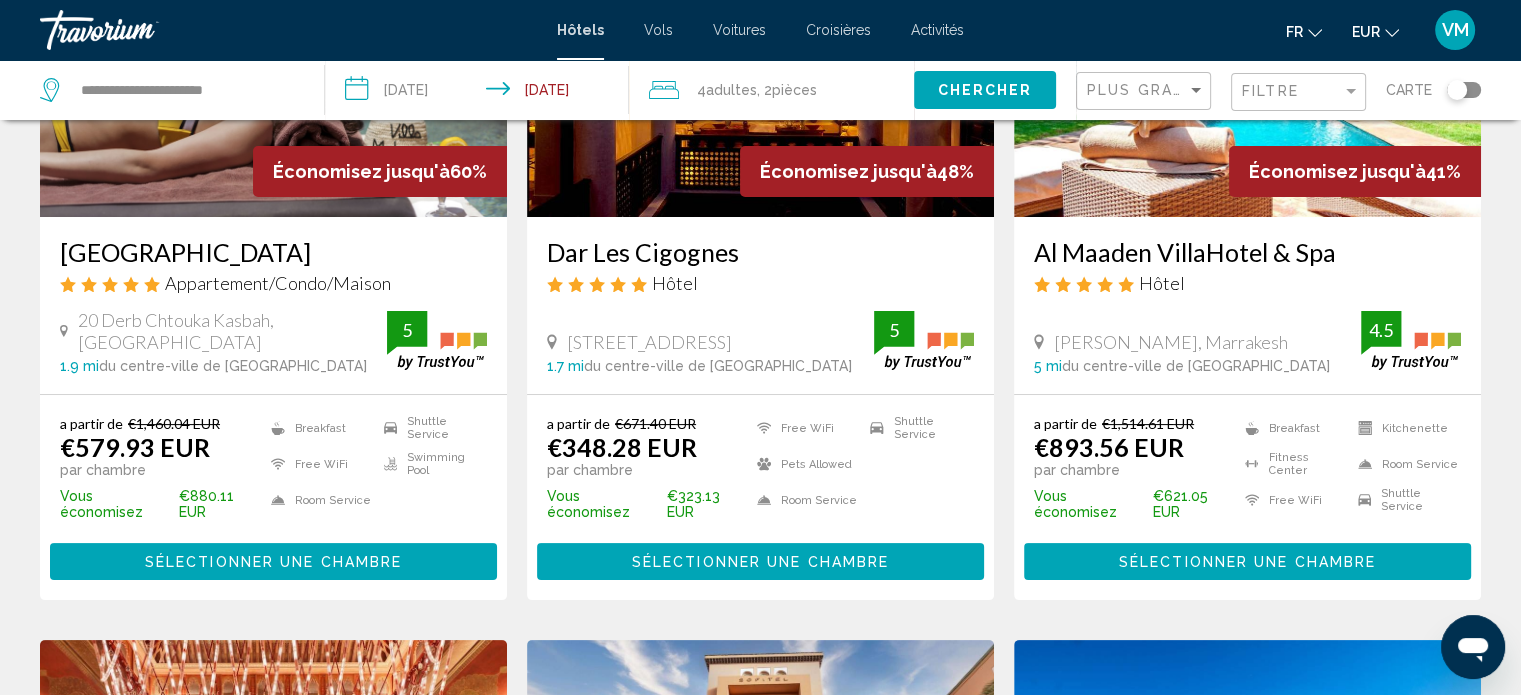 scroll, scrollTop: 100, scrollLeft: 0, axis: vertical 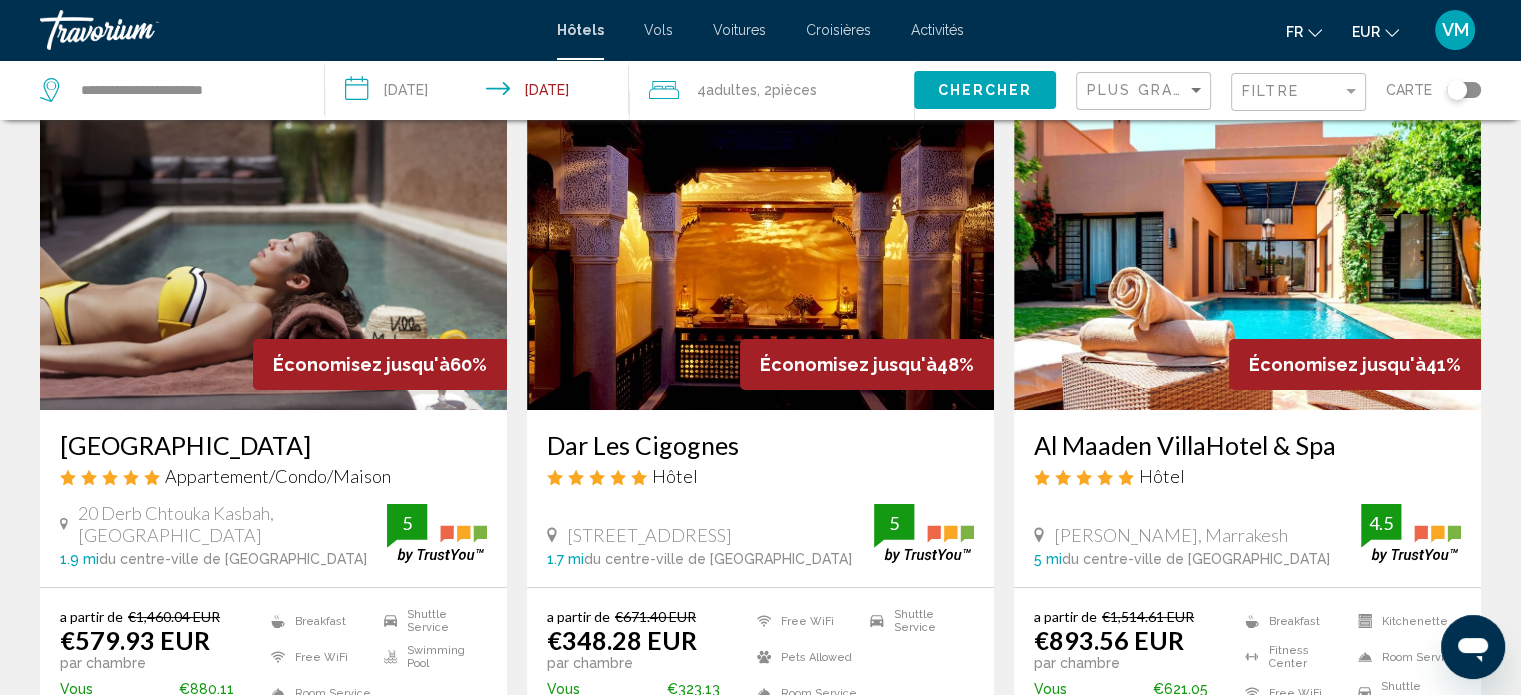 click at bounding box center [1247, 250] 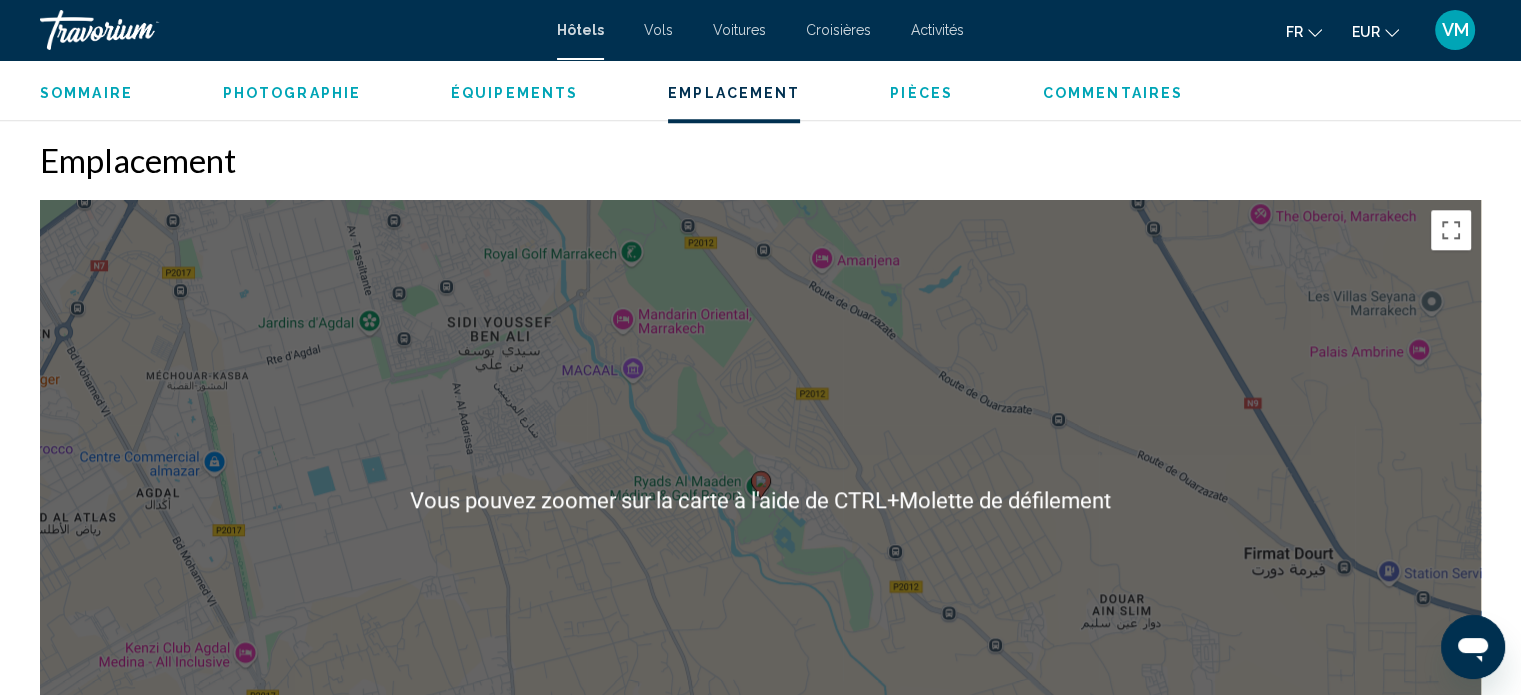 scroll, scrollTop: 1912, scrollLeft: 0, axis: vertical 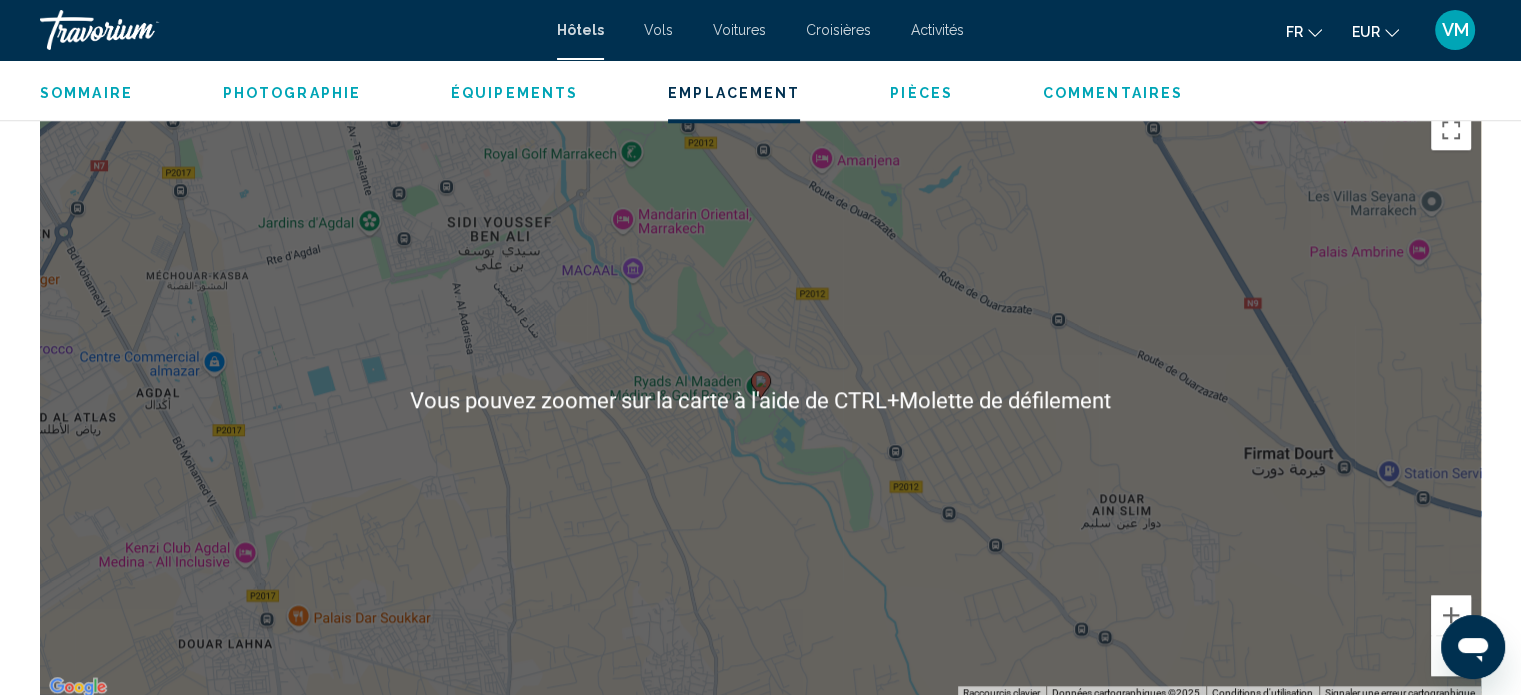 click on "Pour naviguer, appuyez sur les touches fléchées. Pour activer le glissement avec le clavier, appuyez sur Alt+Entrée. Une fois ce mode activé, utilisez les touches fléchées pour déplacer le repère. Pour valider le déplacement, appuyez sur Entrée. Pour annuler, appuyez sur Échap." at bounding box center [760, 400] 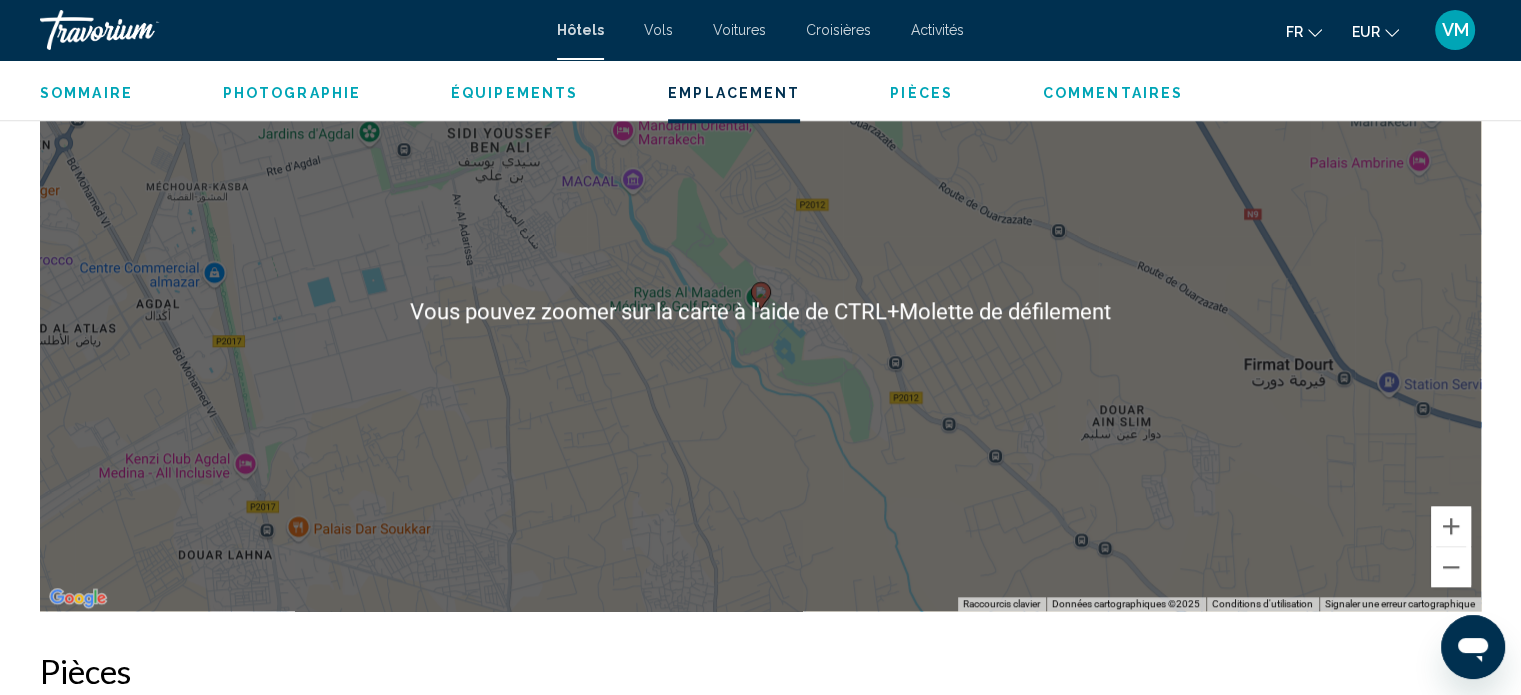 scroll, scrollTop: 2112, scrollLeft: 0, axis: vertical 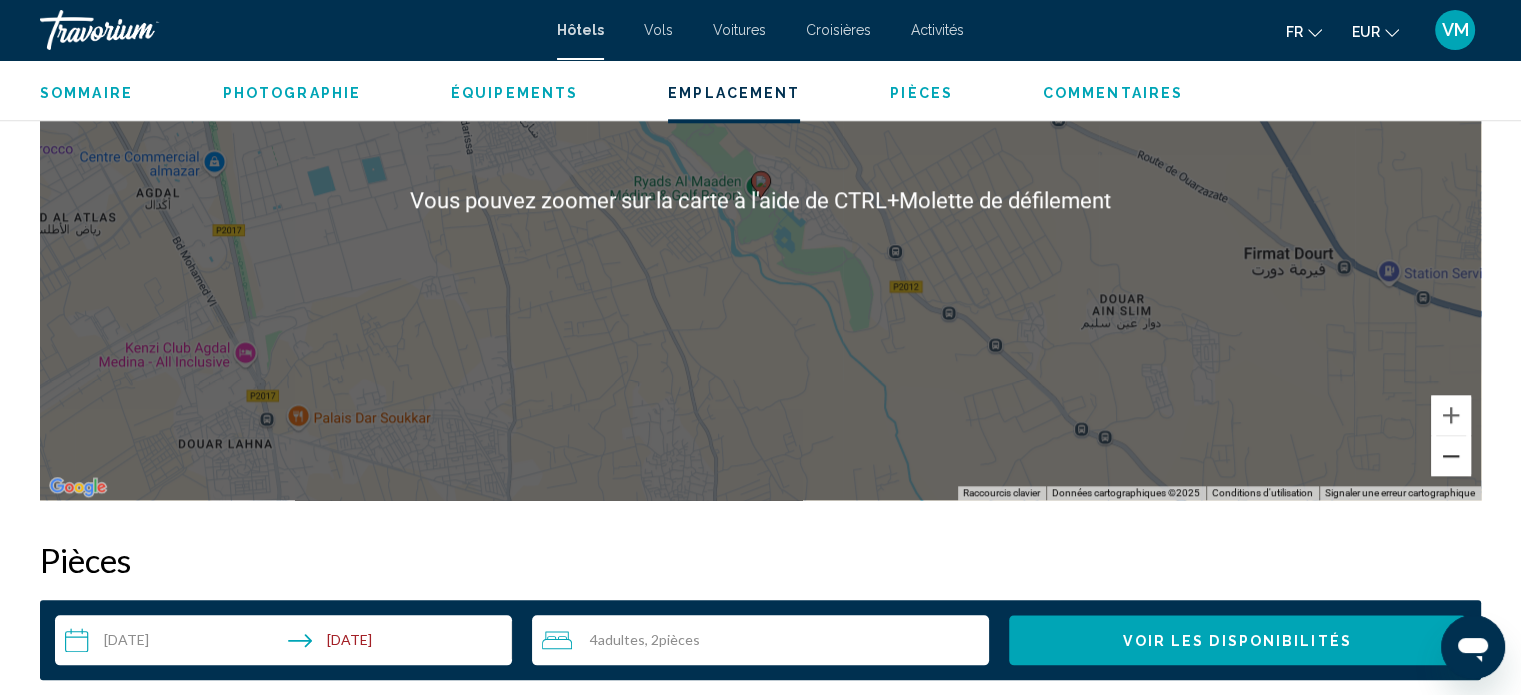 click at bounding box center [1451, 456] 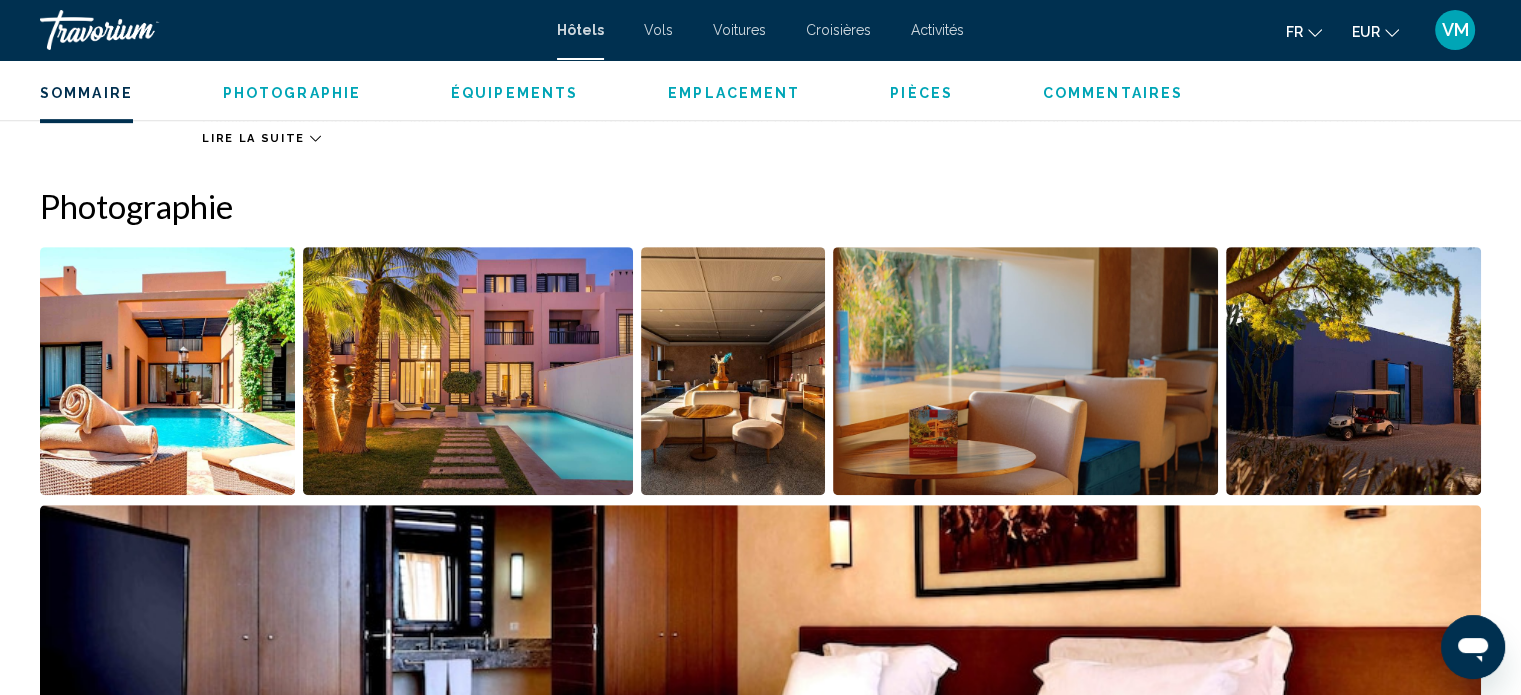 scroll, scrollTop: 312, scrollLeft: 0, axis: vertical 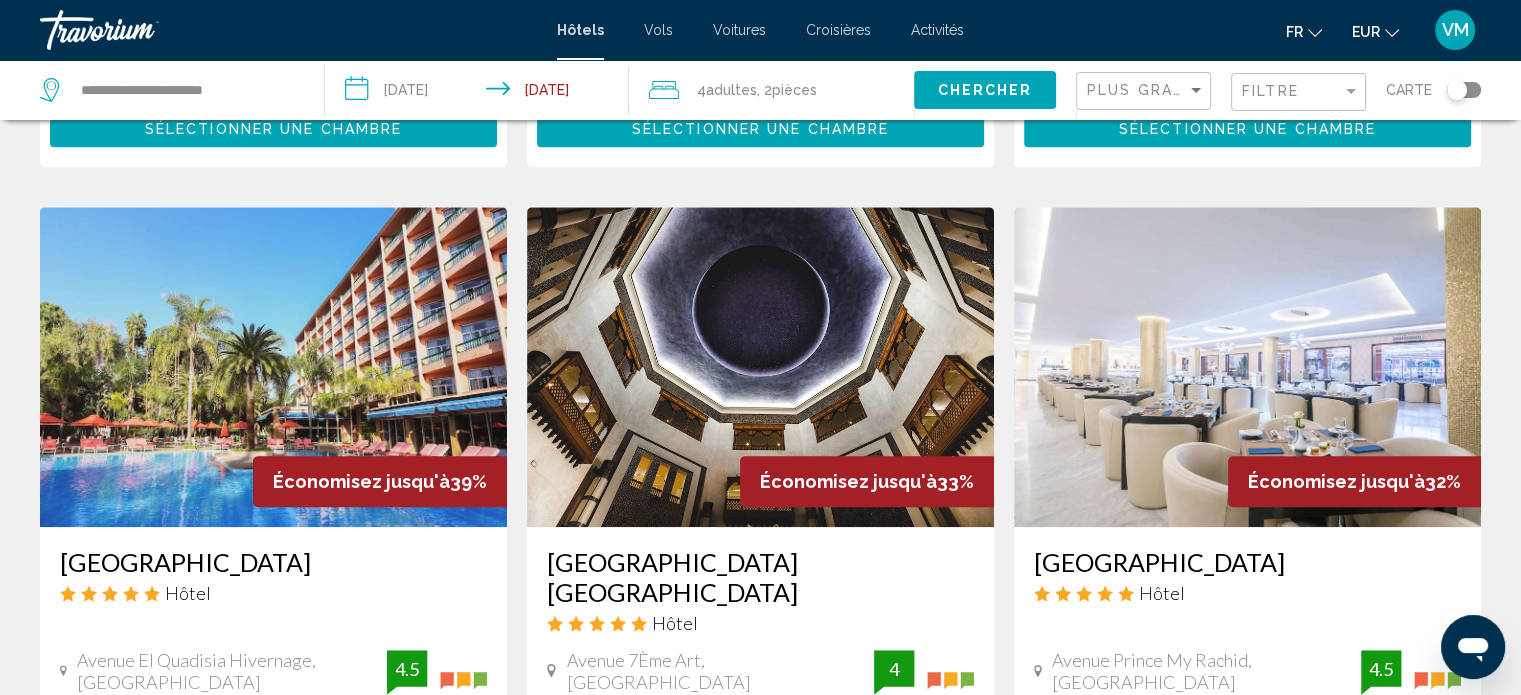 click at bounding box center [1247, 367] 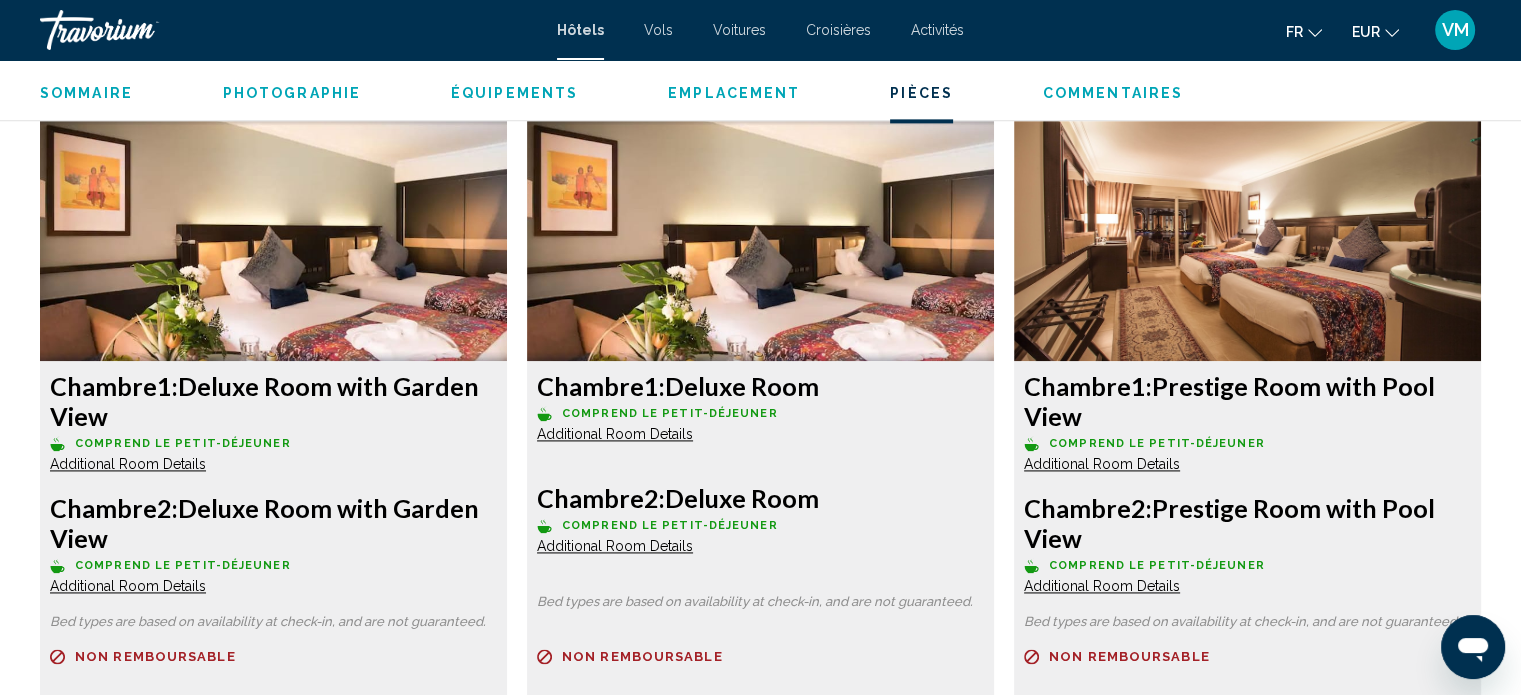 scroll, scrollTop: 2712, scrollLeft: 0, axis: vertical 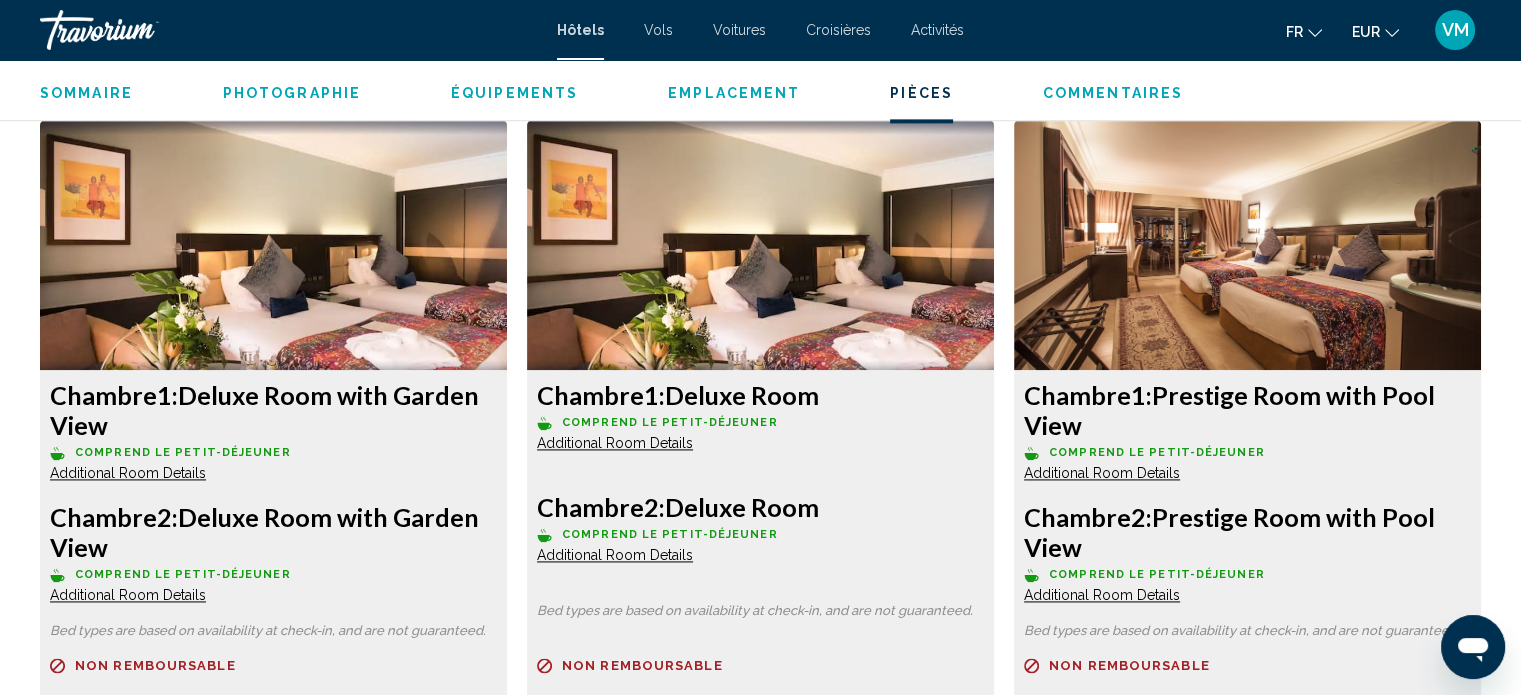 click at bounding box center (273, 245) 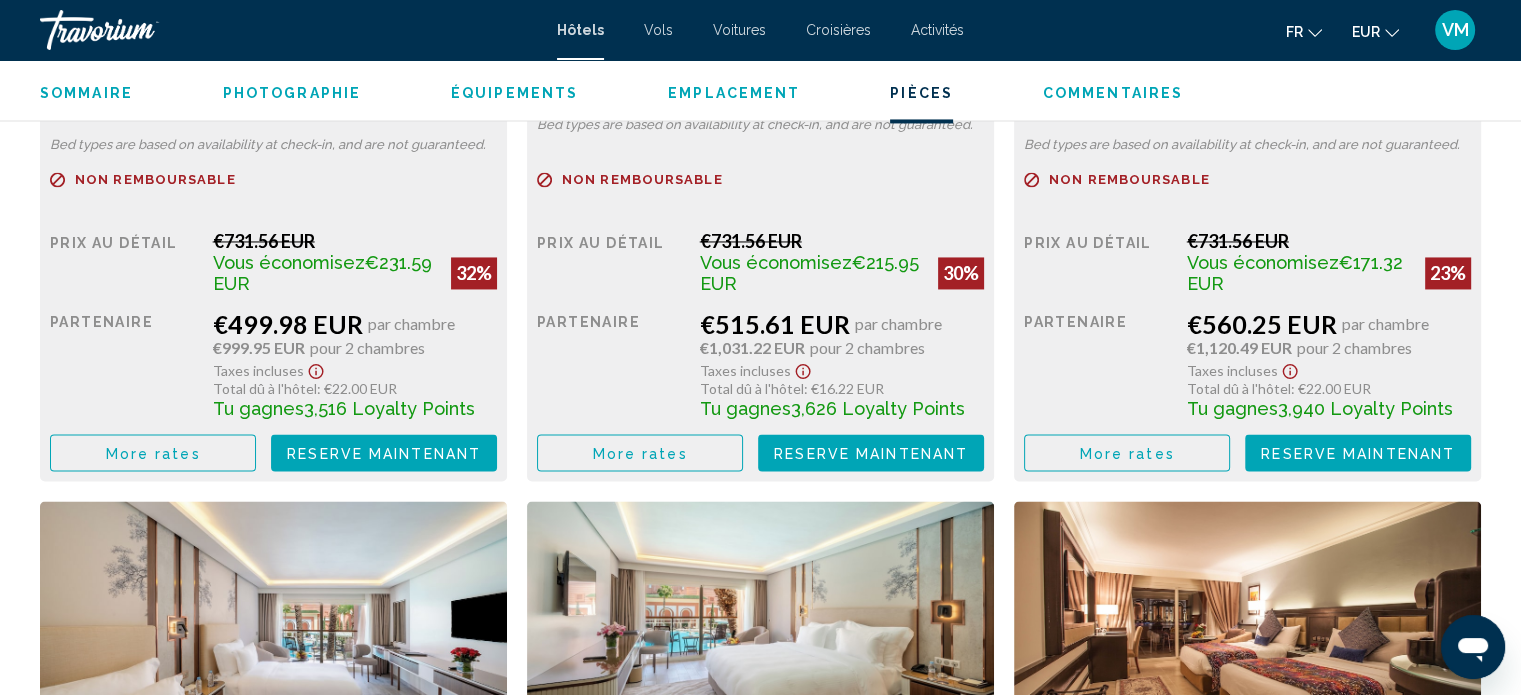 scroll, scrollTop: 3312, scrollLeft: 0, axis: vertical 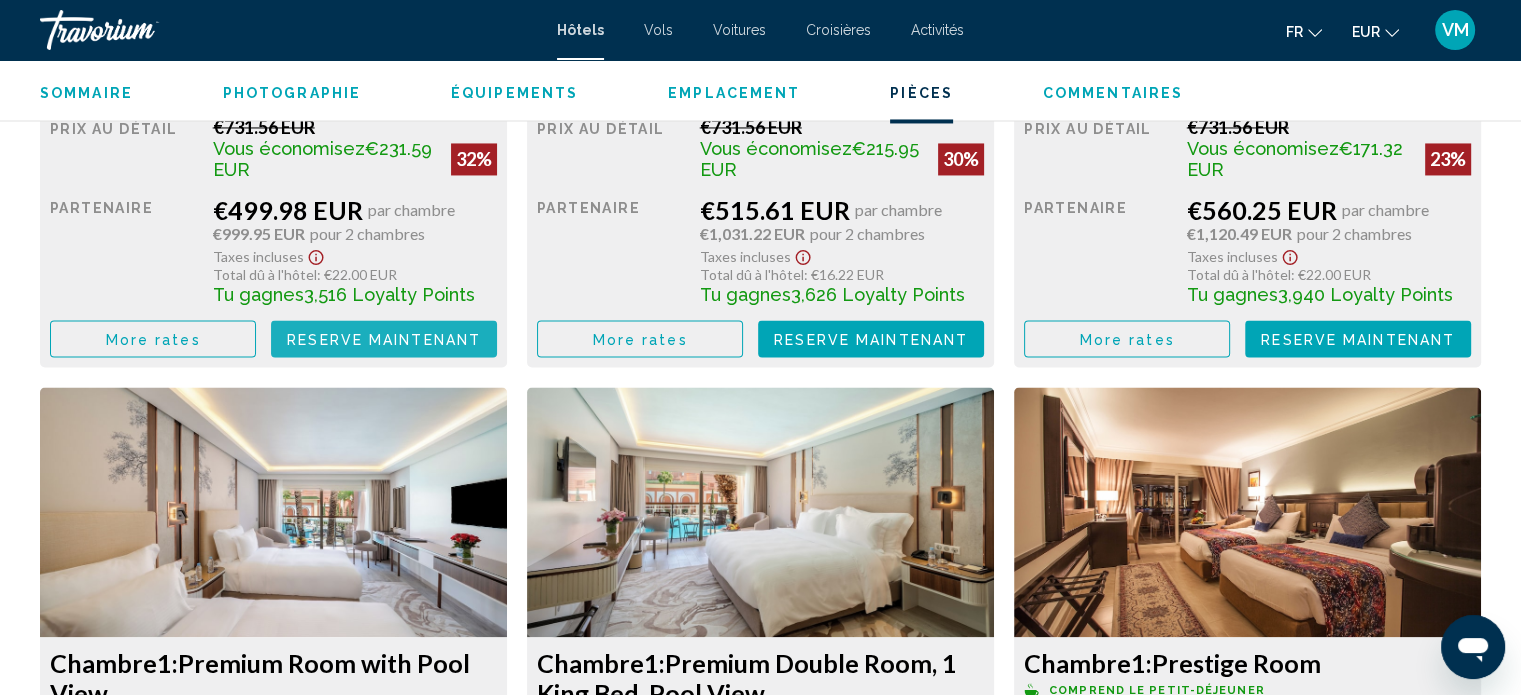 click on "Reserve maintenant" at bounding box center [384, 339] 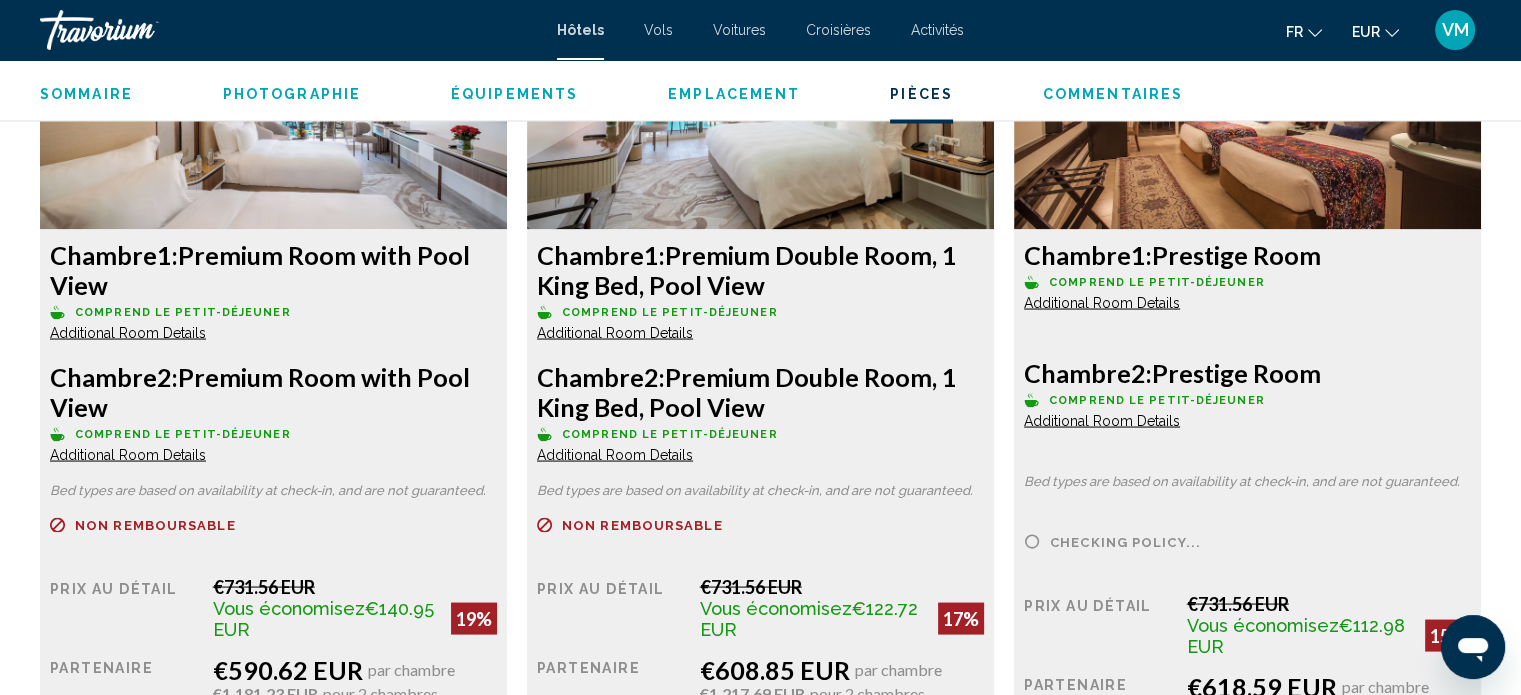 scroll, scrollTop: 3912, scrollLeft: 0, axis: vertical 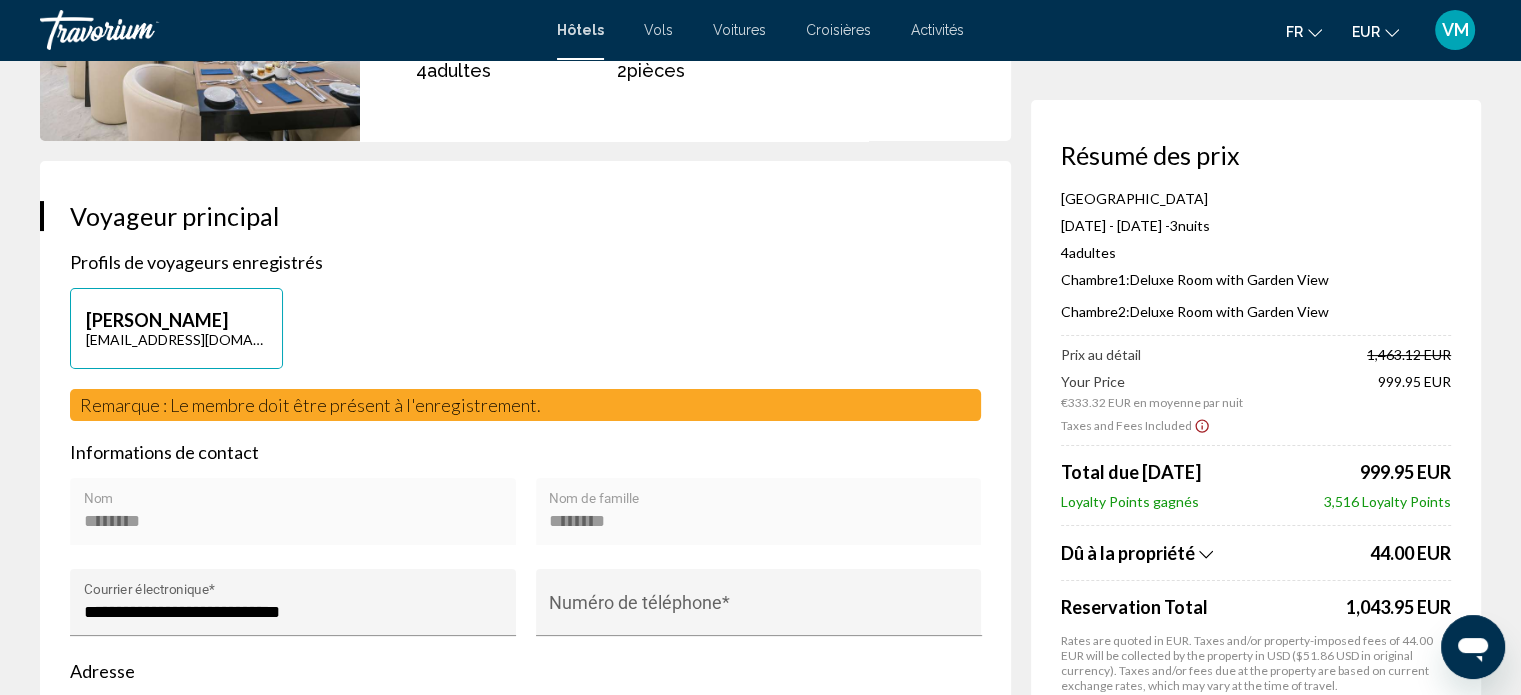 click 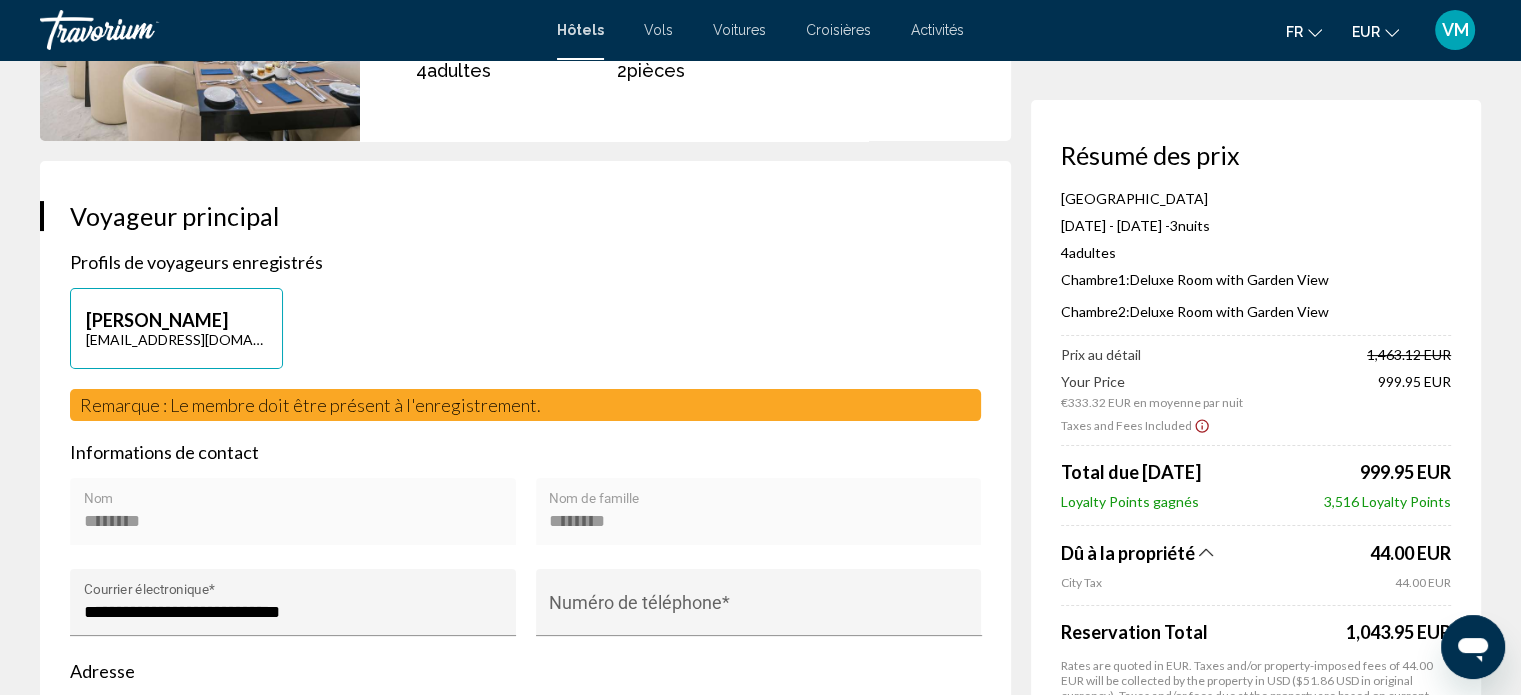 click 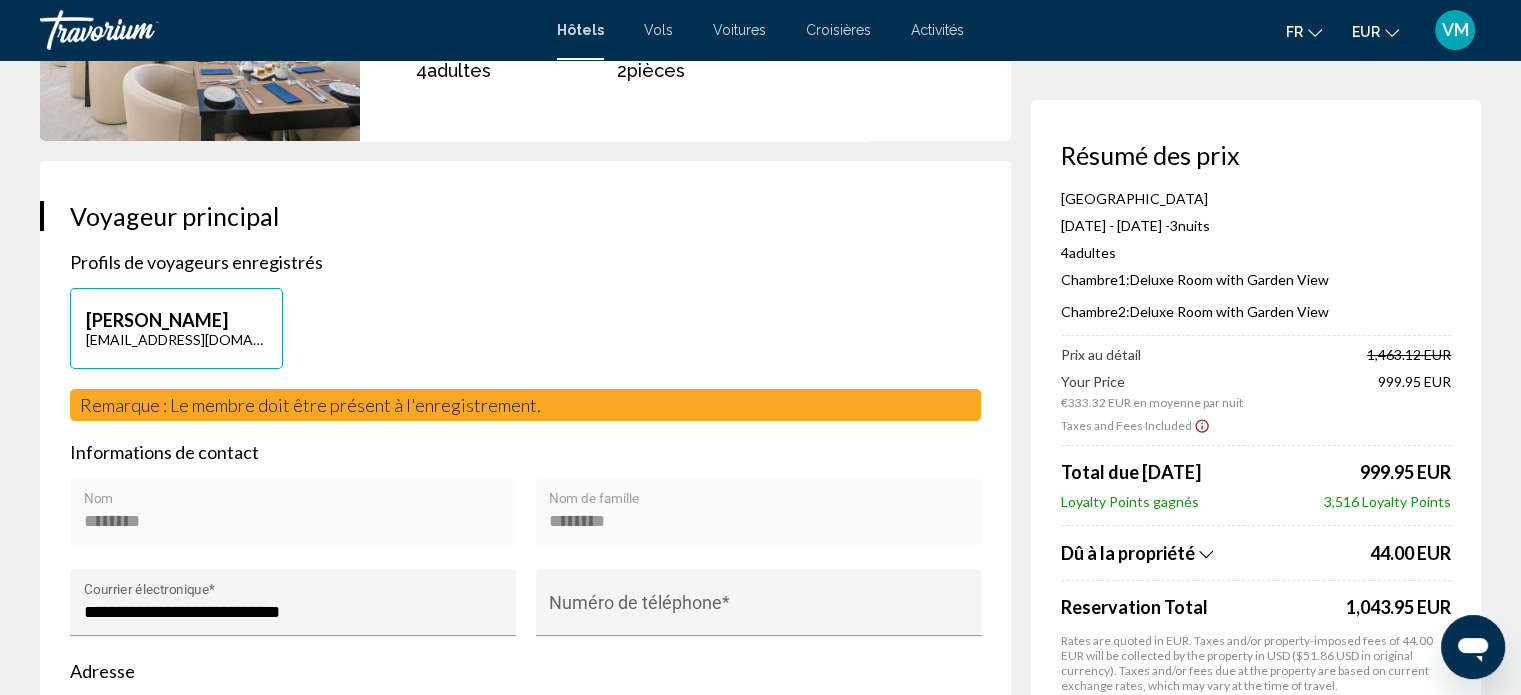 click 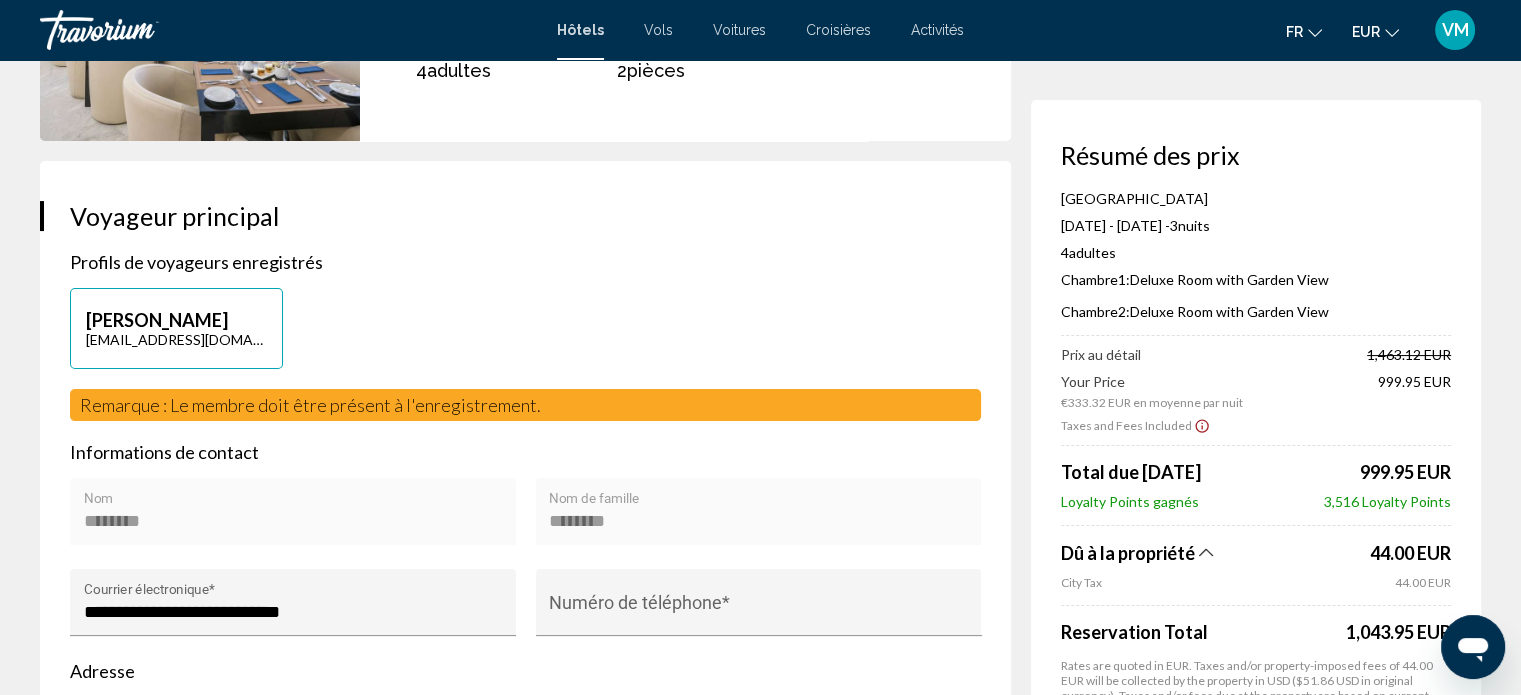 click 